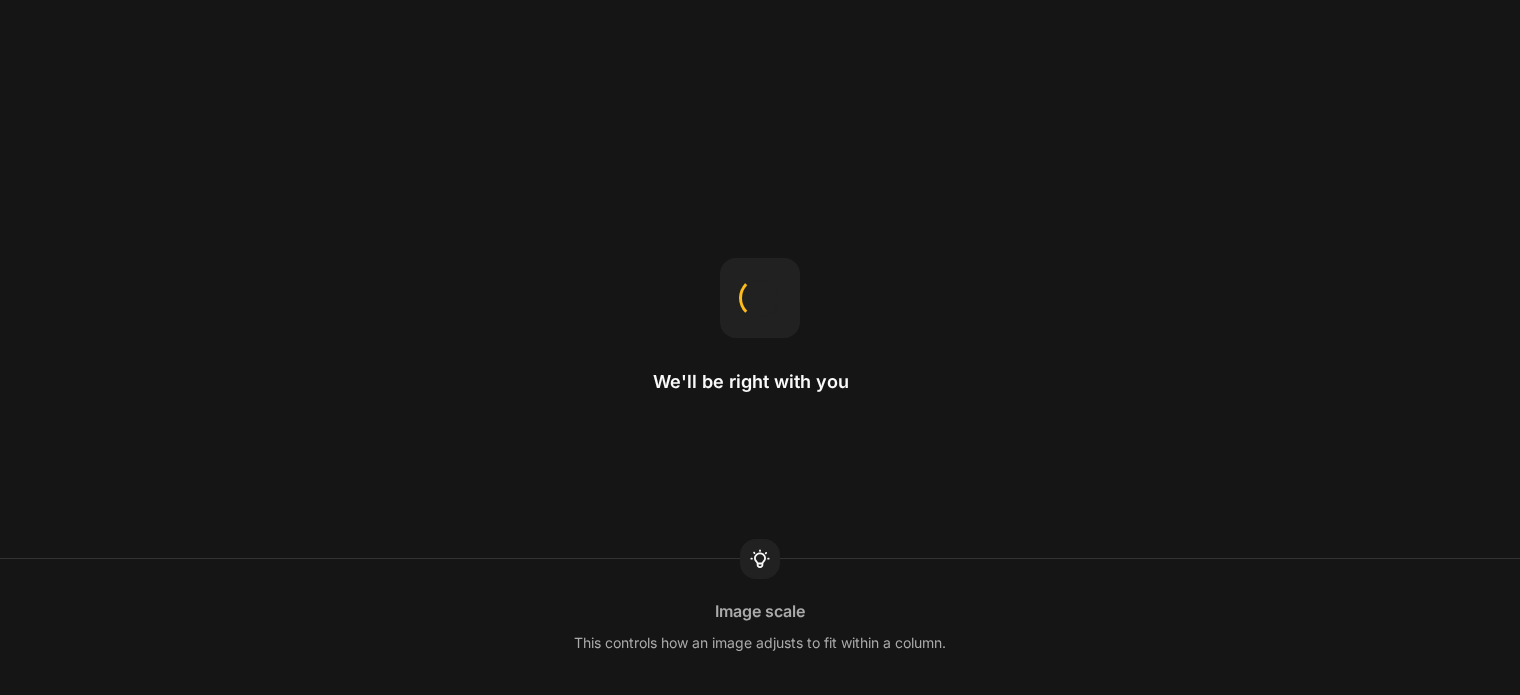 scroll, scrollTop: 0, scrollLeft: 0, axis: both 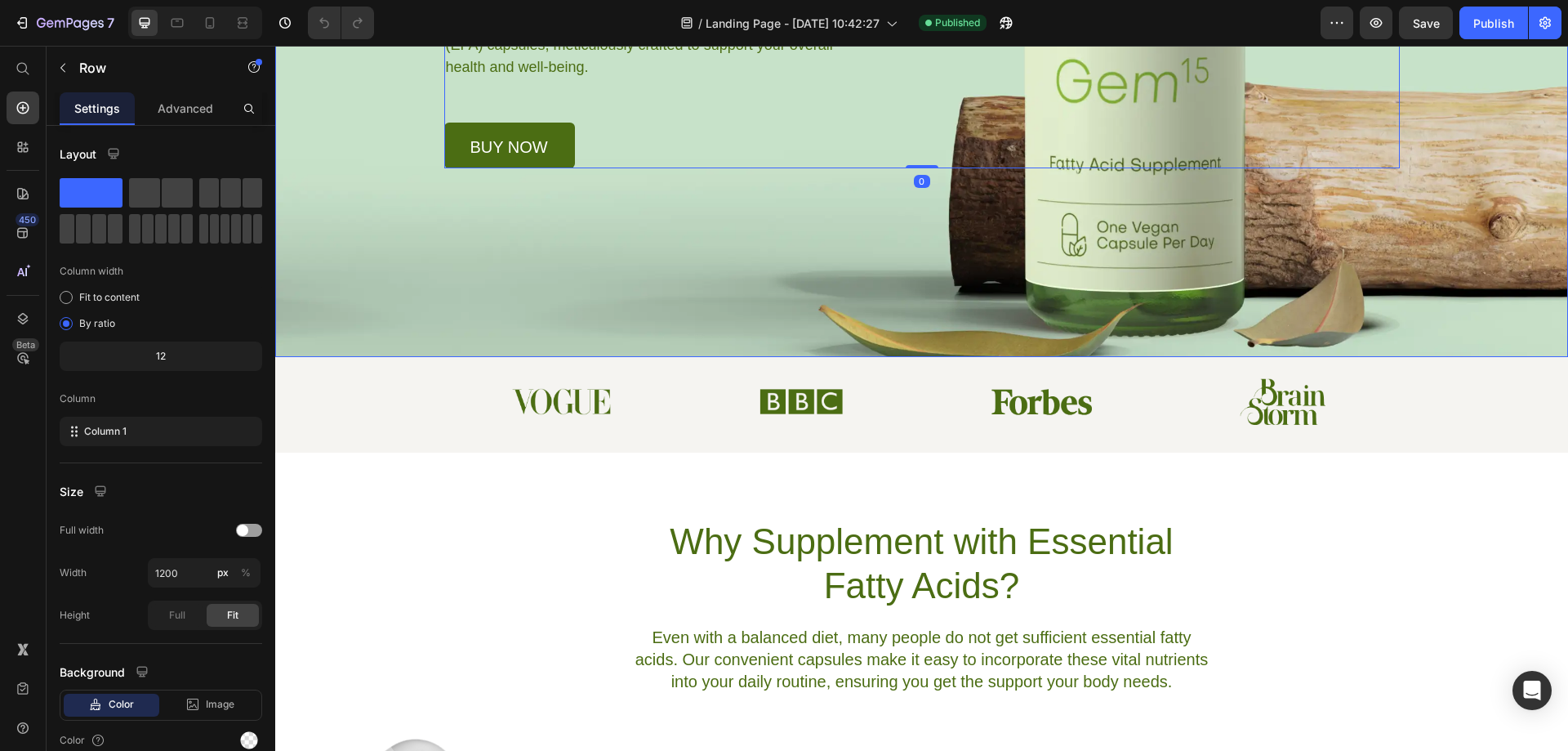 click on "Why Supplement with Essential Fatty Acids?" at bounding box center [922, 564] 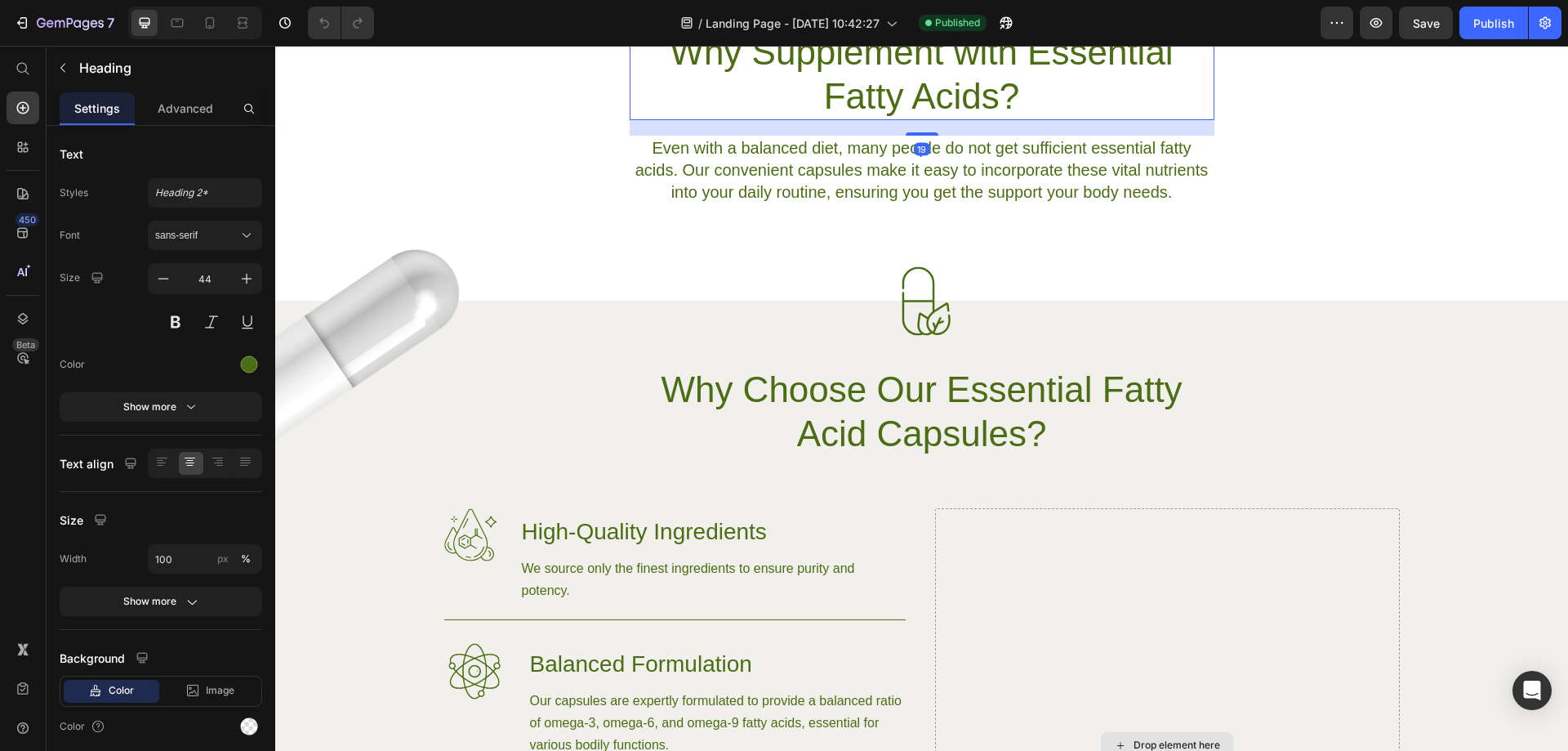 scroll, scrollTop: 825, scrollLeft: 0, axis: vertical 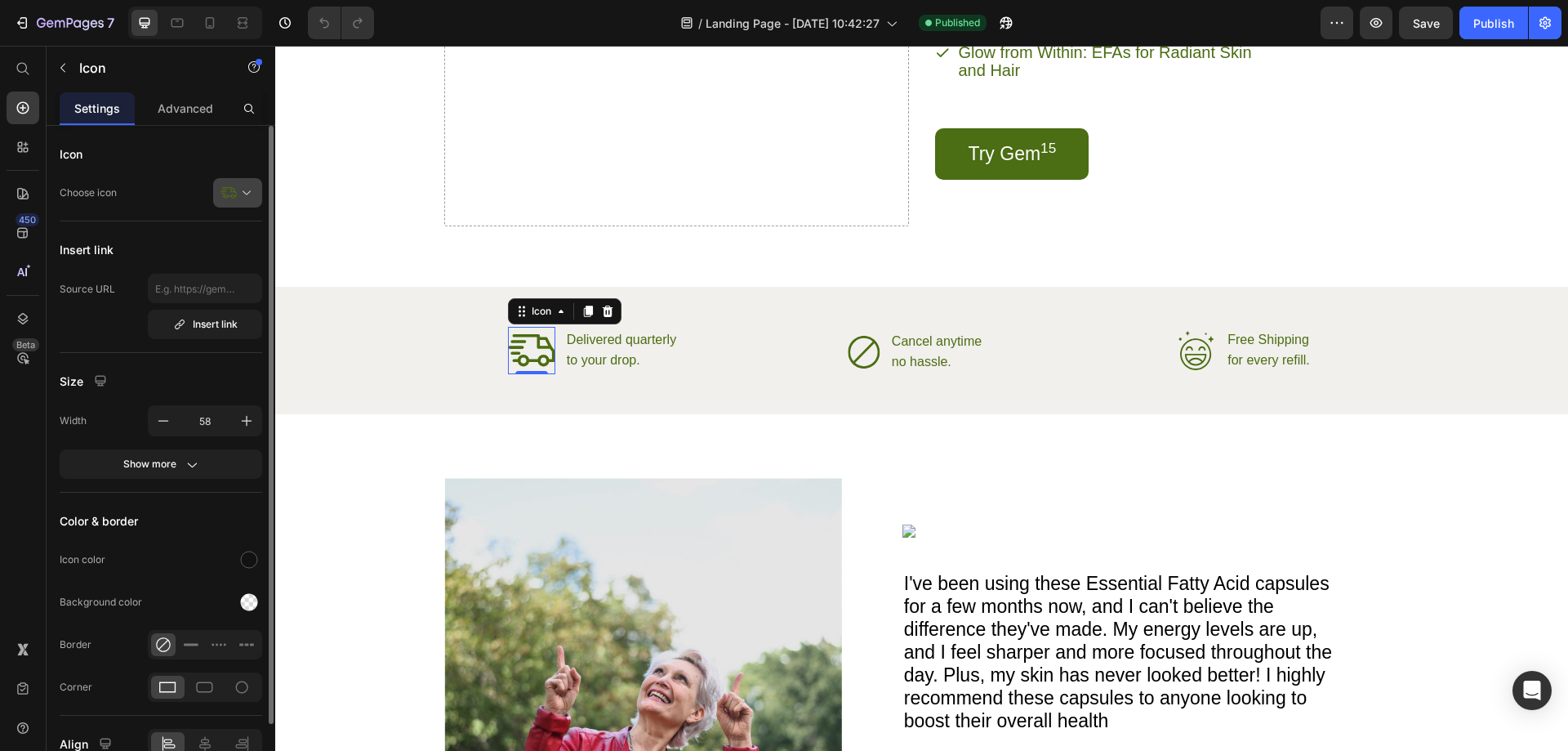 click at bounding box center (244, 193) 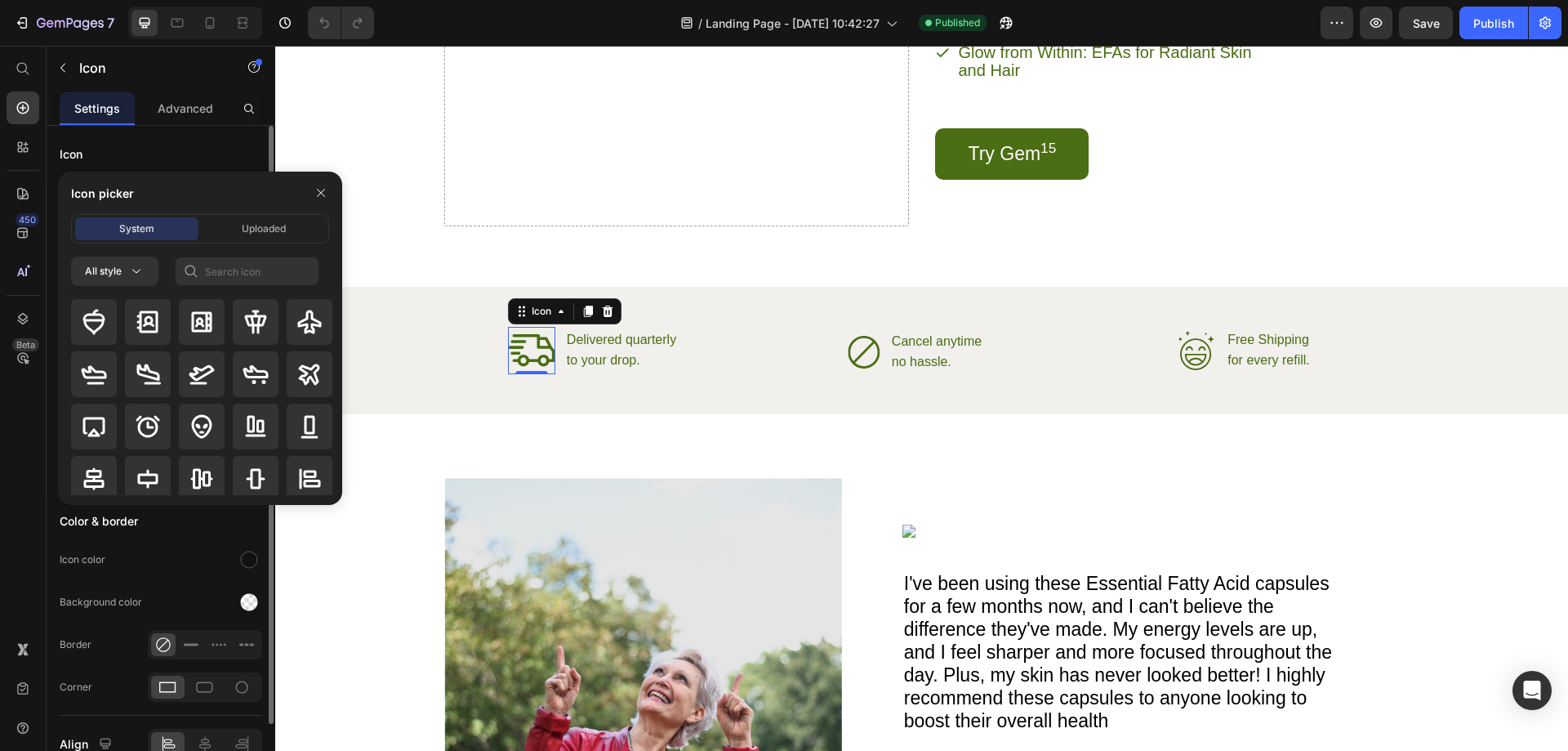 click on "Icon" at bounding box center (161, 154) 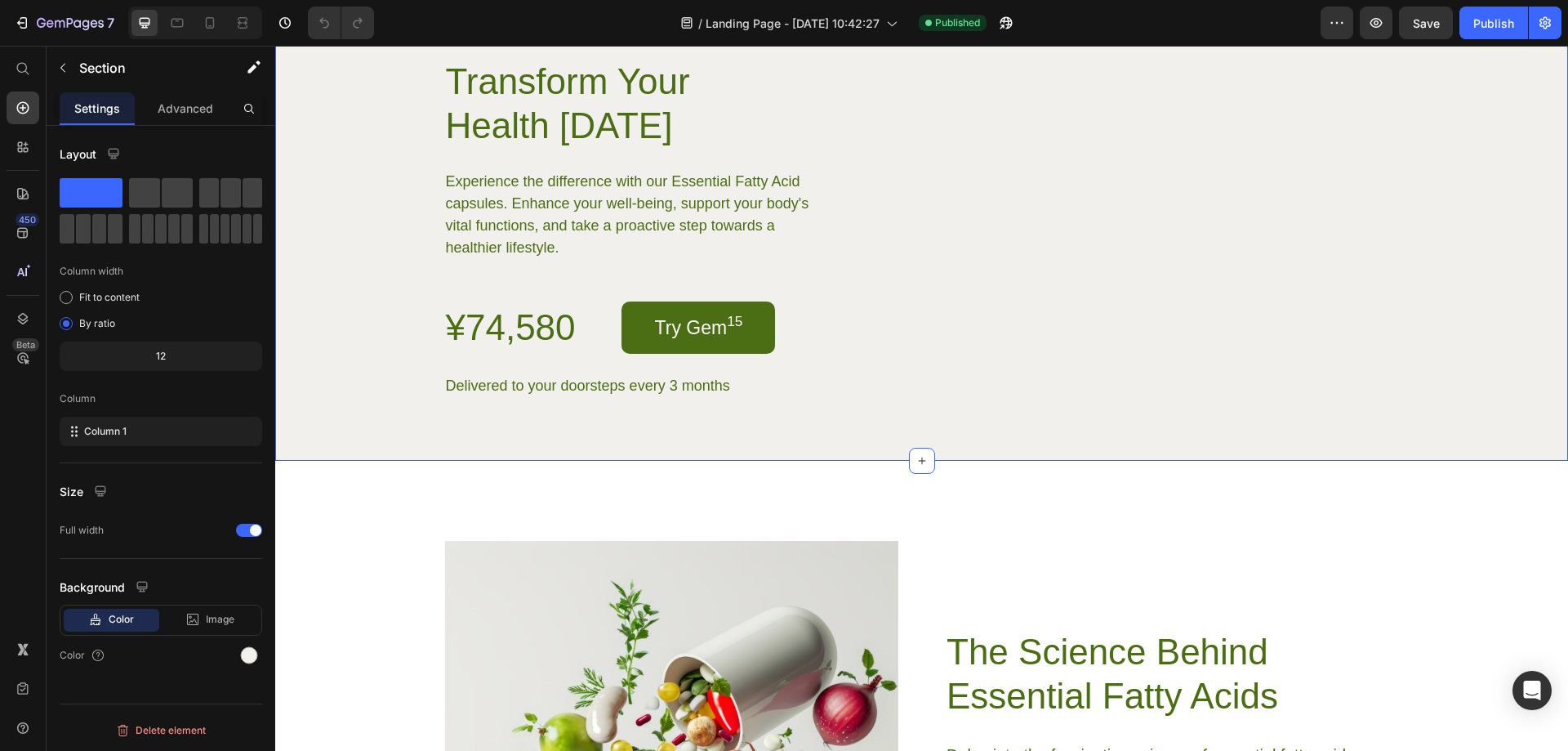 scroll, scrollTop: 3584, scrollLeft: 0, axis: vertical 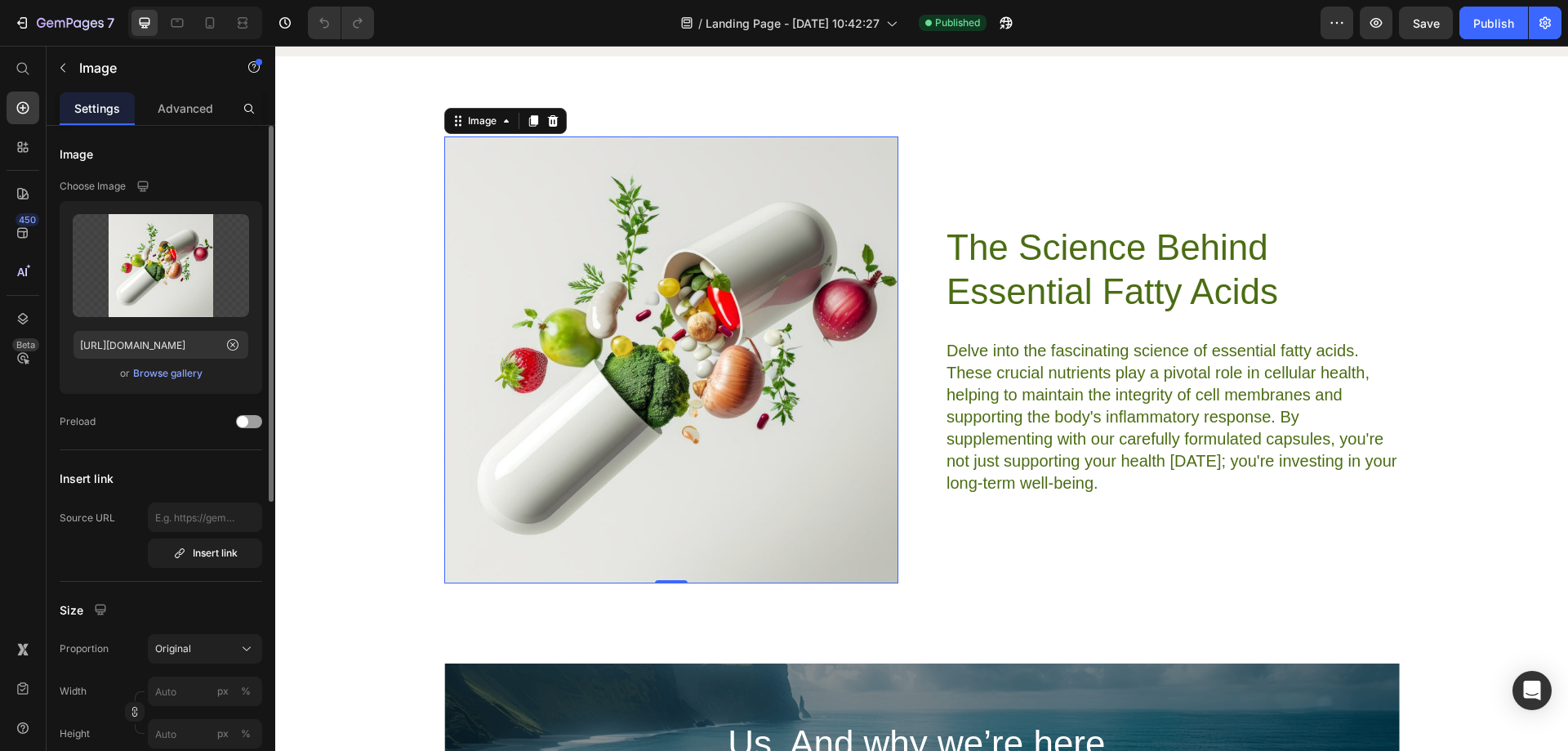 click on "Browse gallery" at bounding box center [167, 373] 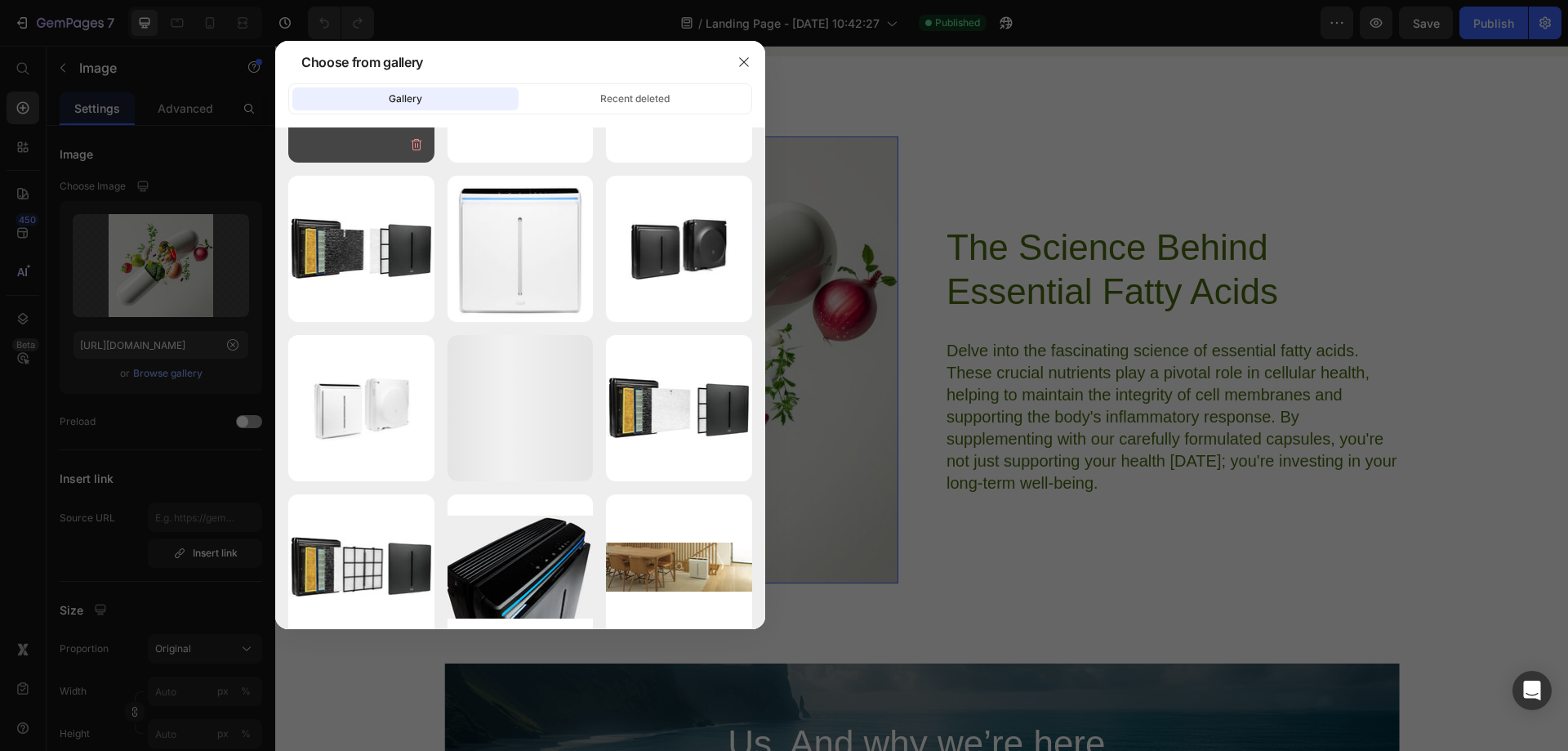 scroll, scrollTop: 0, scrollLeft: 0, axis: both 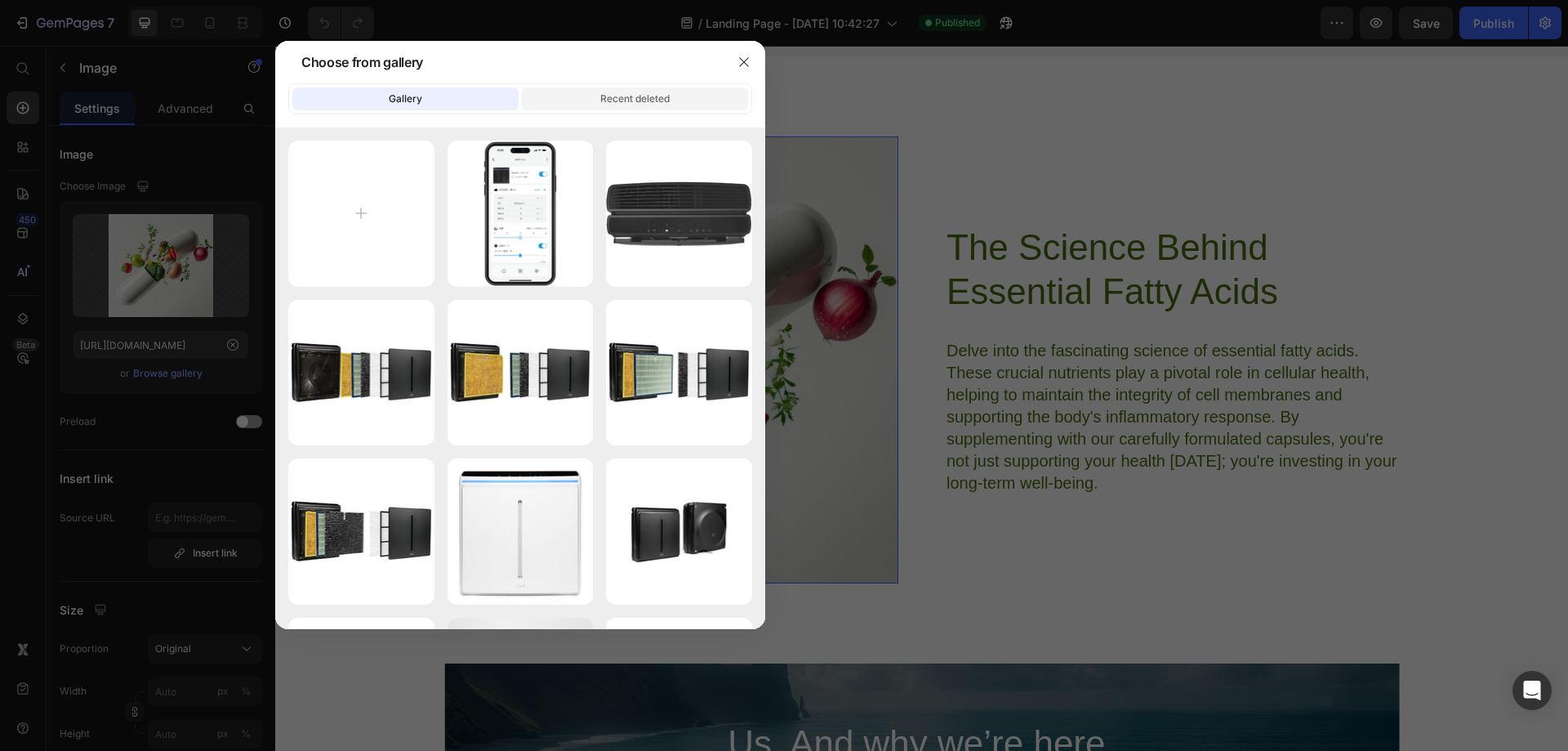 click on "Recent deleted" 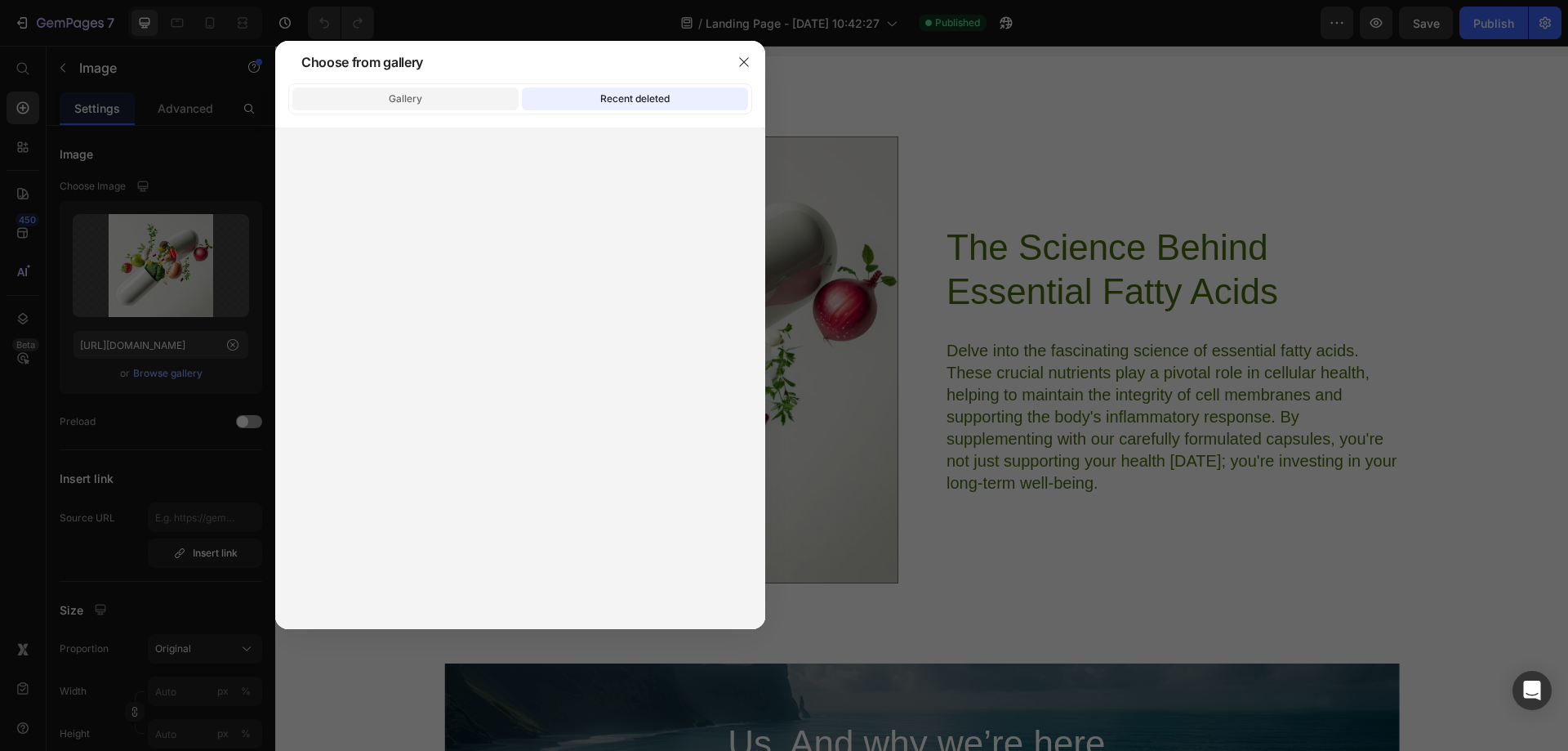click on "Gallery" 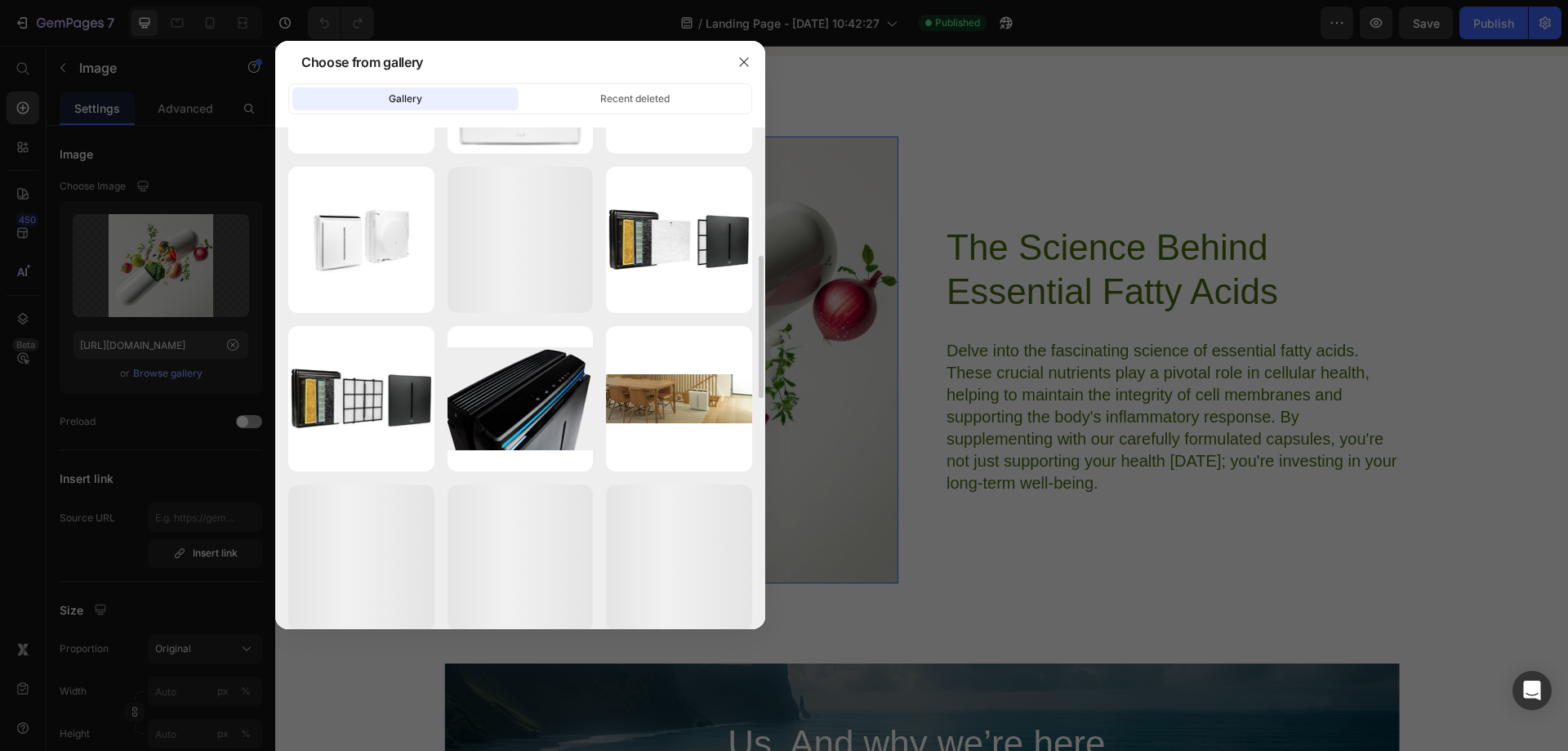 scroll, scrollTop: 450, scrollLeft: 0, axis: vertical 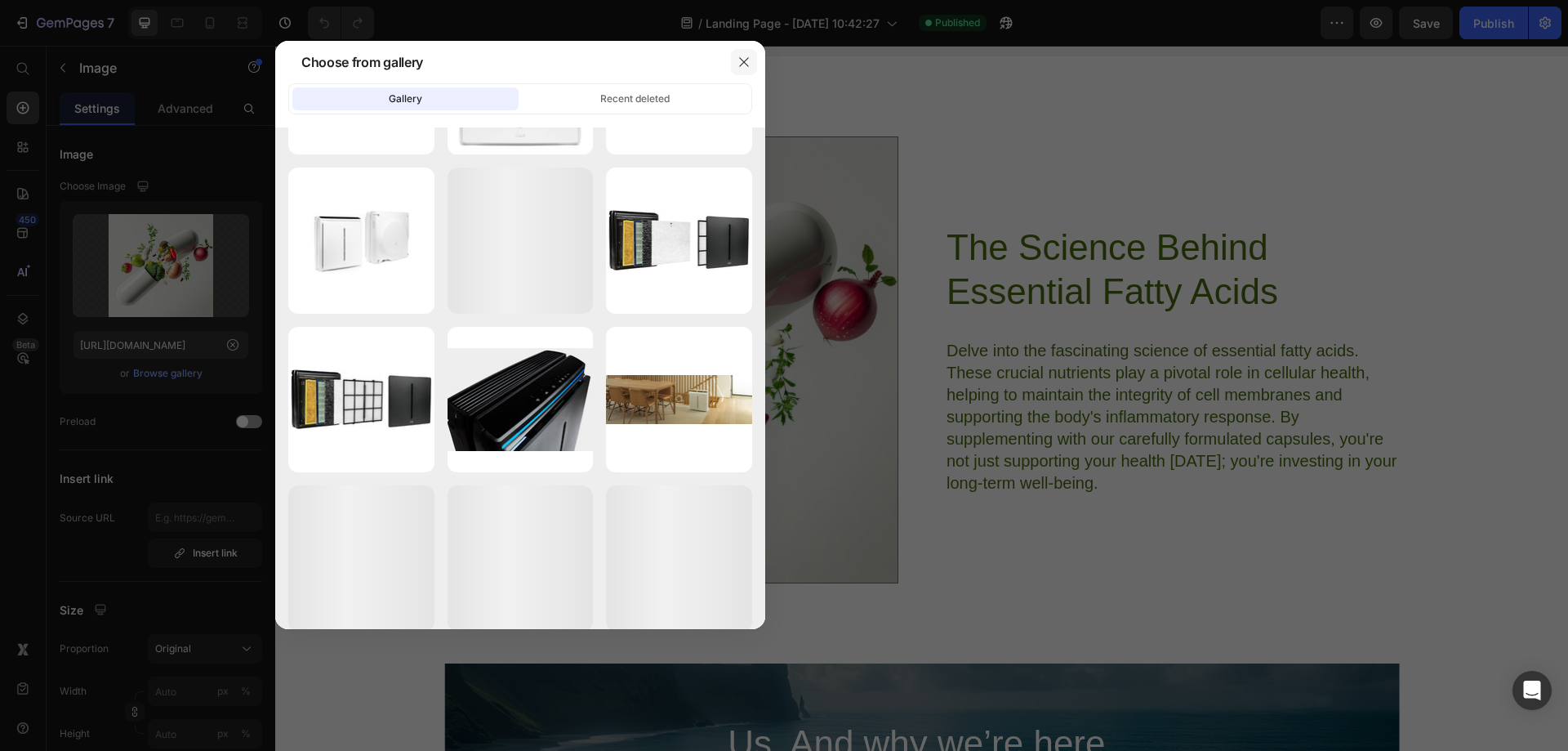 click 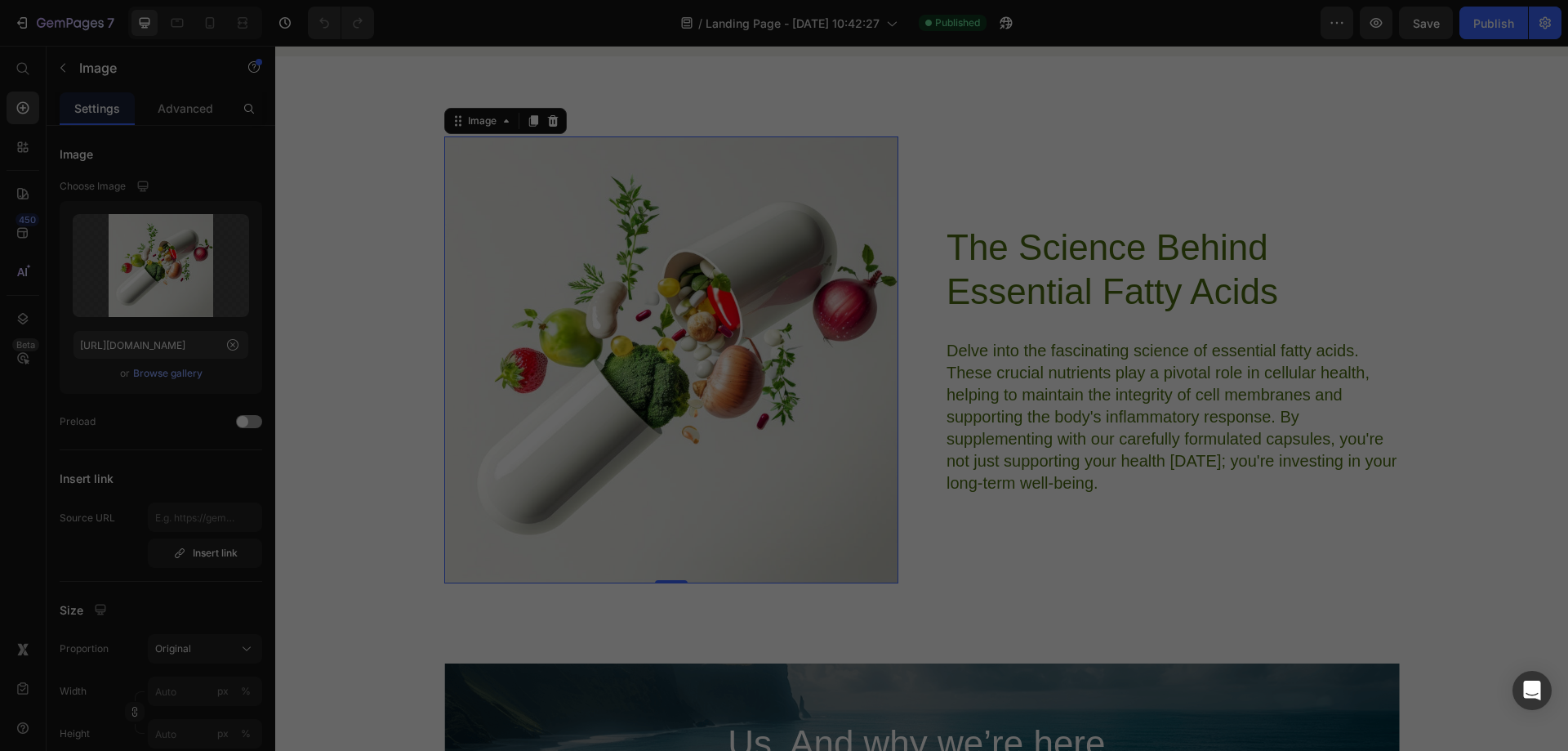 click 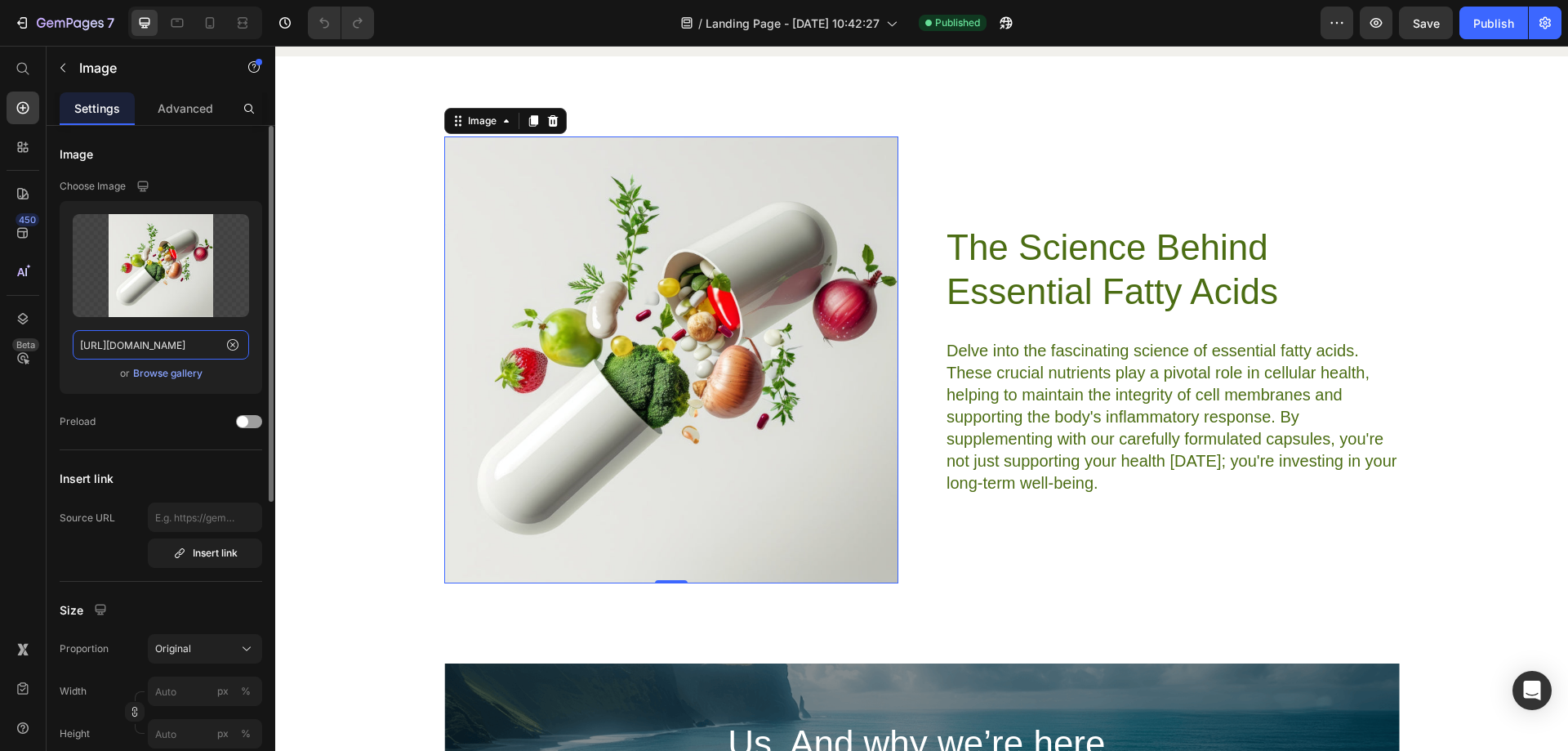 click on "https://cdn.shopify.com/s/files/1/0331/8844/6253/files/gempages_574708889837110116-aaacd500-591b-4356-9db4-3e5e3b4ca74e.jpg" 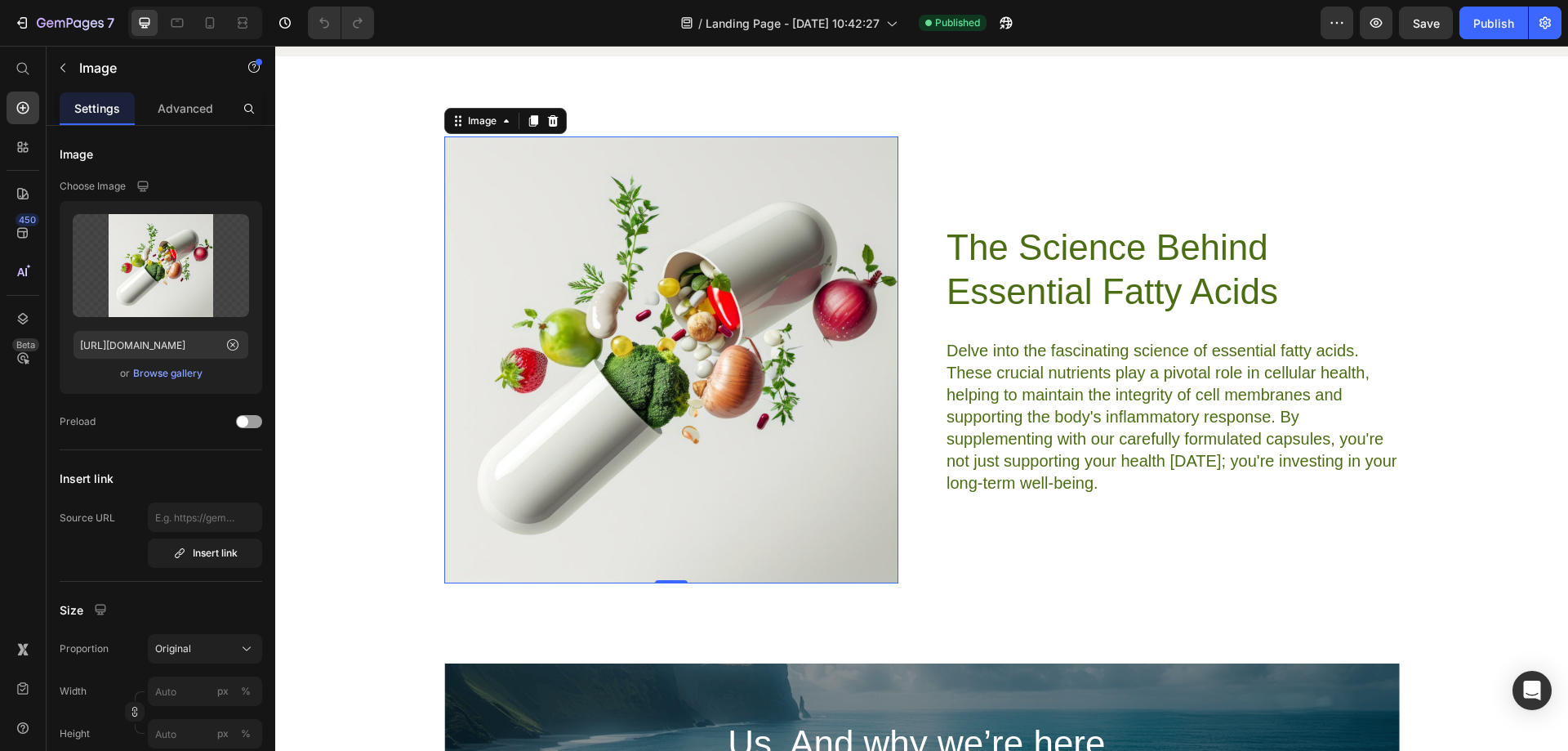 scroll, scrollTop: 0, scrollLeft: 0, axis: both 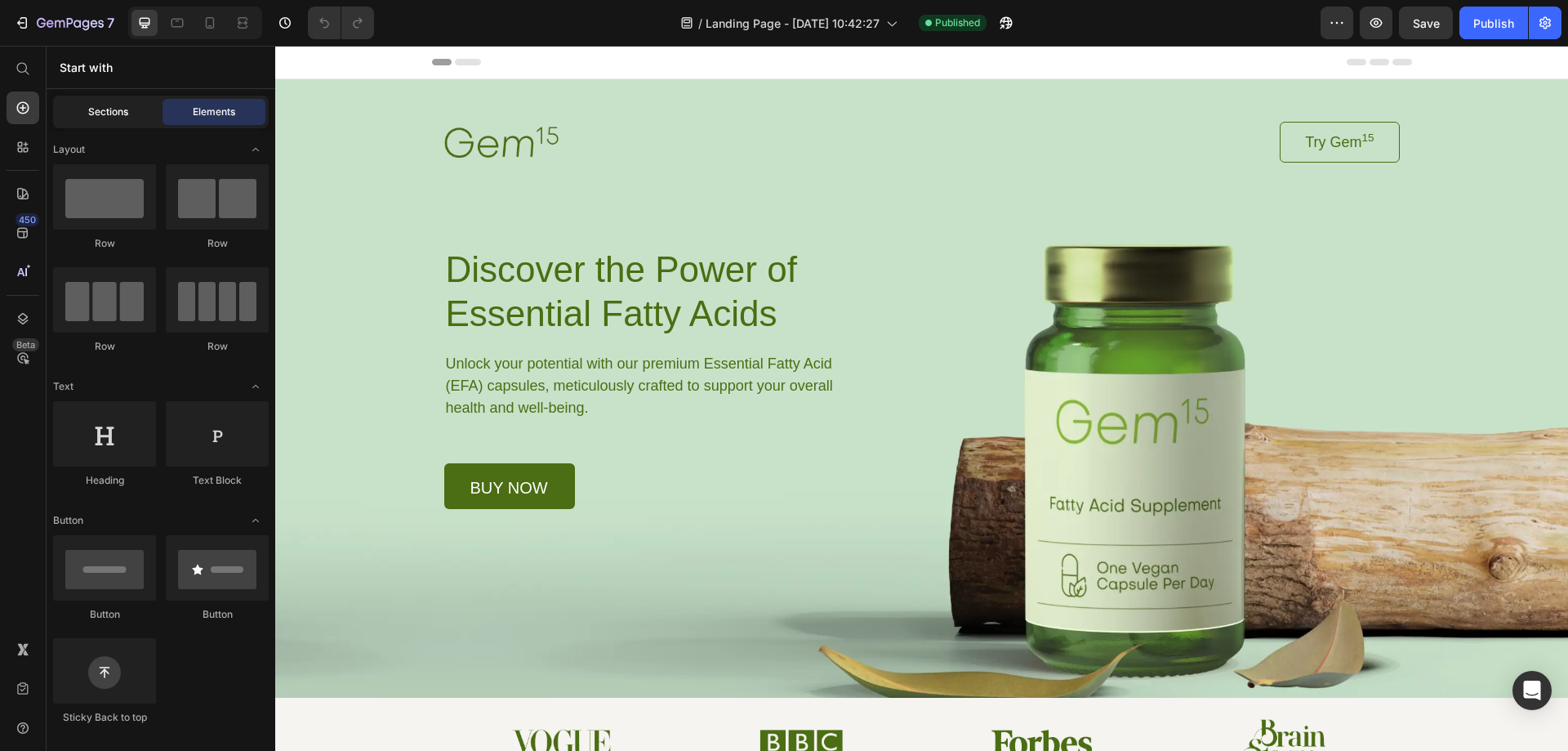 click on "Sections" at bounding box center (108, 112) 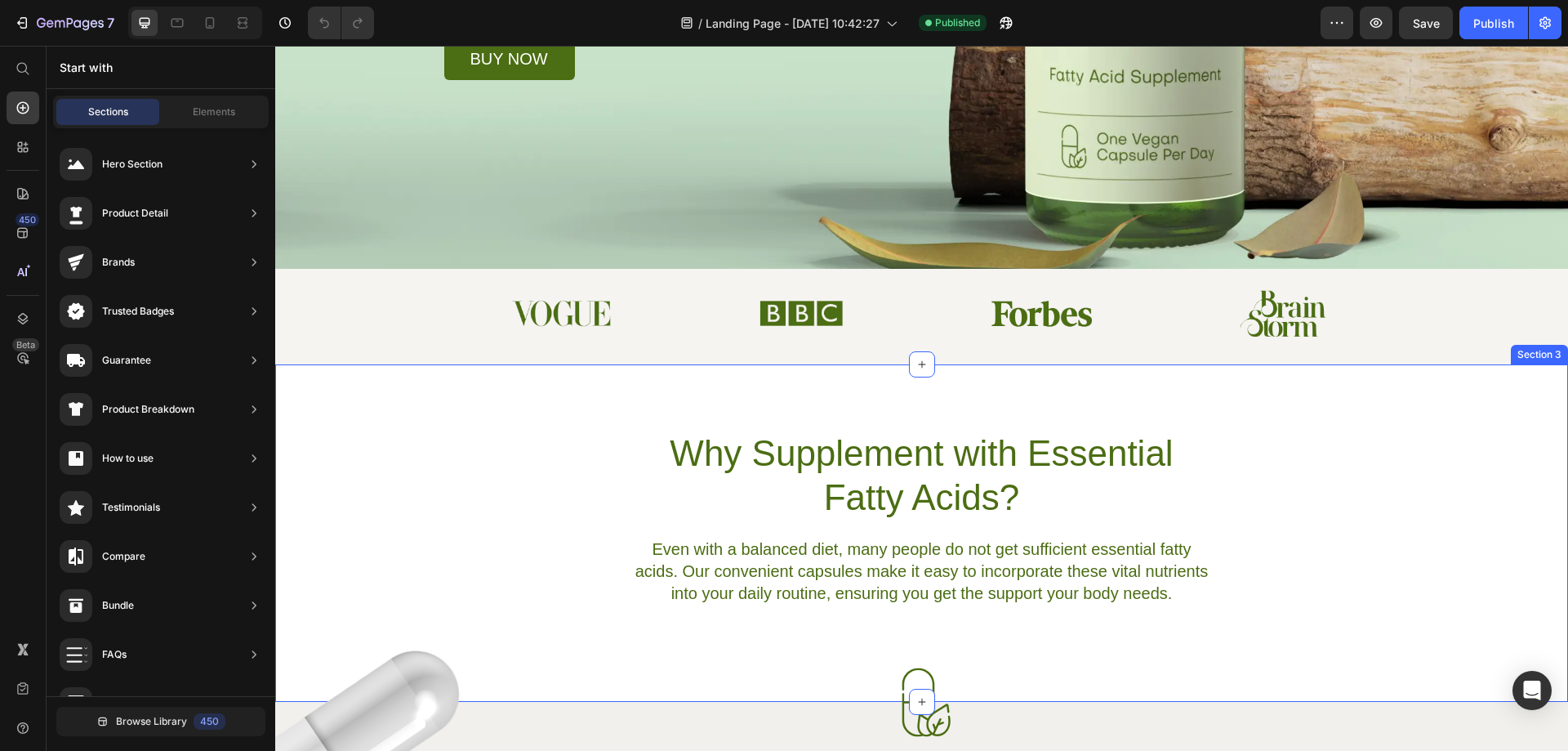 scroll, scrollTop: 430, scrollLeft: 0, axis: vertical 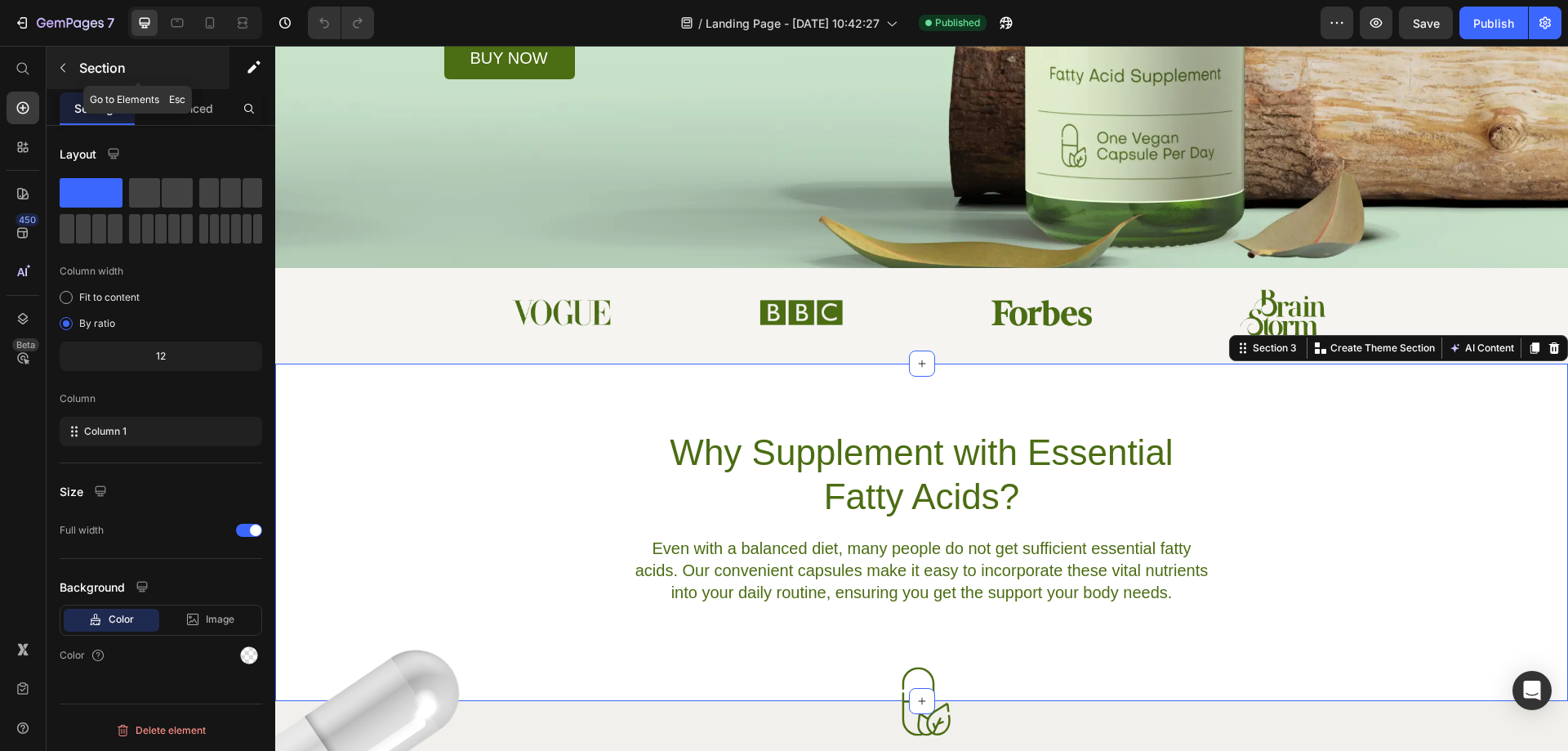 click 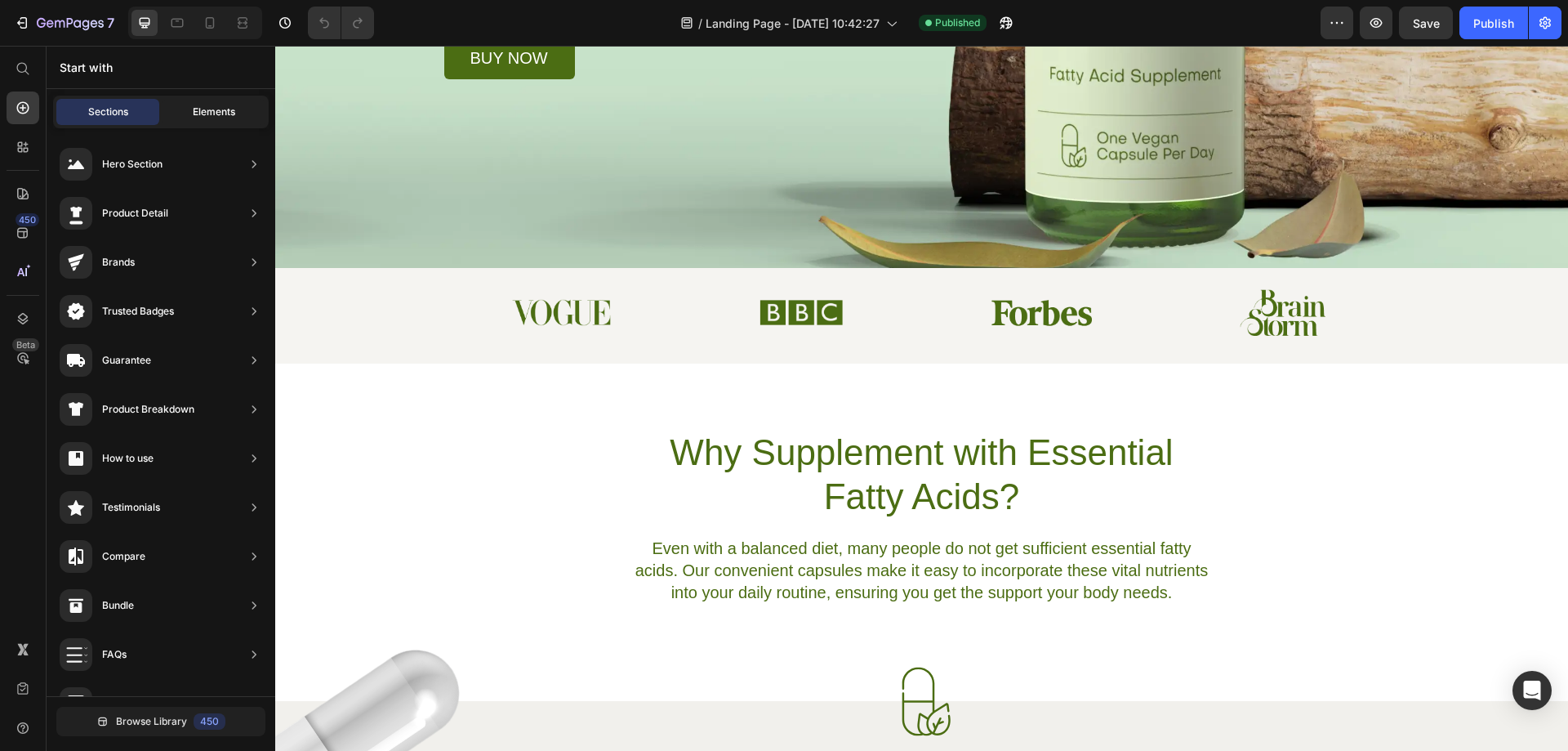 click on "Elements" at bounding box center (214, 112) 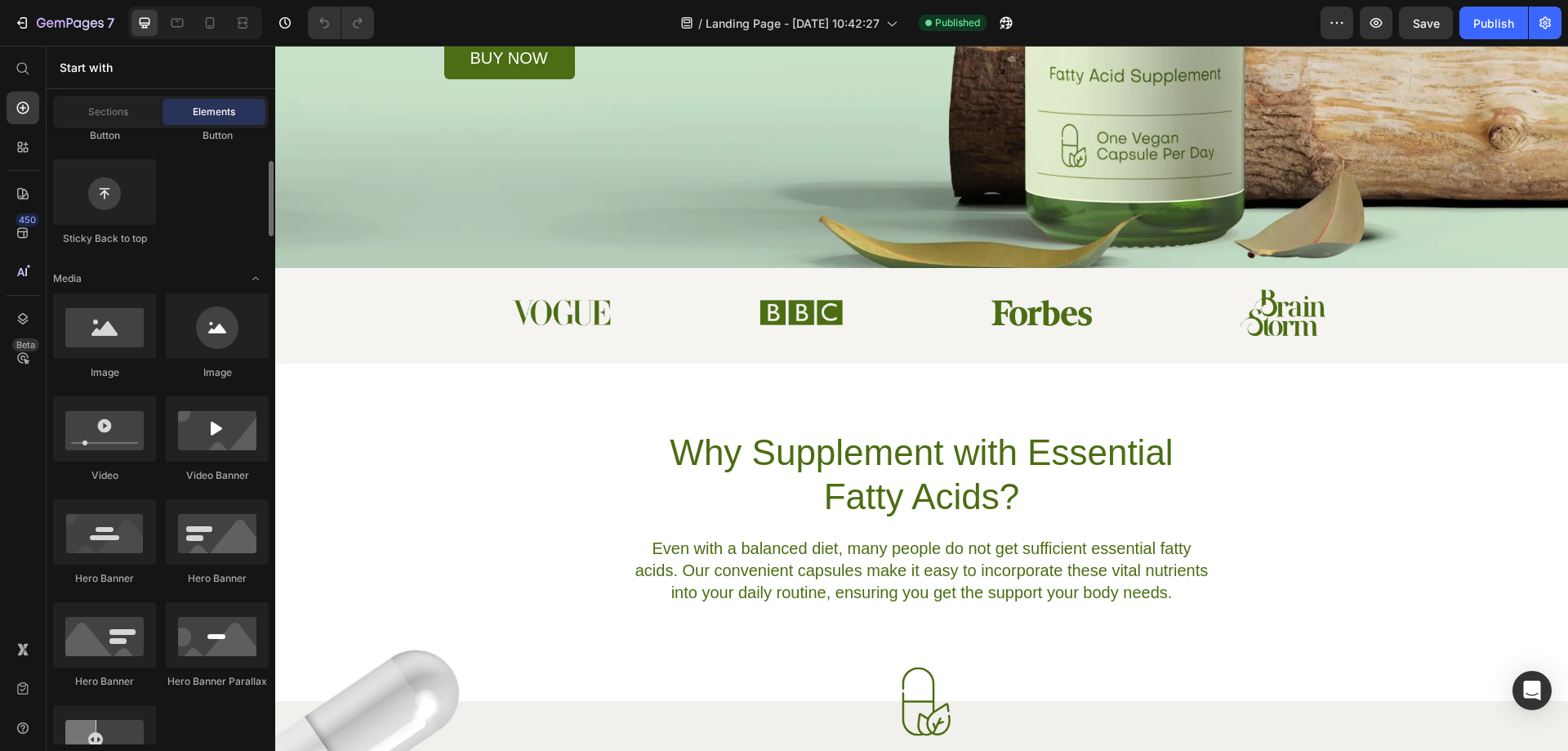 scroll, scrollTop: 481, scrollLeft: 0, axis: vertical 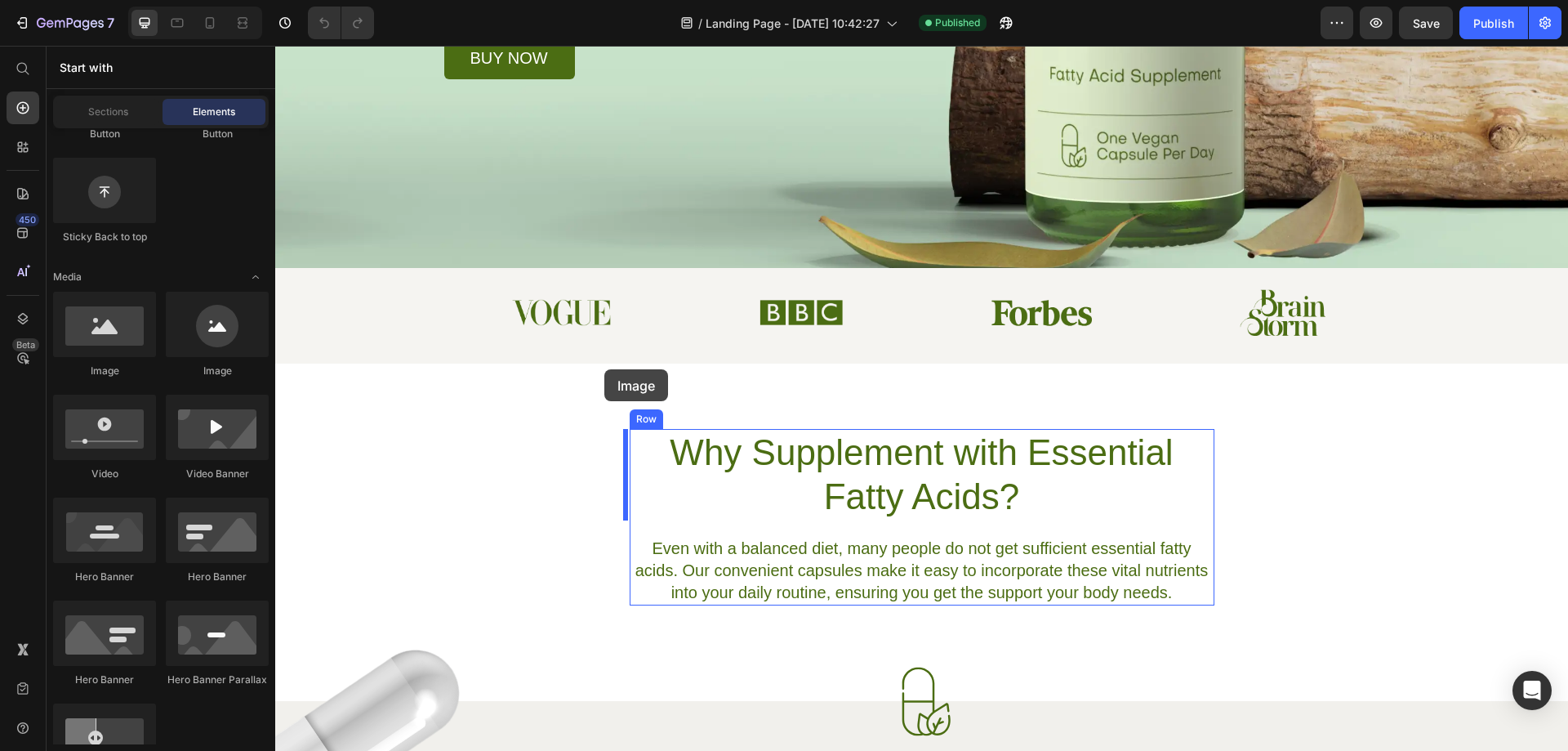 drag, startPoint x: 391, startPoint y: 384, endPoint x: 604, endPoint y: 370, distance: 213.4596 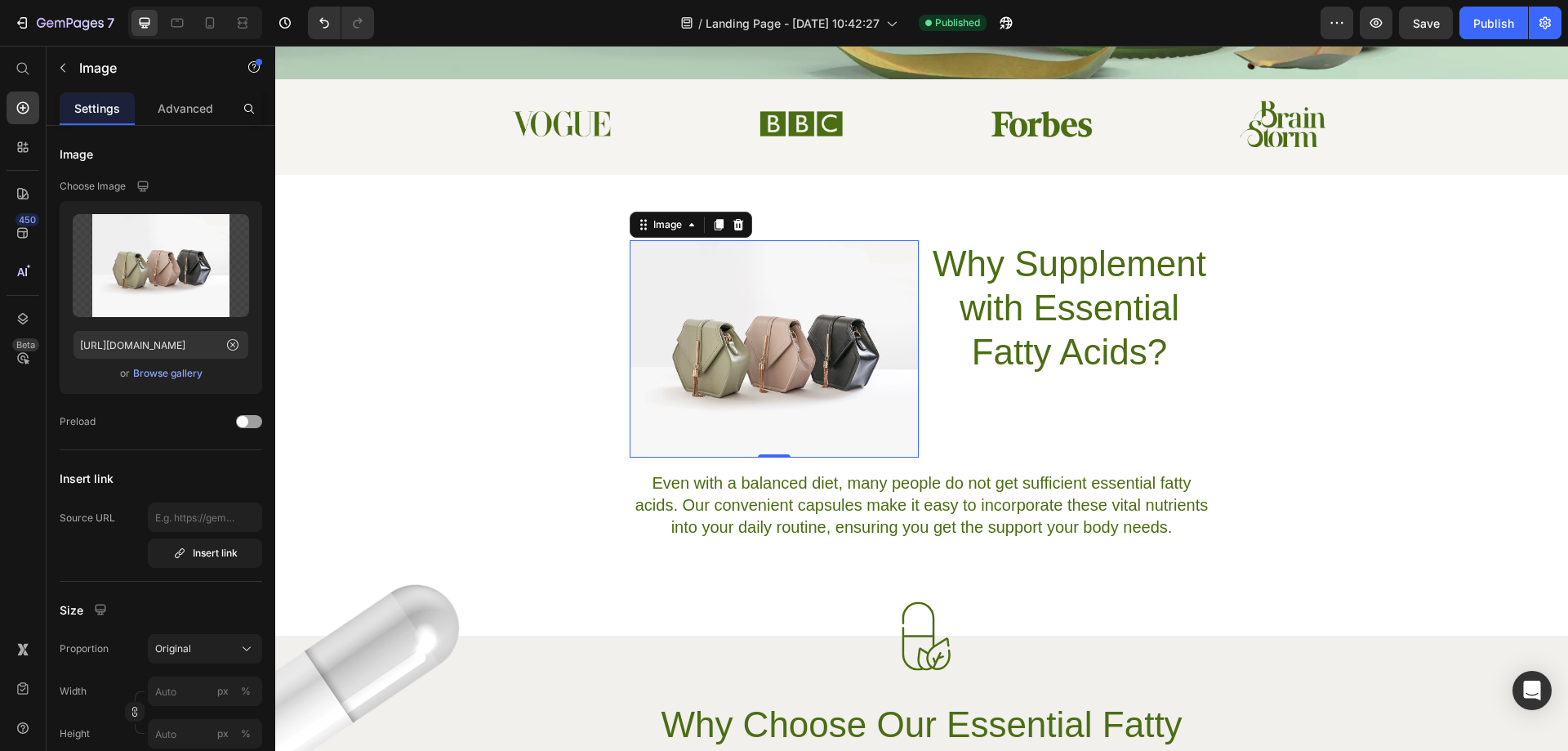 scroll, scrollTop: 618, scrollLeft: 0, axis: vertical 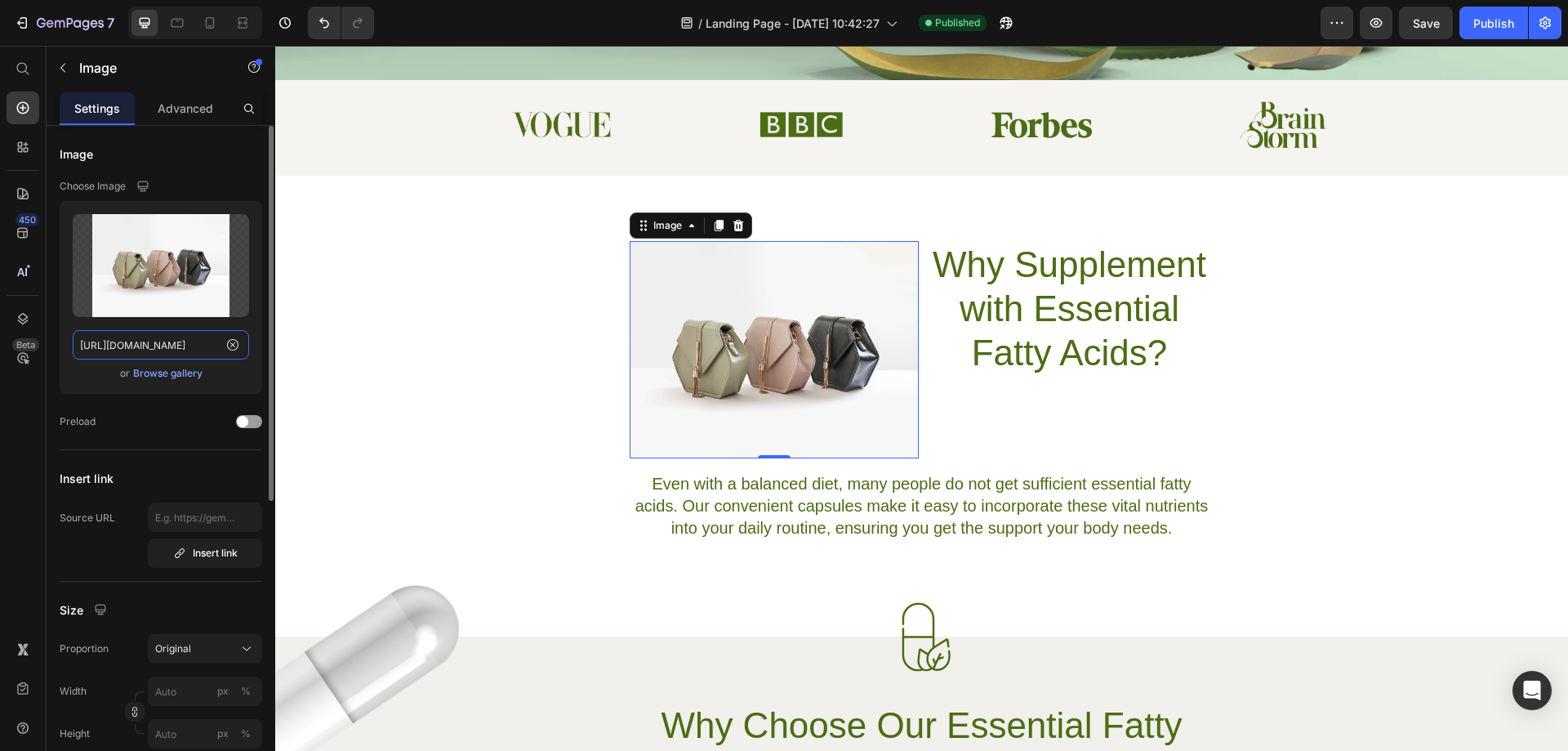 click on "[URL][DOMAIN_NAME]" 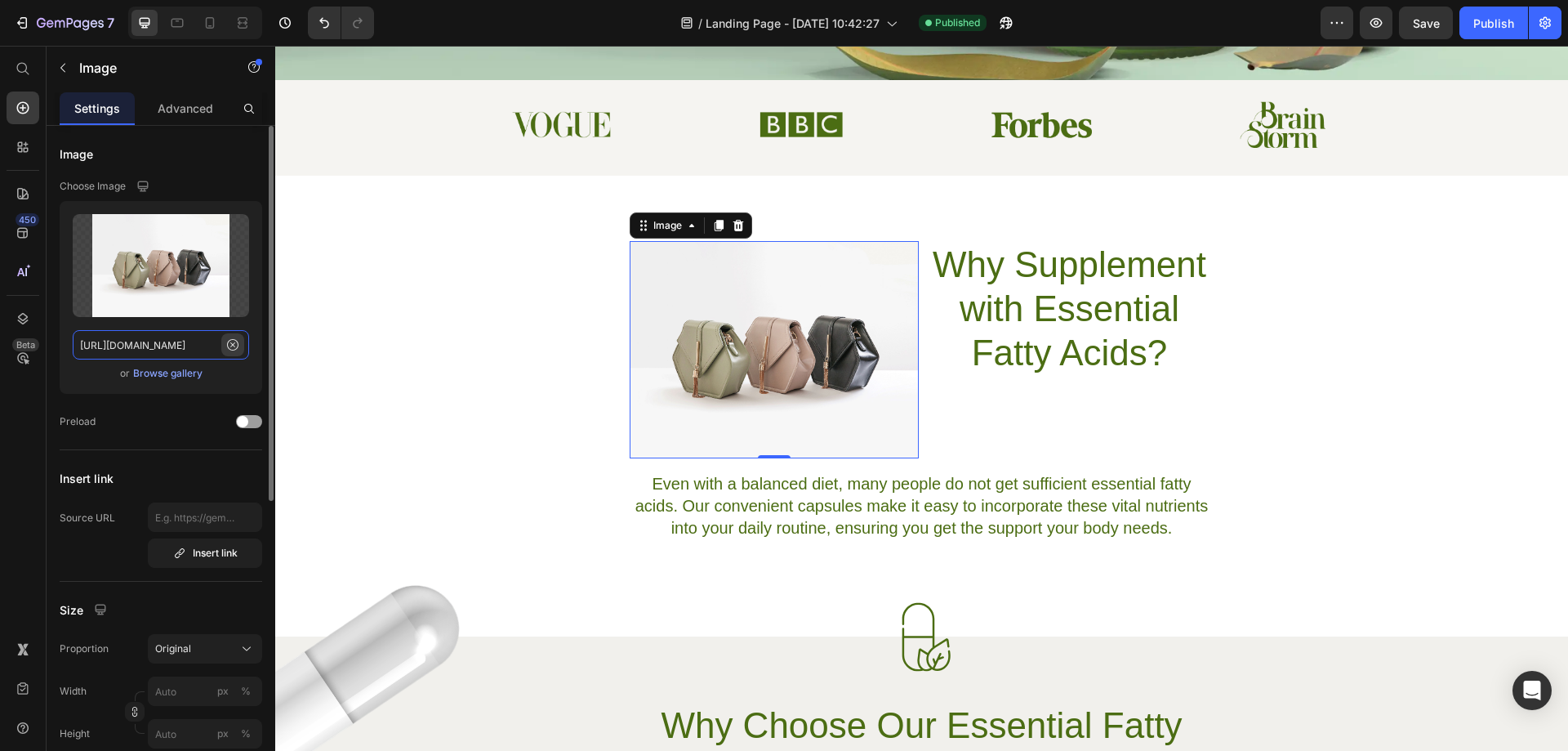 scroll, scrollTop: 0, scrollLeft: 235, axis: horizontal 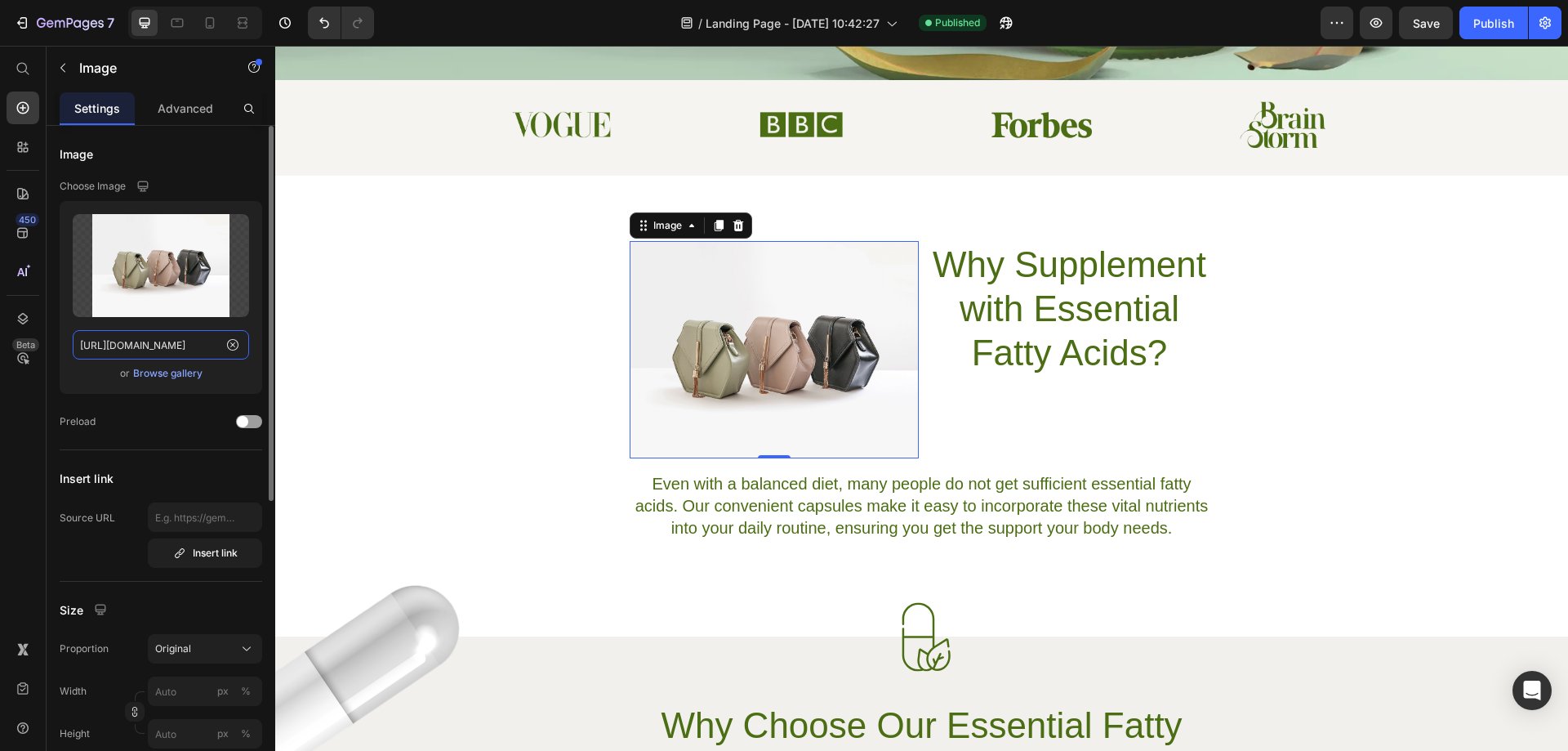 drag, startPoint x: 189, startPoint y: 344, endPoint x: 253, endPoint y: 343, distance: 64.00781 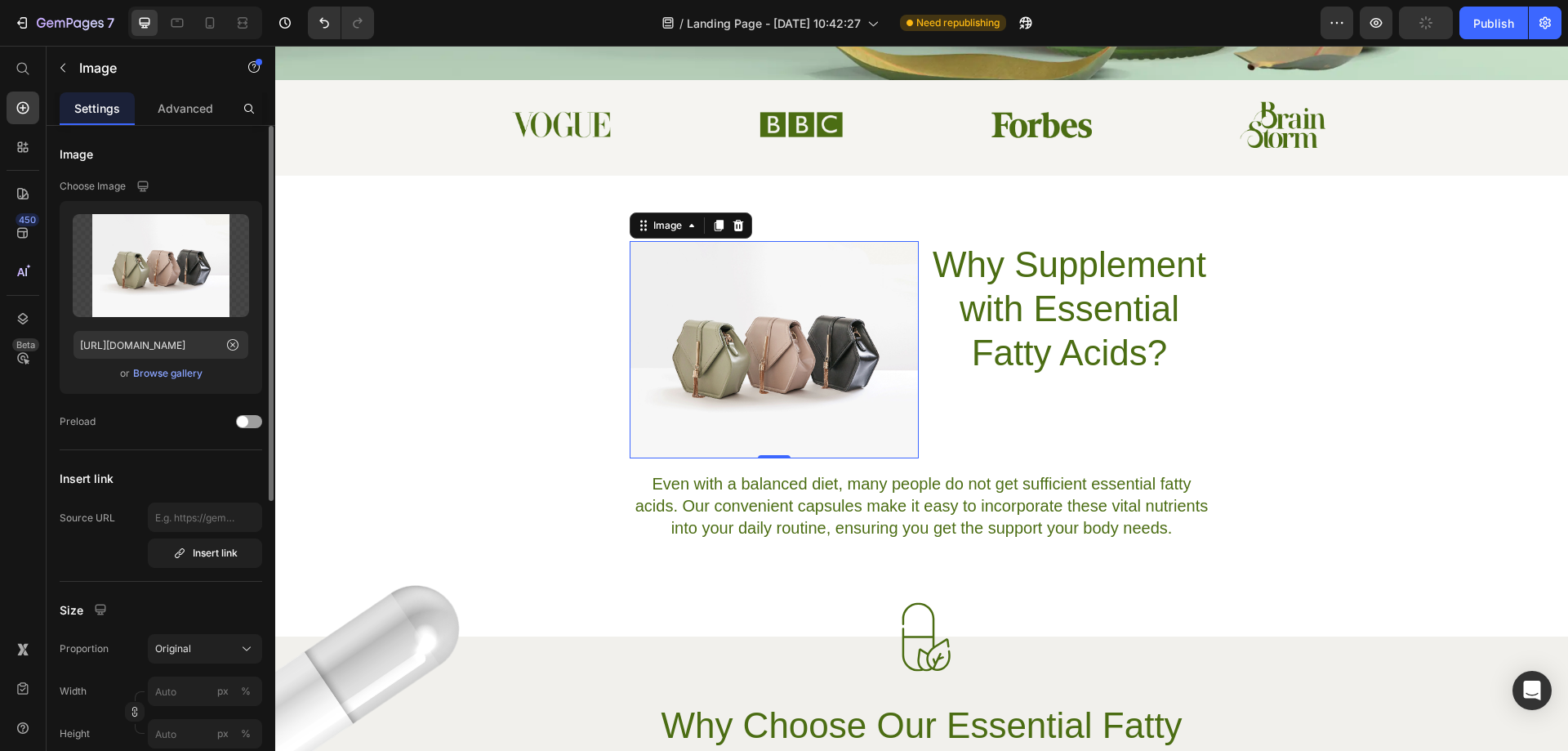 scroll, scrollTop: 0, scrollLeft: 0, axis: both 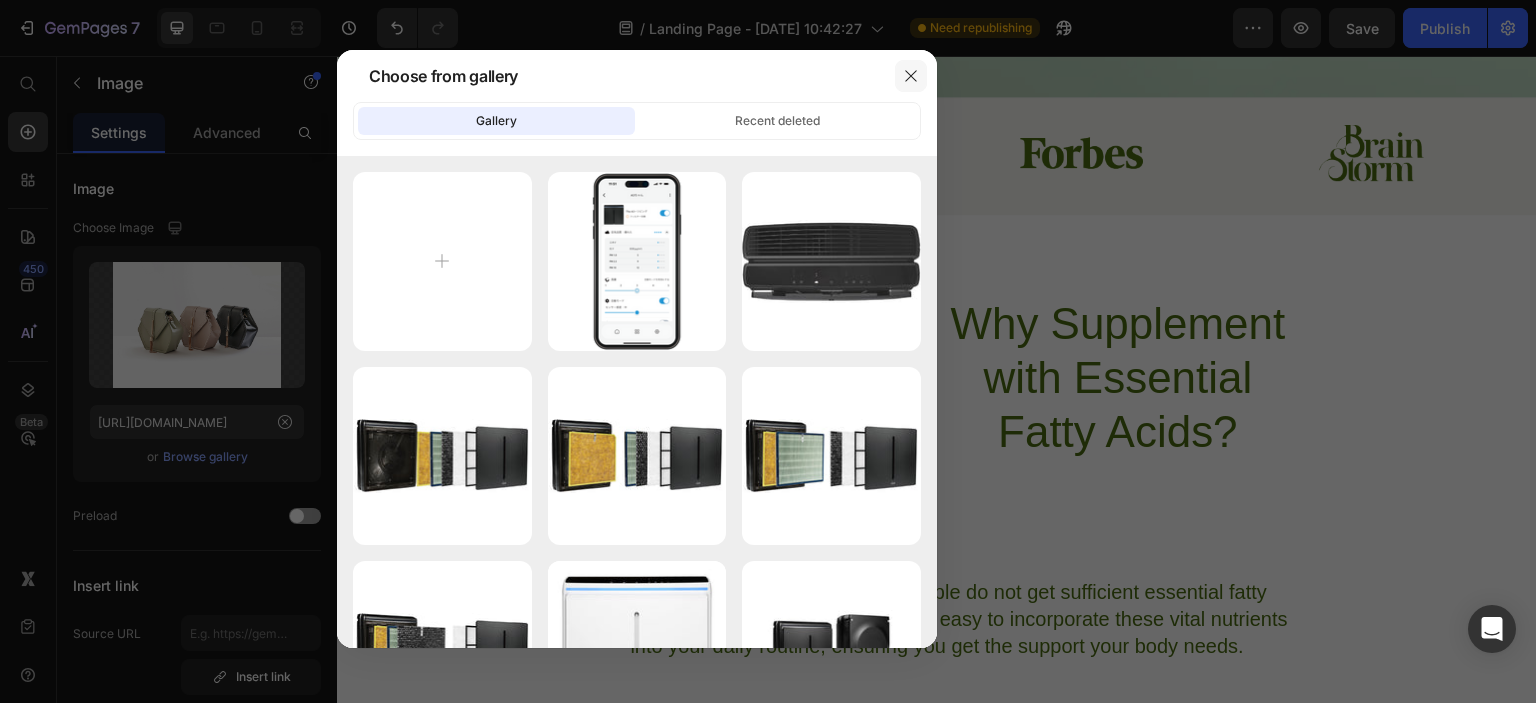 click 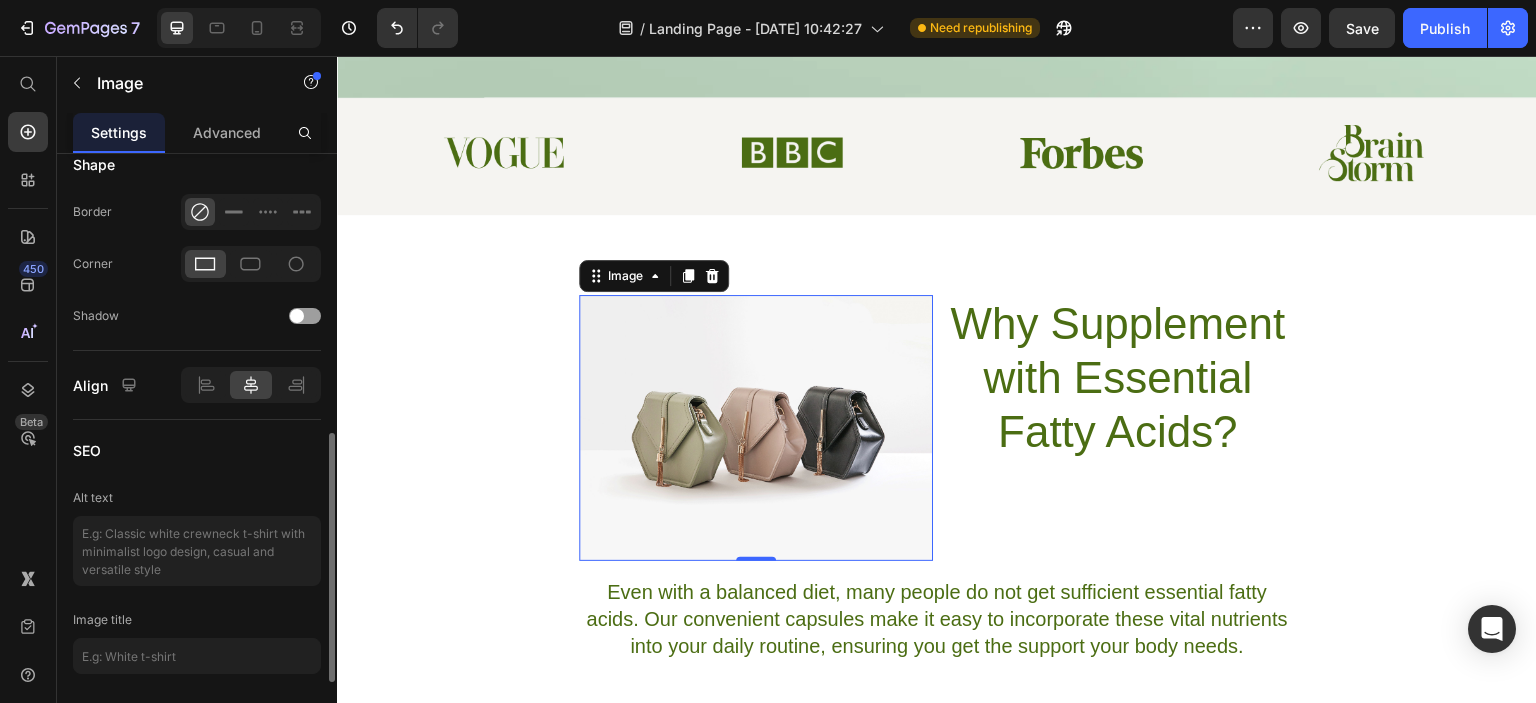 scroll, scrollTop: 0, scrollLeft: 0, axis: both 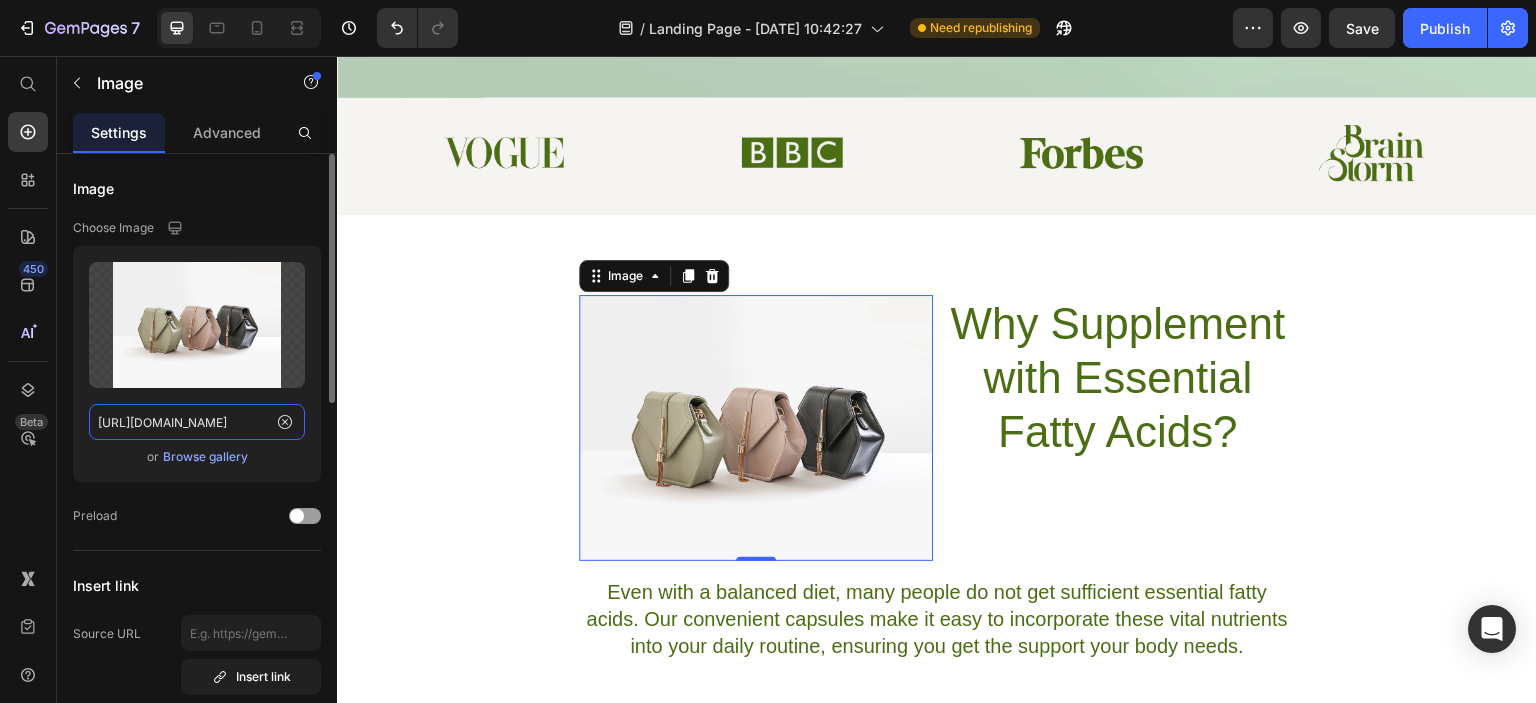 click on "[URL][DOMAIN_NAME]" 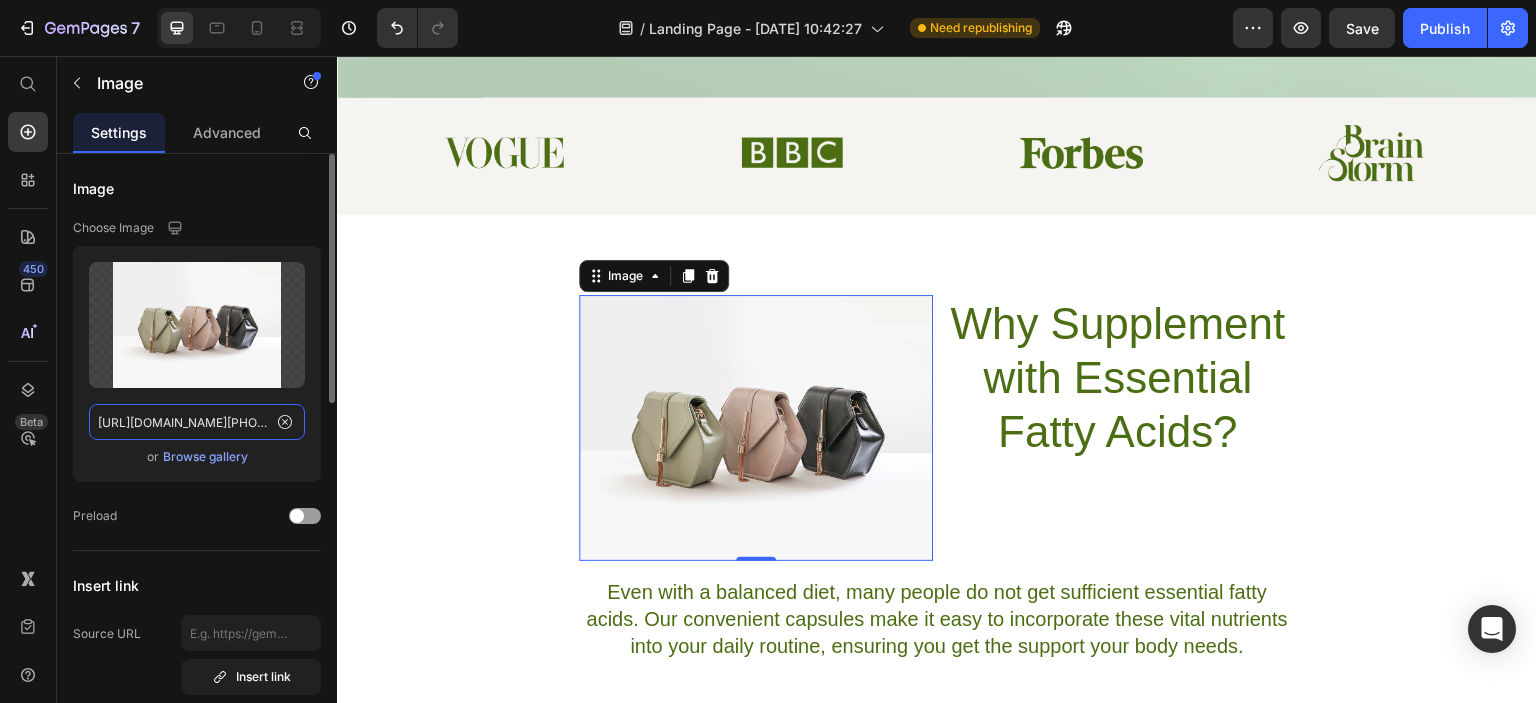 scroll, scrollTop: 0, scrollLeft: 418, axis: horizontal 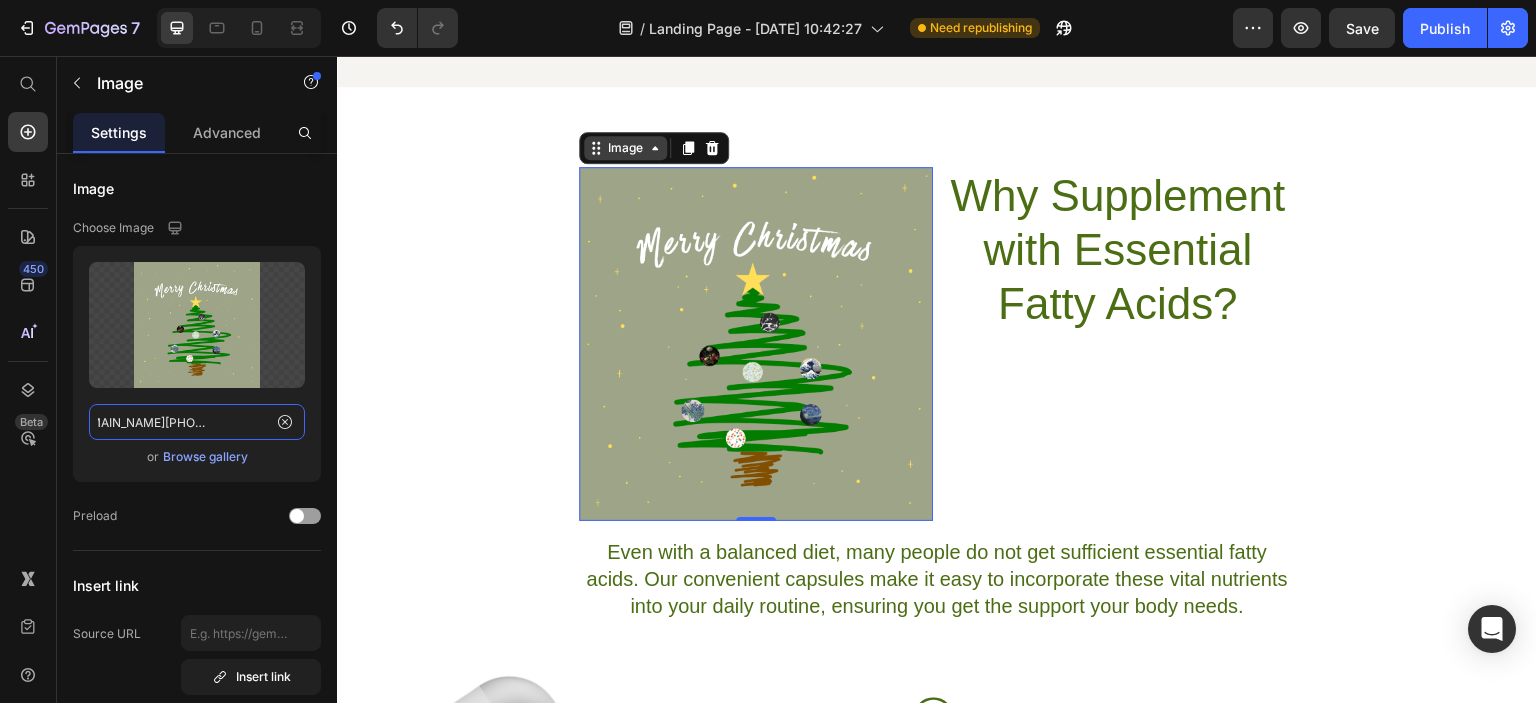 type on "[URL][DOMAIN_NAME][PHONE_NUMBER]" 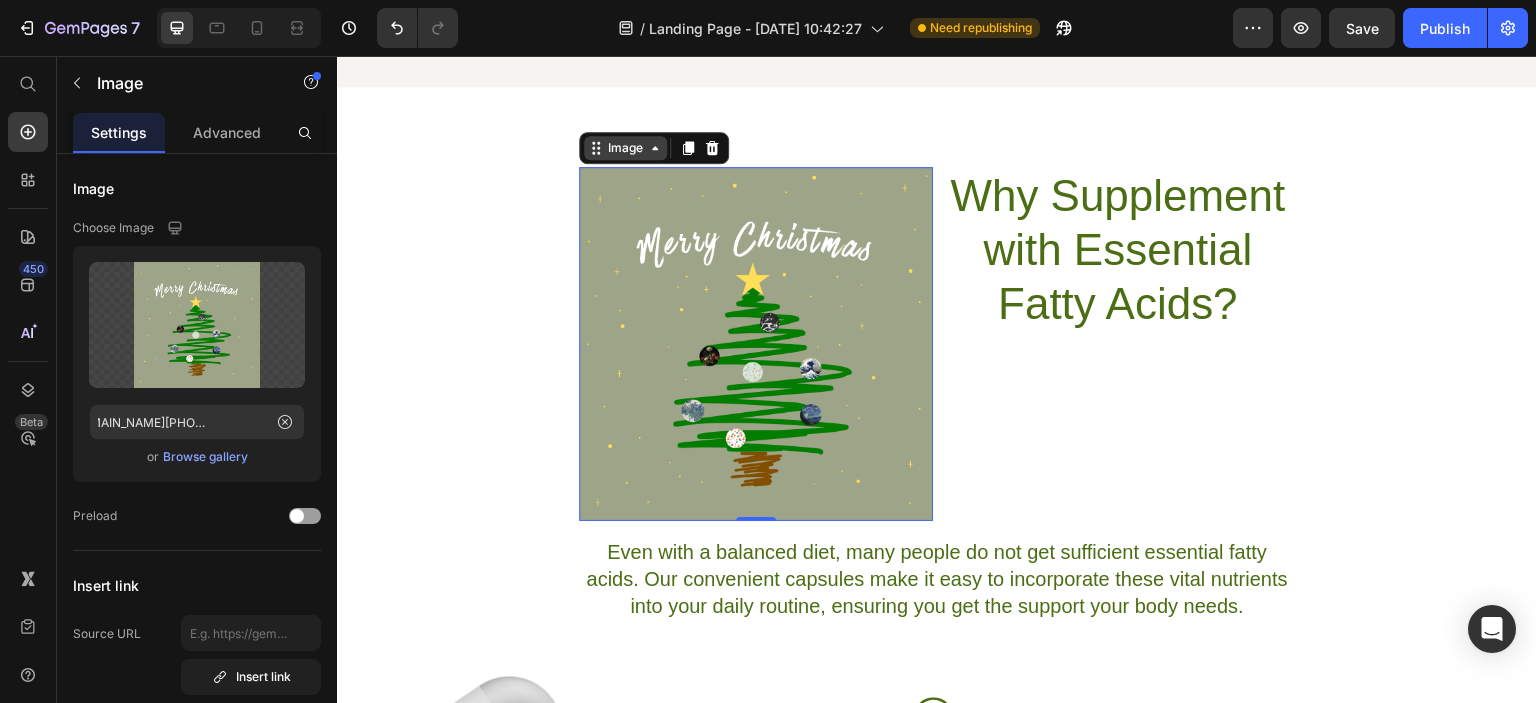 scroll, scrollTop: 0, scrollLeft: 0, axis: both 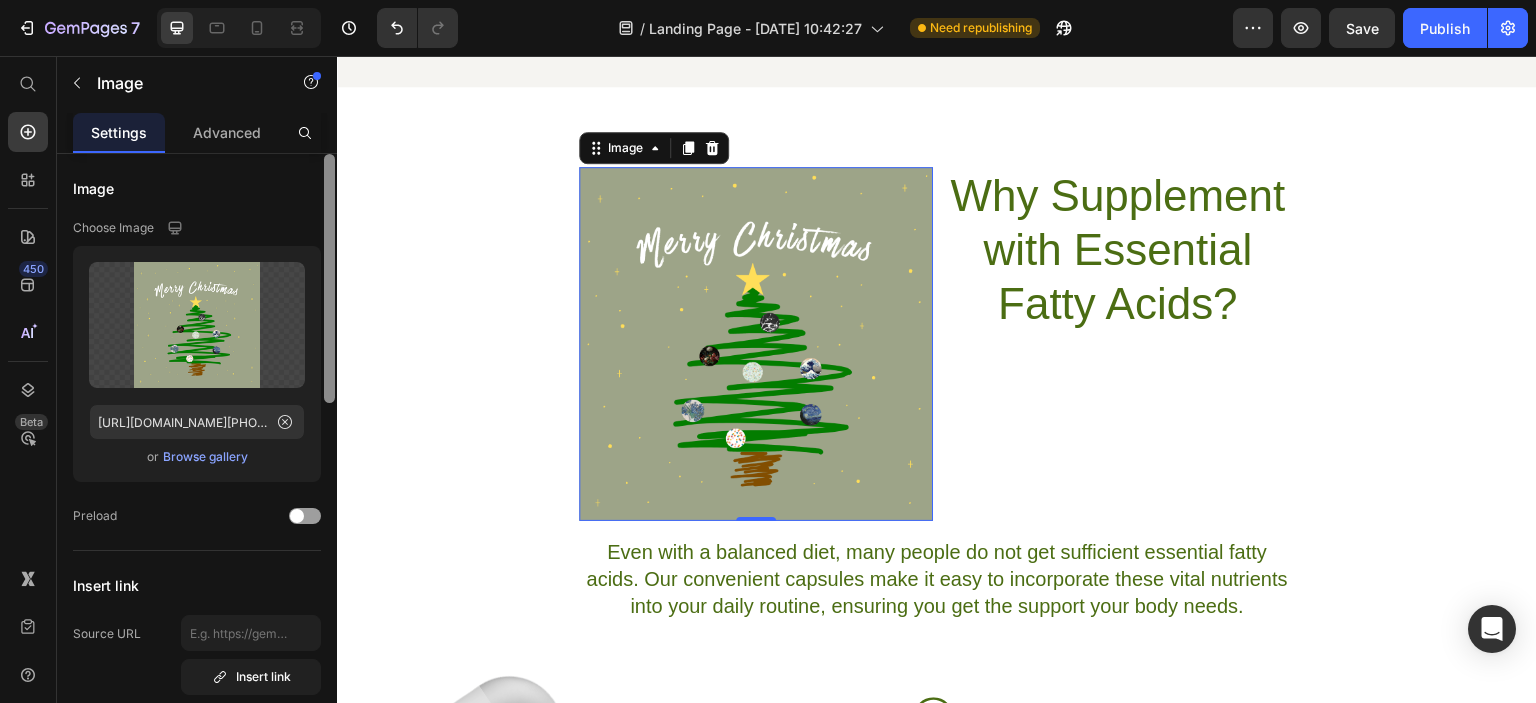 drag, startPoint x: 328, startPoint y: 281, endPoint x: 332, endPoint y: 236, distance: 45.17743 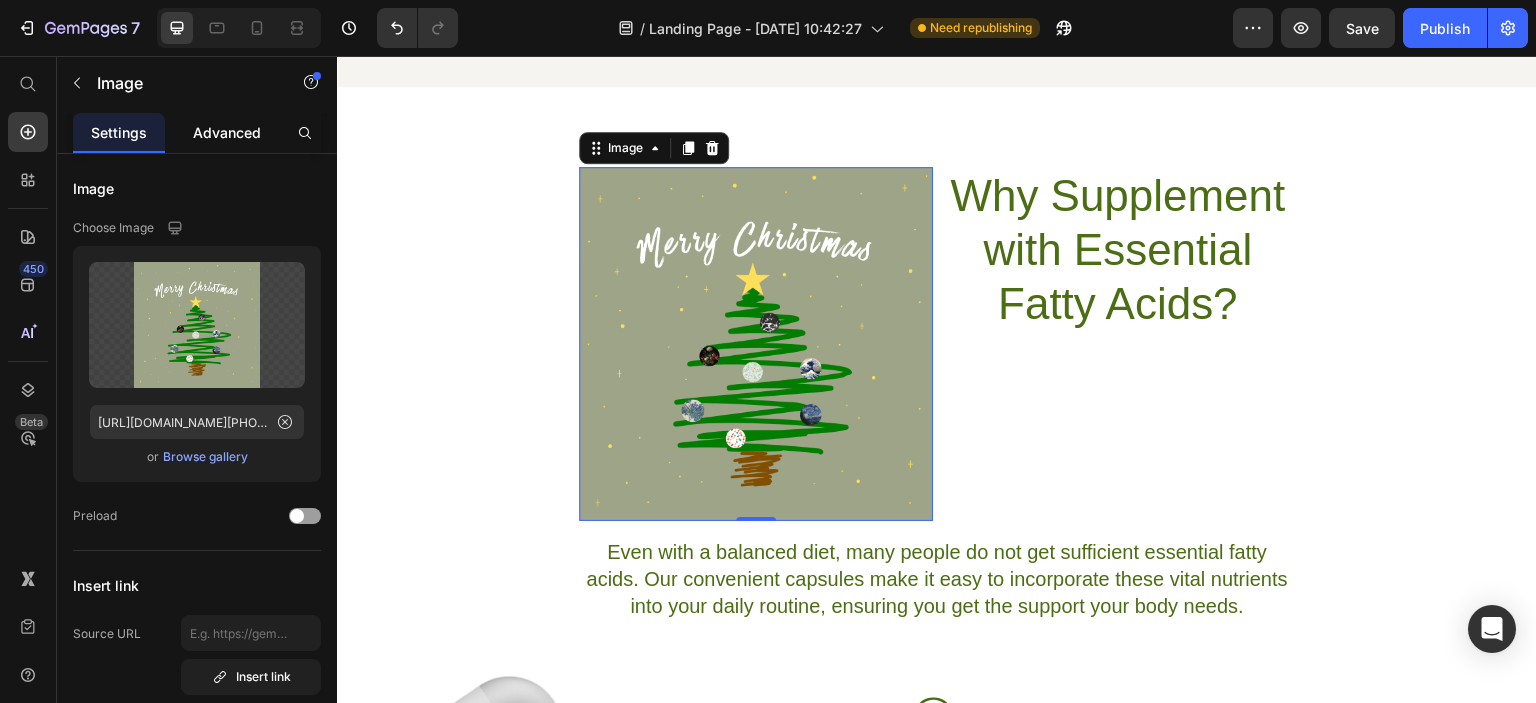 click on "Advanced" at bounding box center [227, 132] 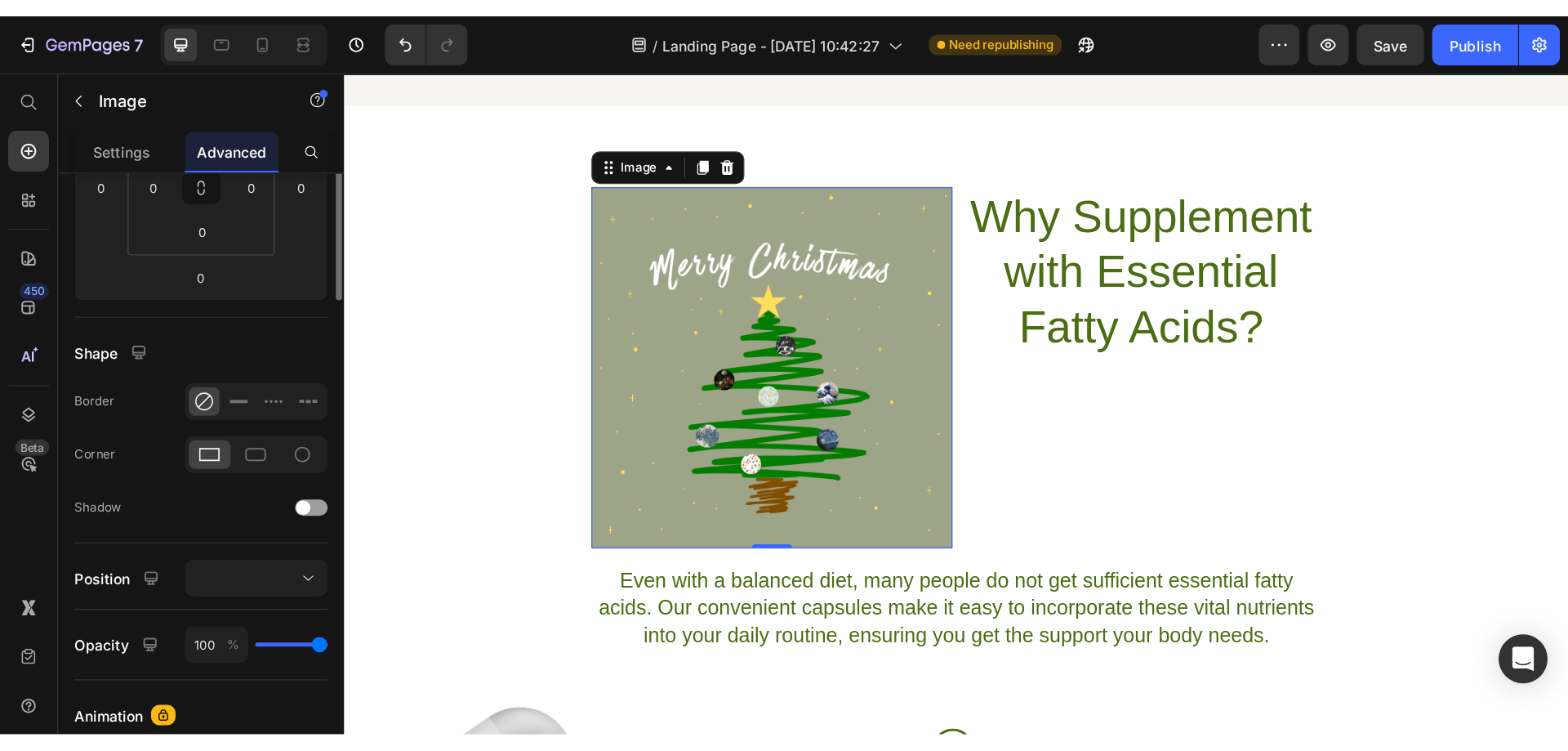 scroll, scrollTop: 0, scrollLeft: 0, axis: both 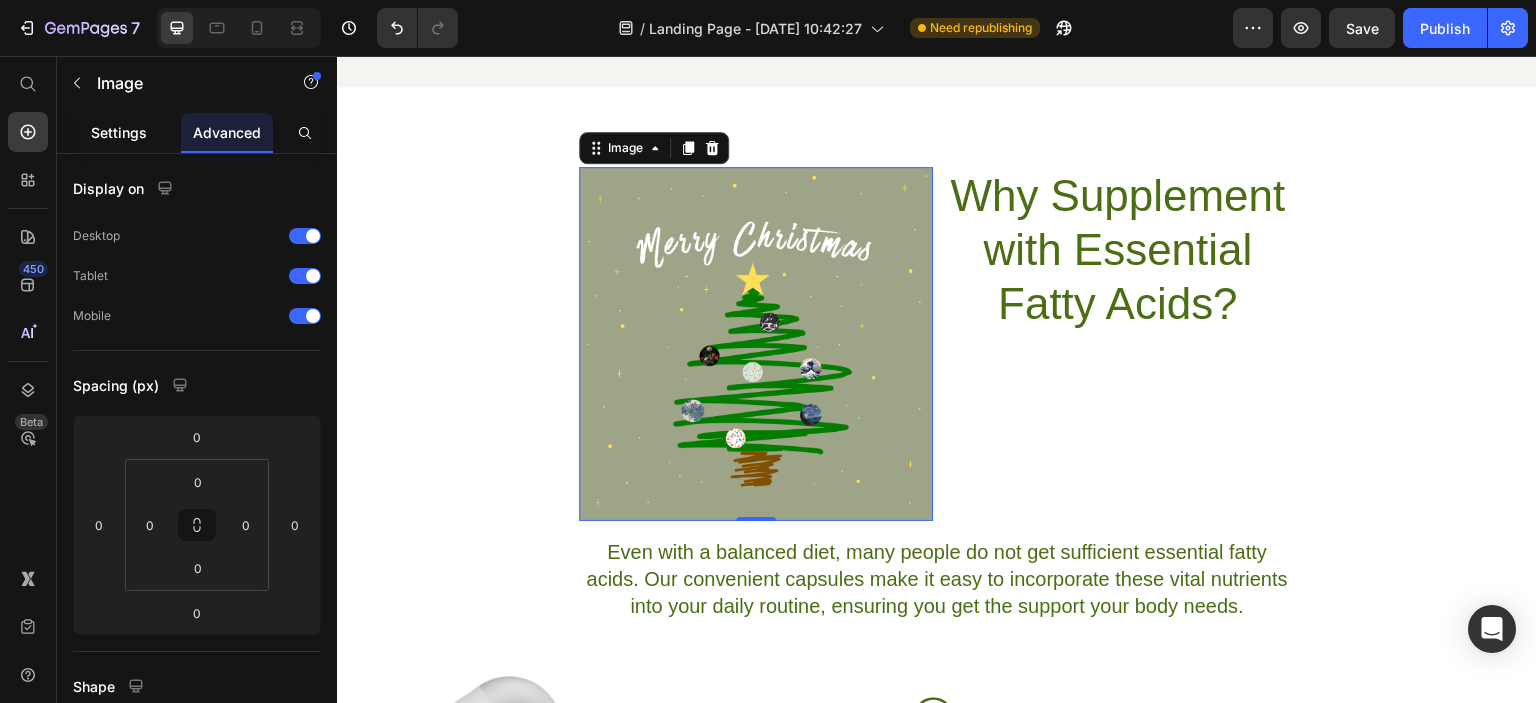 click on "Settings" at bounding box center (119, 132) 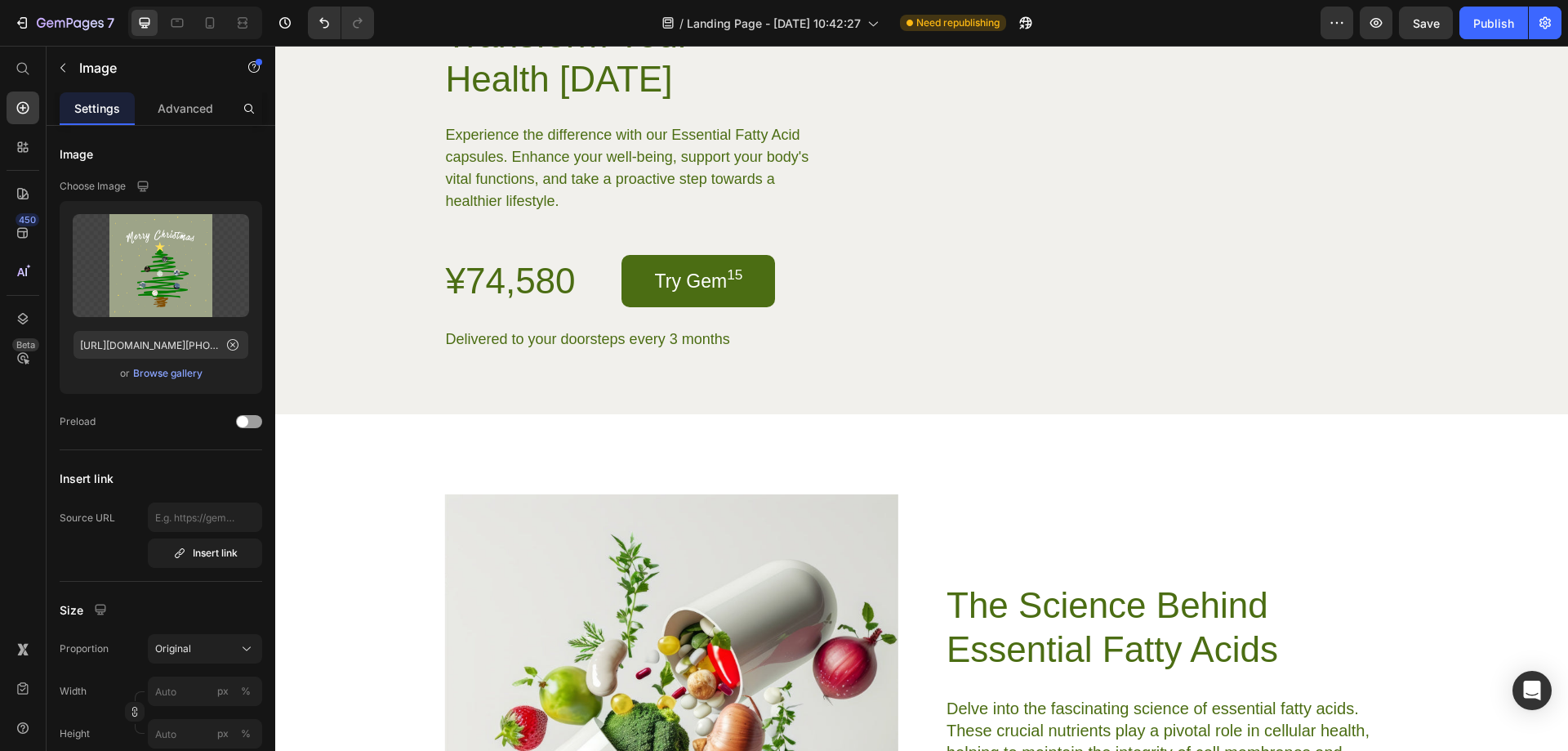 scroll, scrollTop: 3329, scrollLeft: 0, axis: vertical 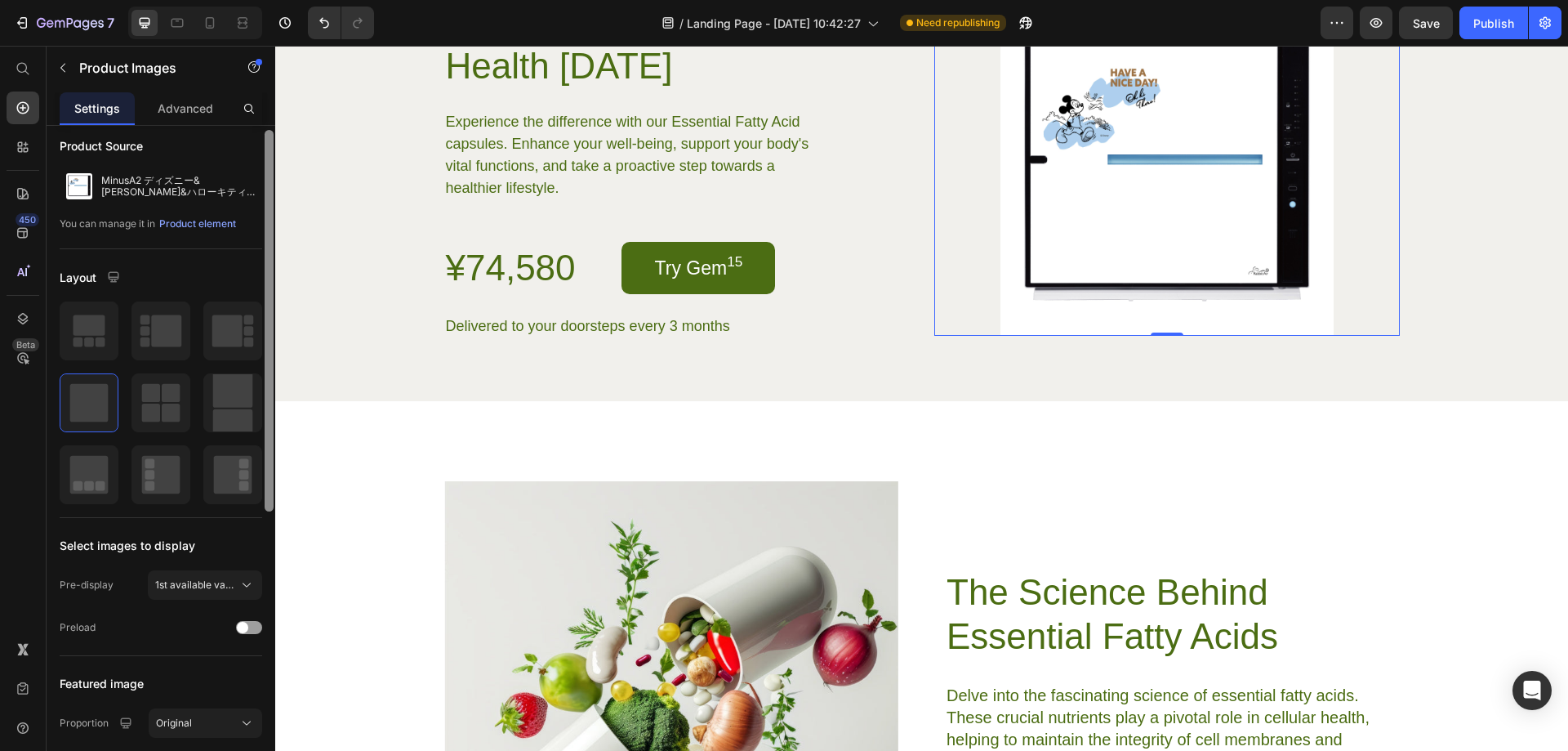 click at bounding box center (269, 462) 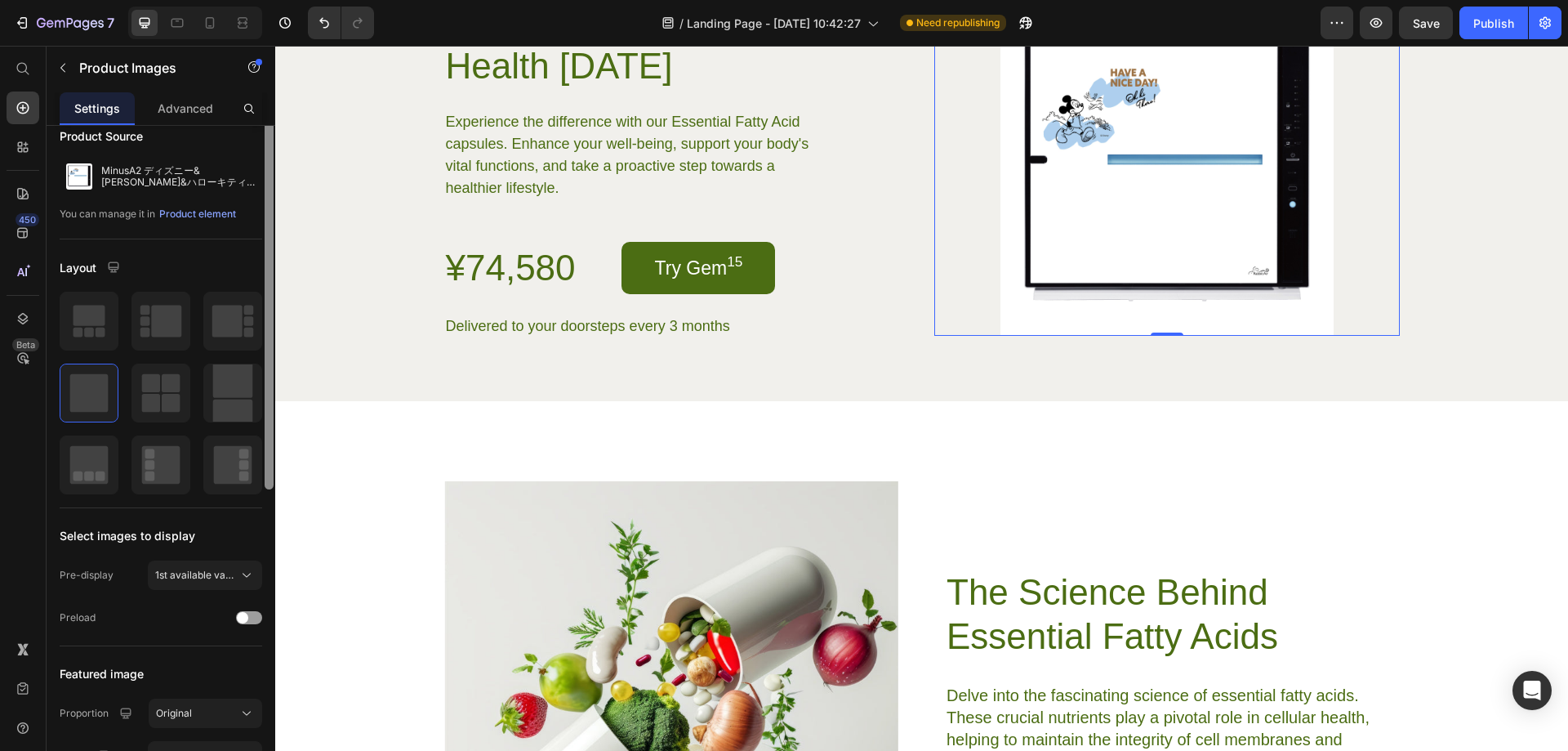 scroll, scrollTop: 0, scrollLeft: 0, axis: both 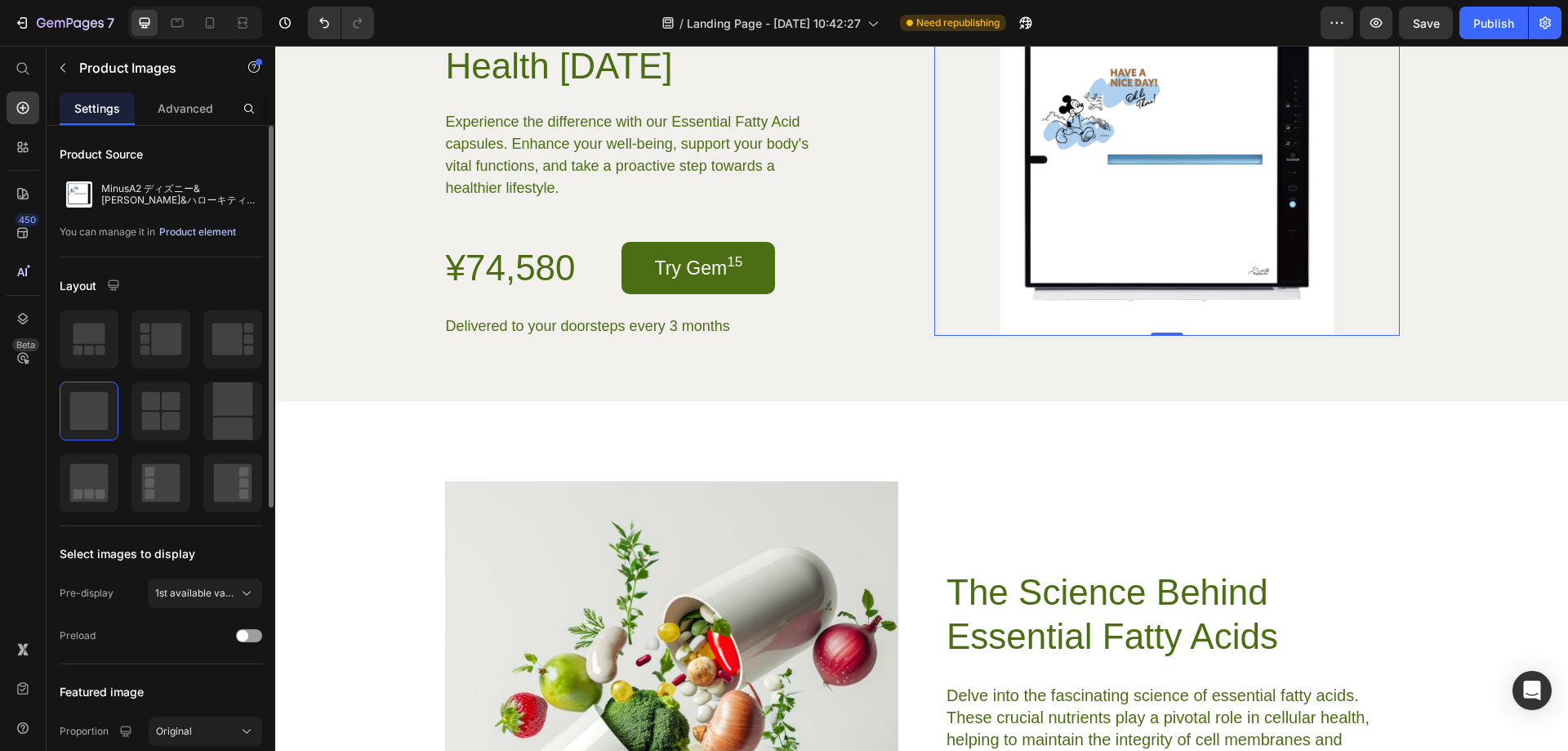 click on "Product element" at bounding box center (198, 232) 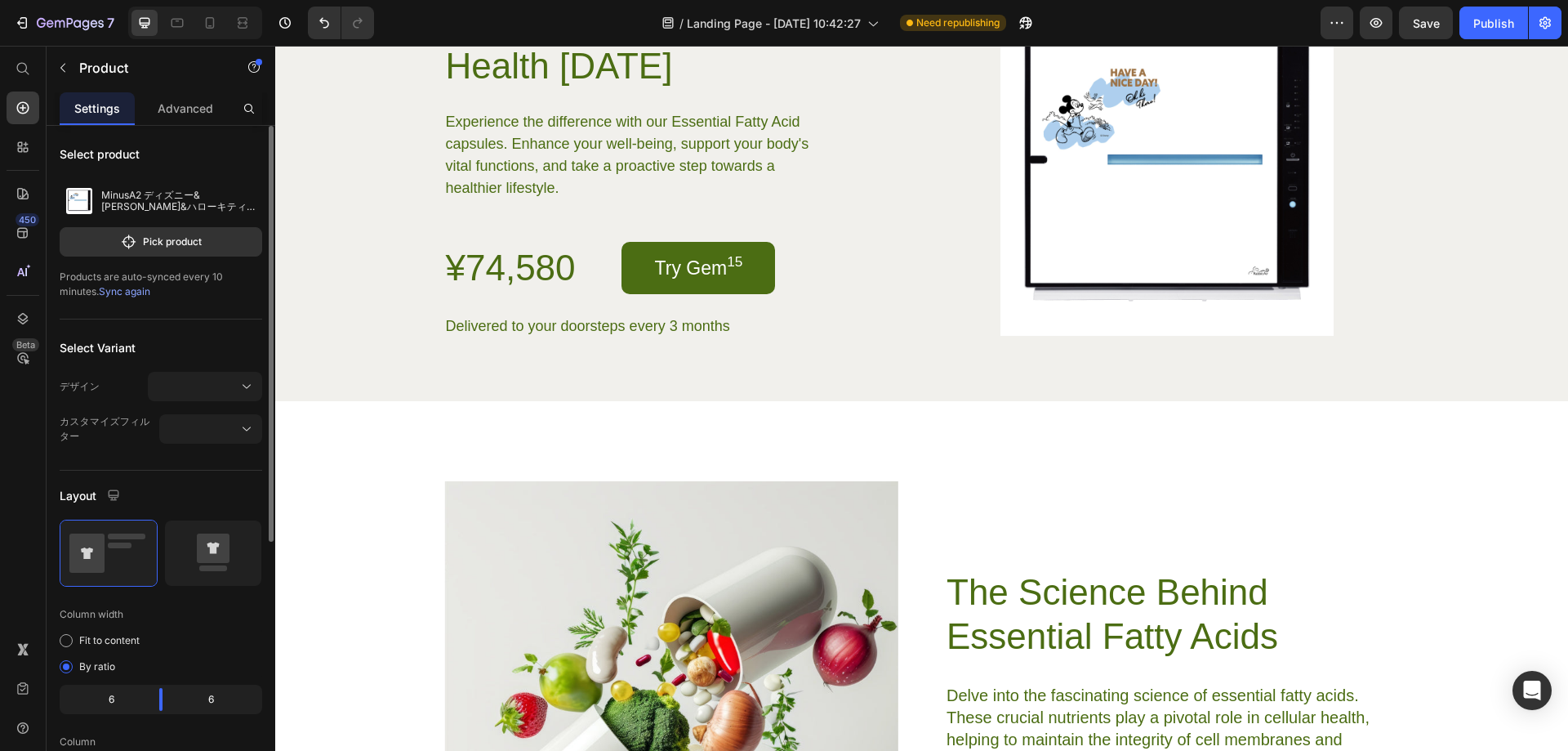 click on "Products are auto-synced every 10 minutes.  Sync again" at bounding box center (161, 284) 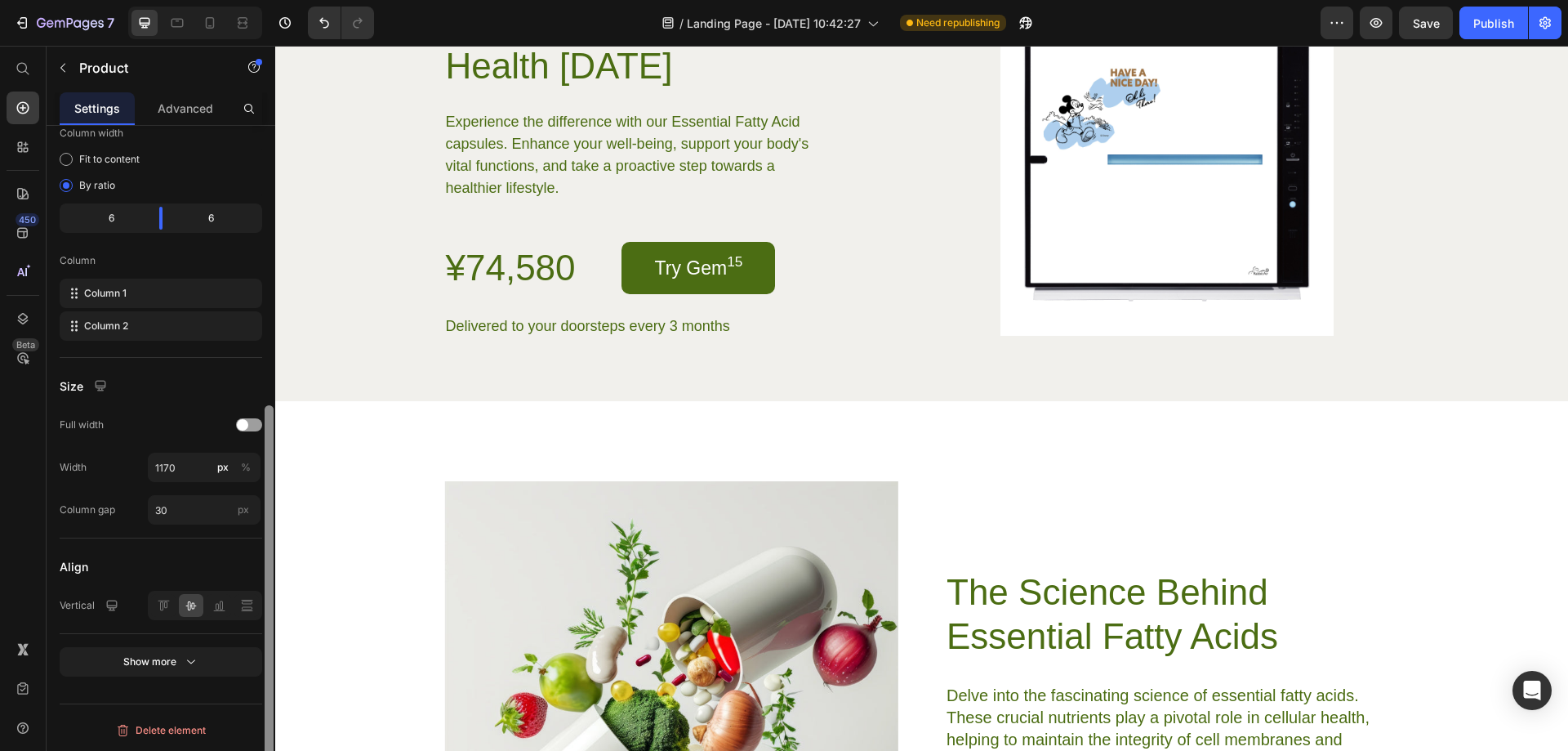 scroll, scrollTop: 0, scrollLeft: 0, axis: both 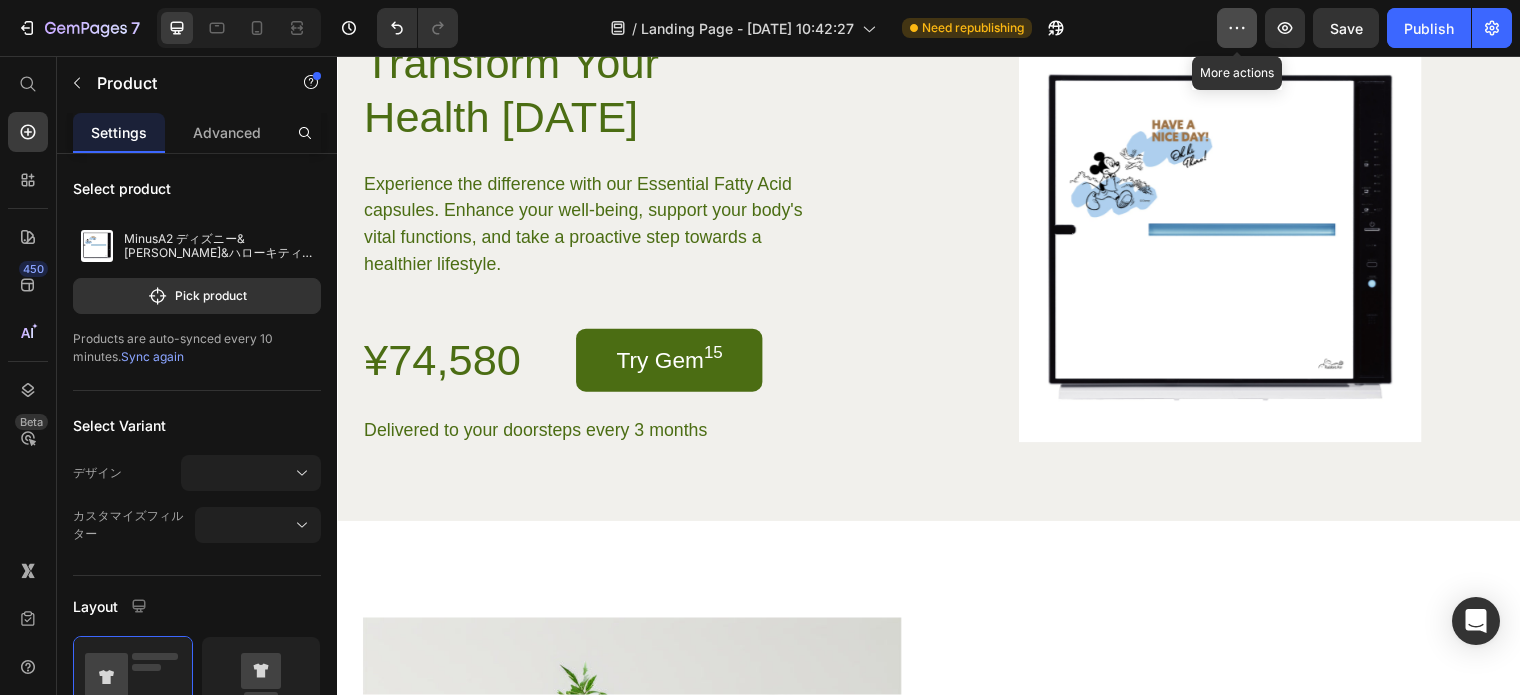 click 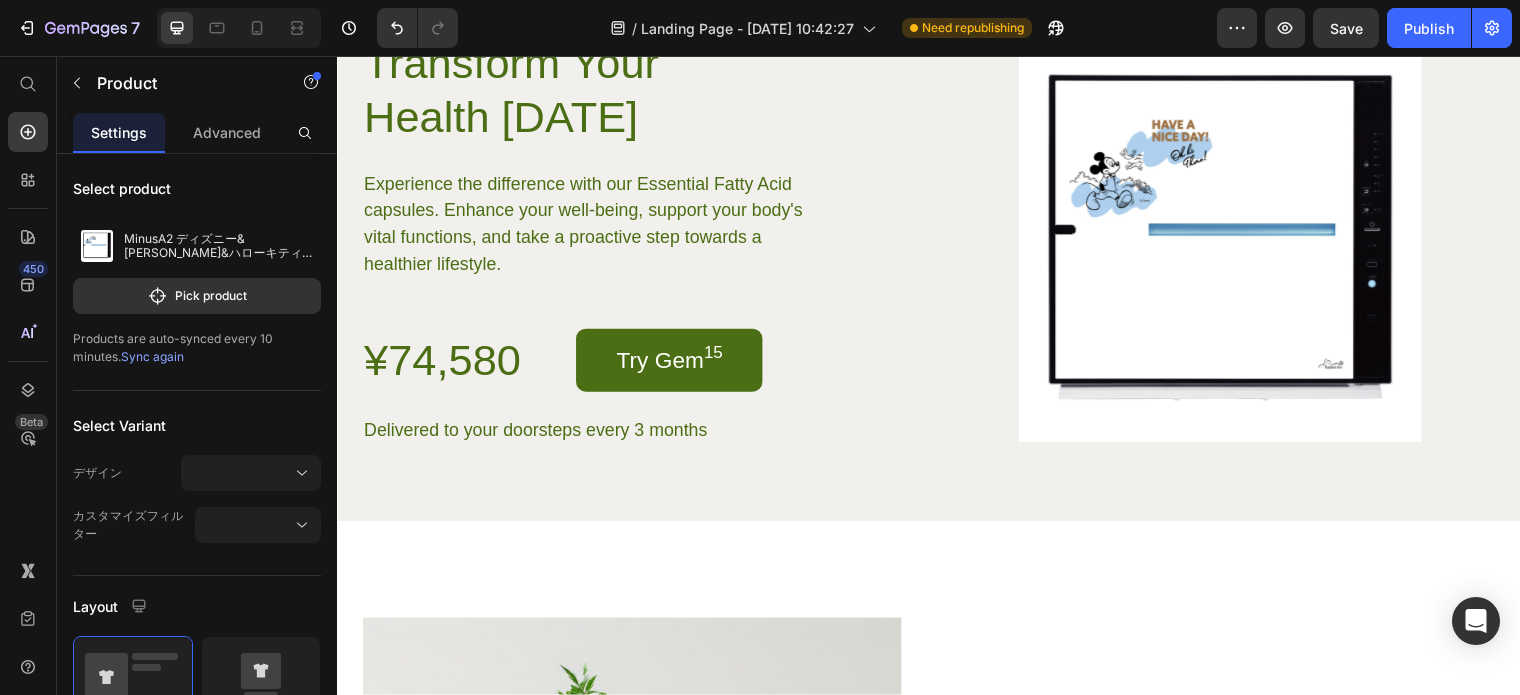 click on "/  Landing Page - [DATE] 10:42:27 Need republishing" 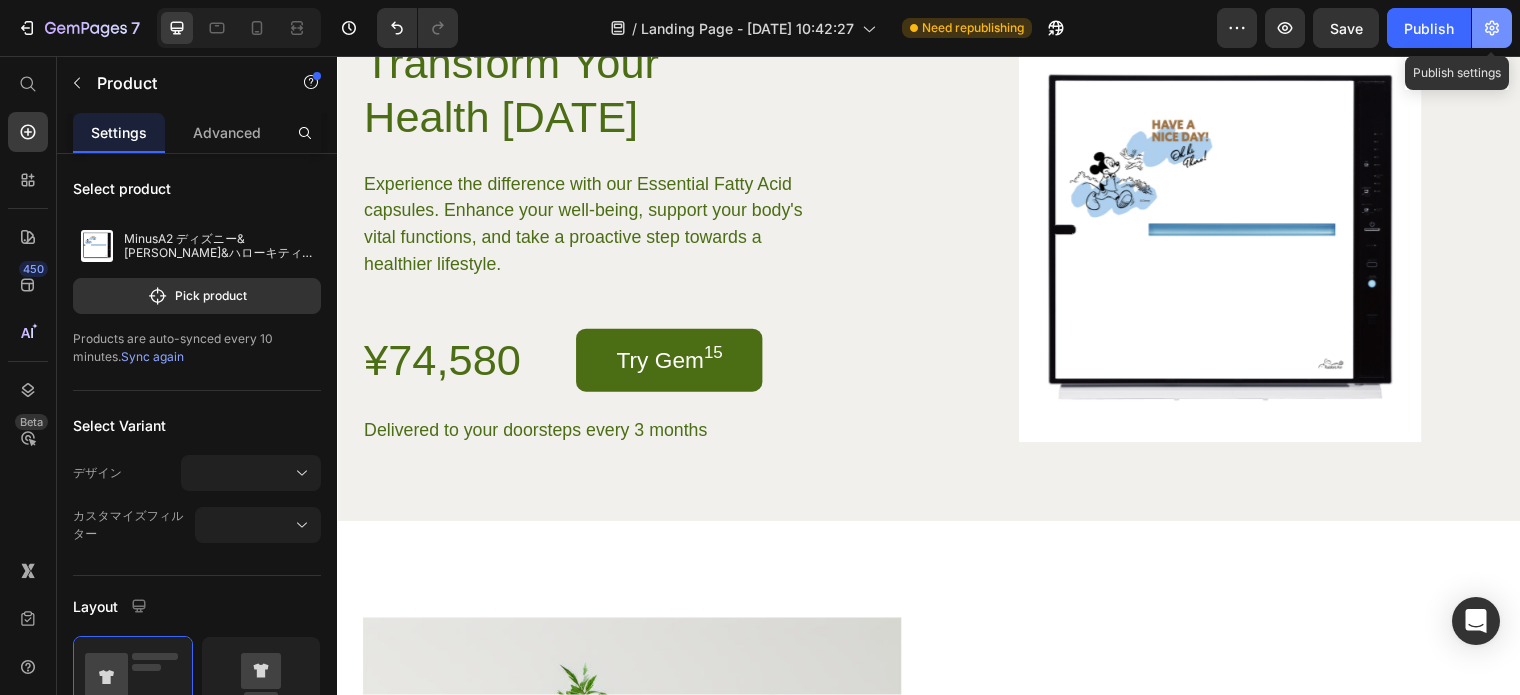 click 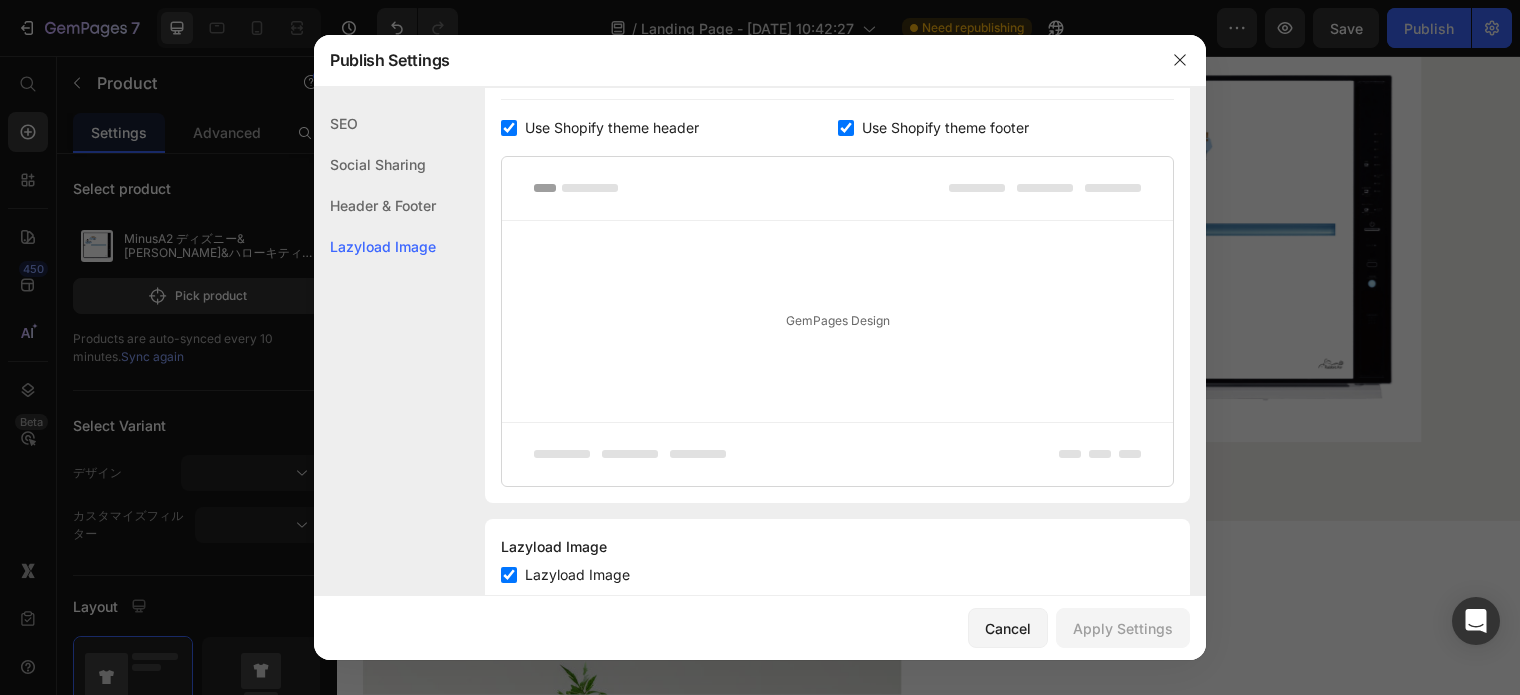 scroll, scrollTop: 1077, scrollLeft: 0, axis: vertical 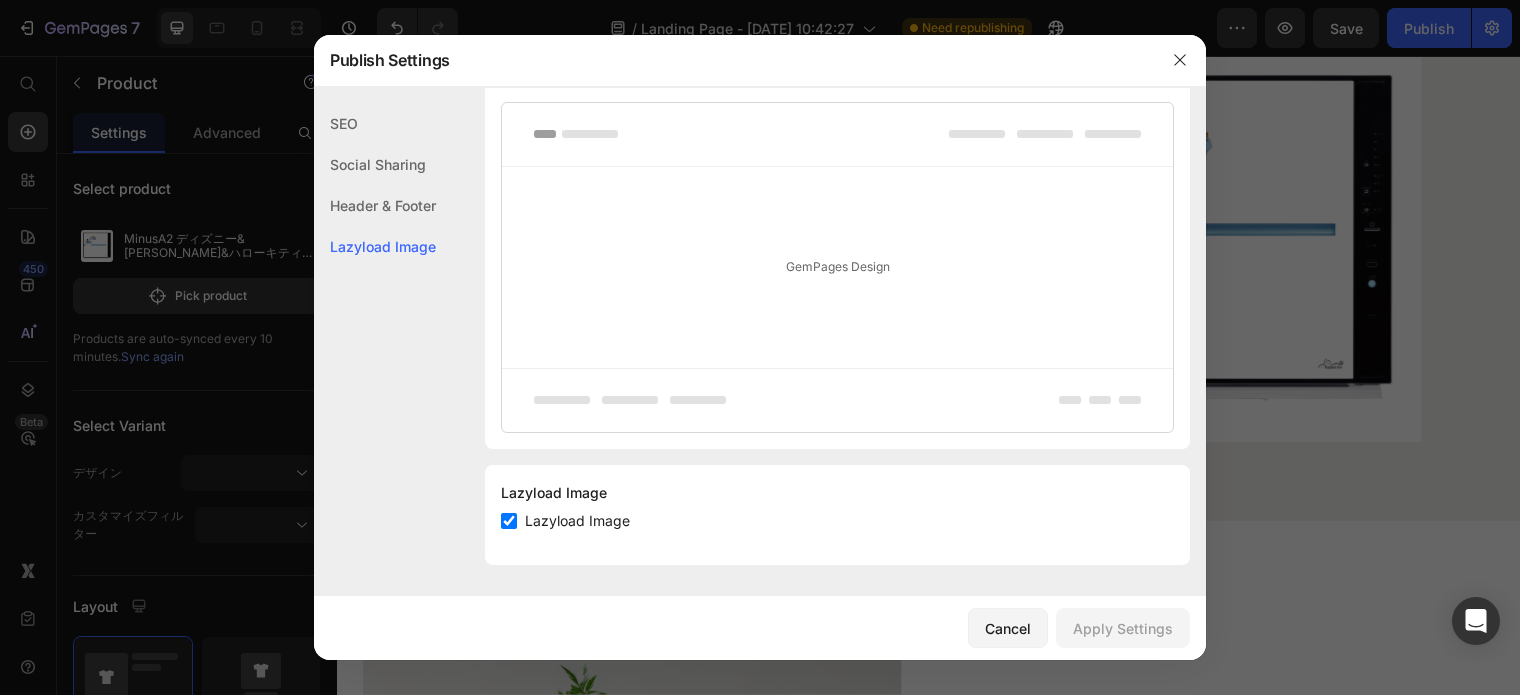 click on "Header & Footer" 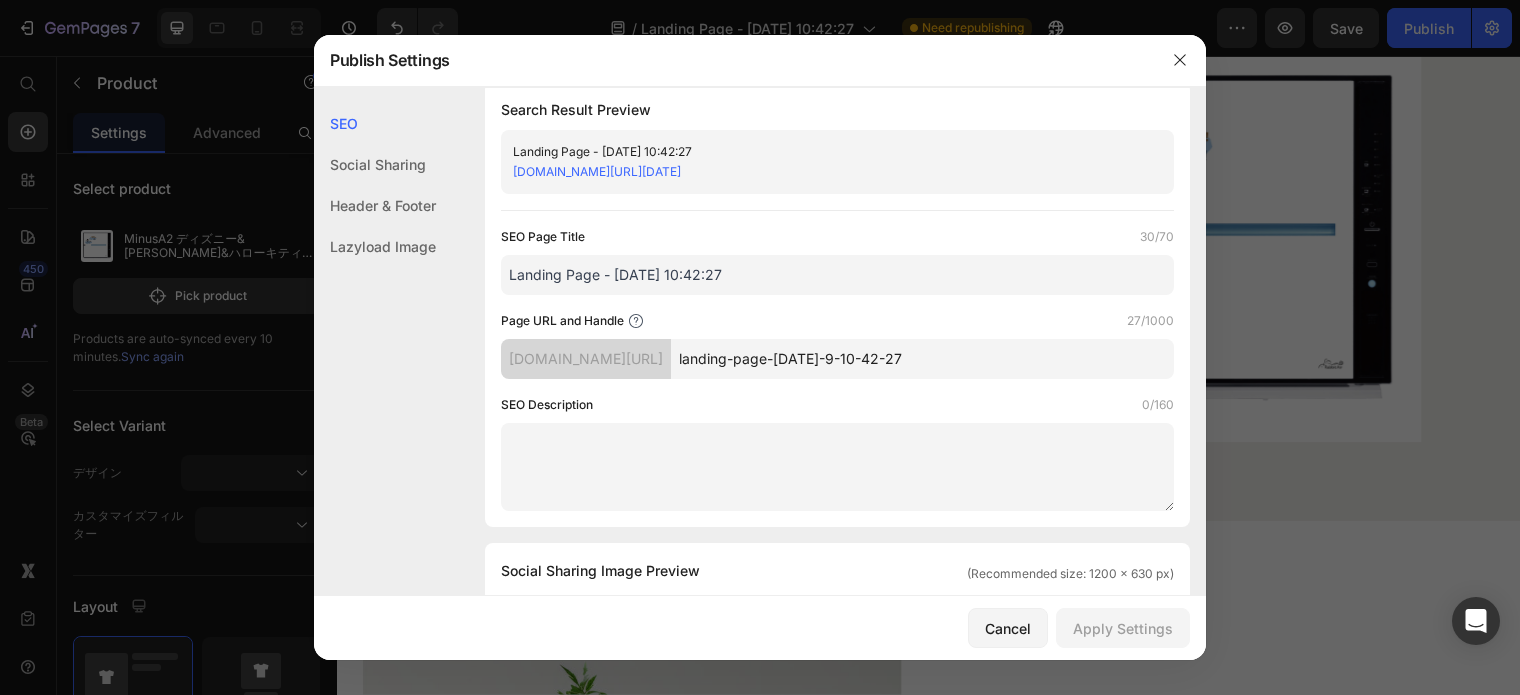 scroll, scrollTop: 0, scrollLeft: 0, axis: both 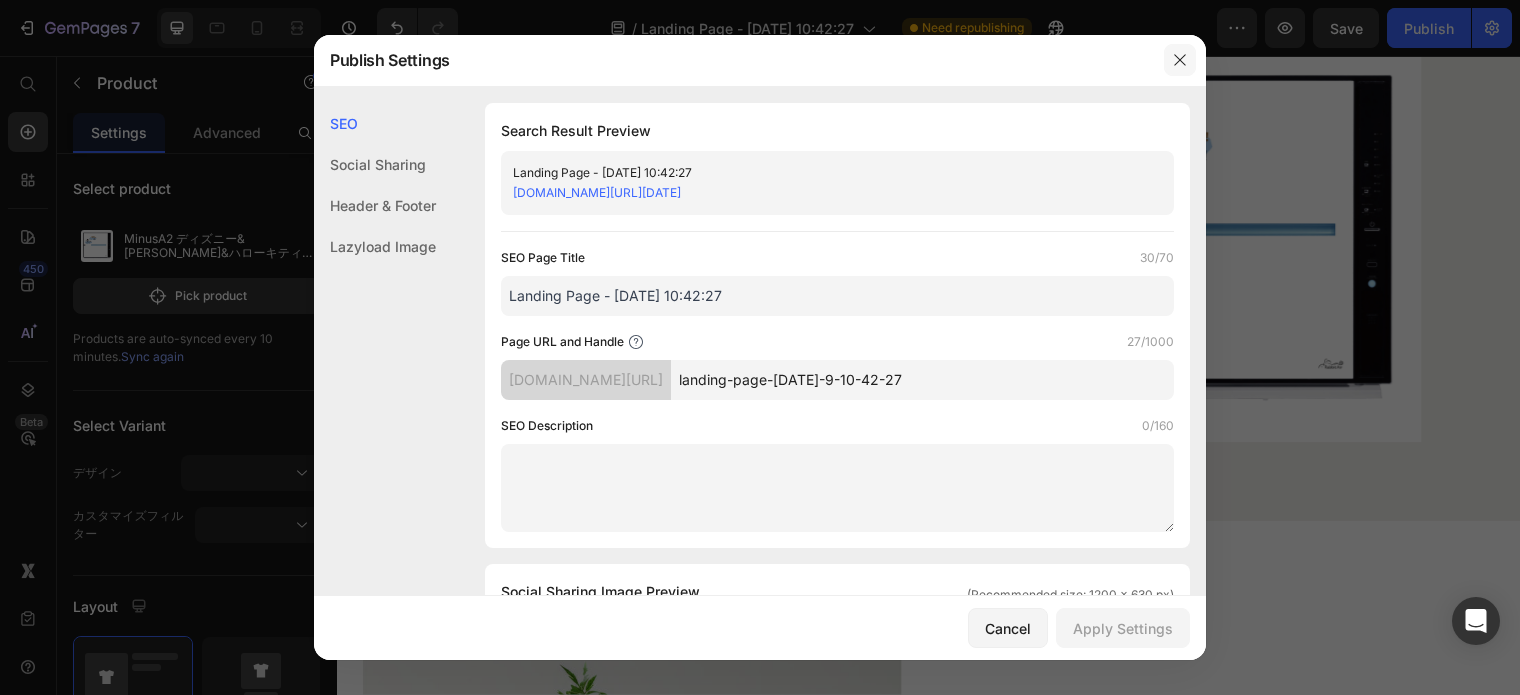 click 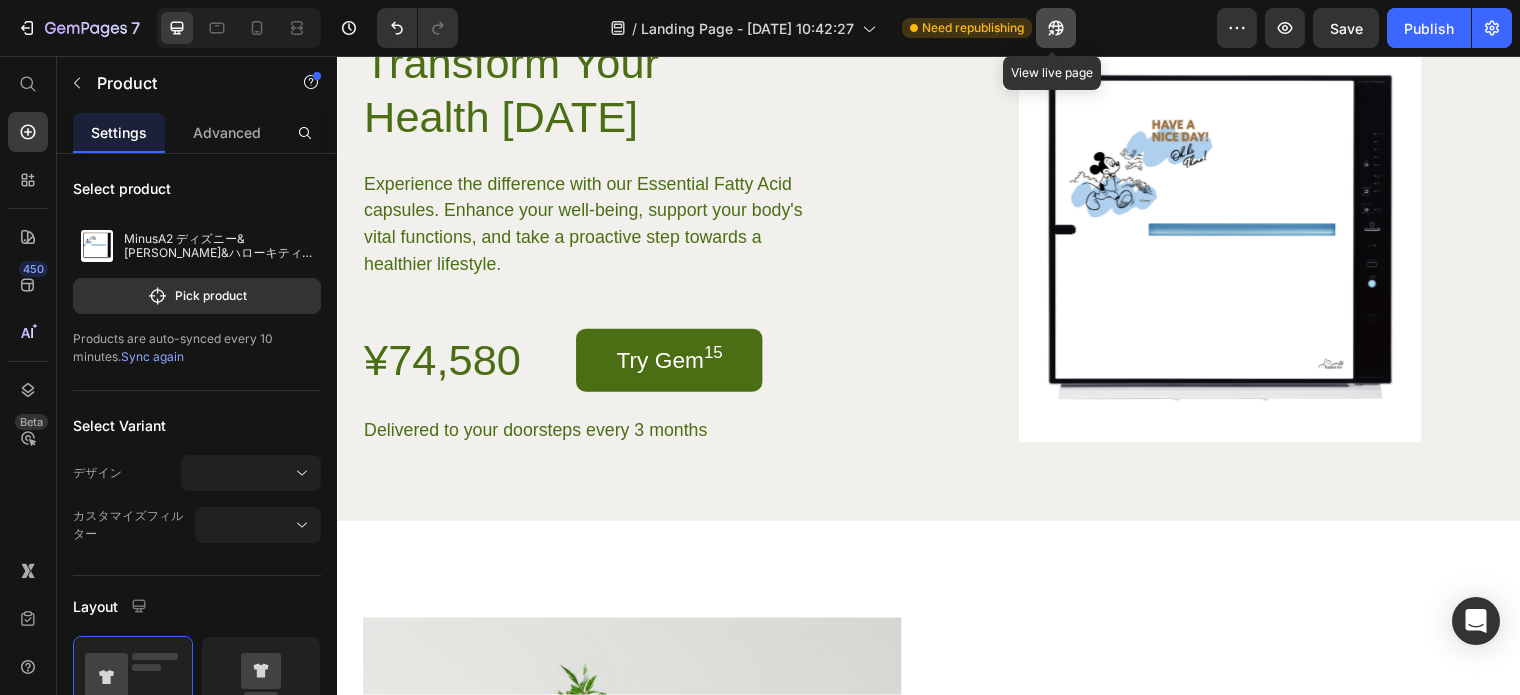 click 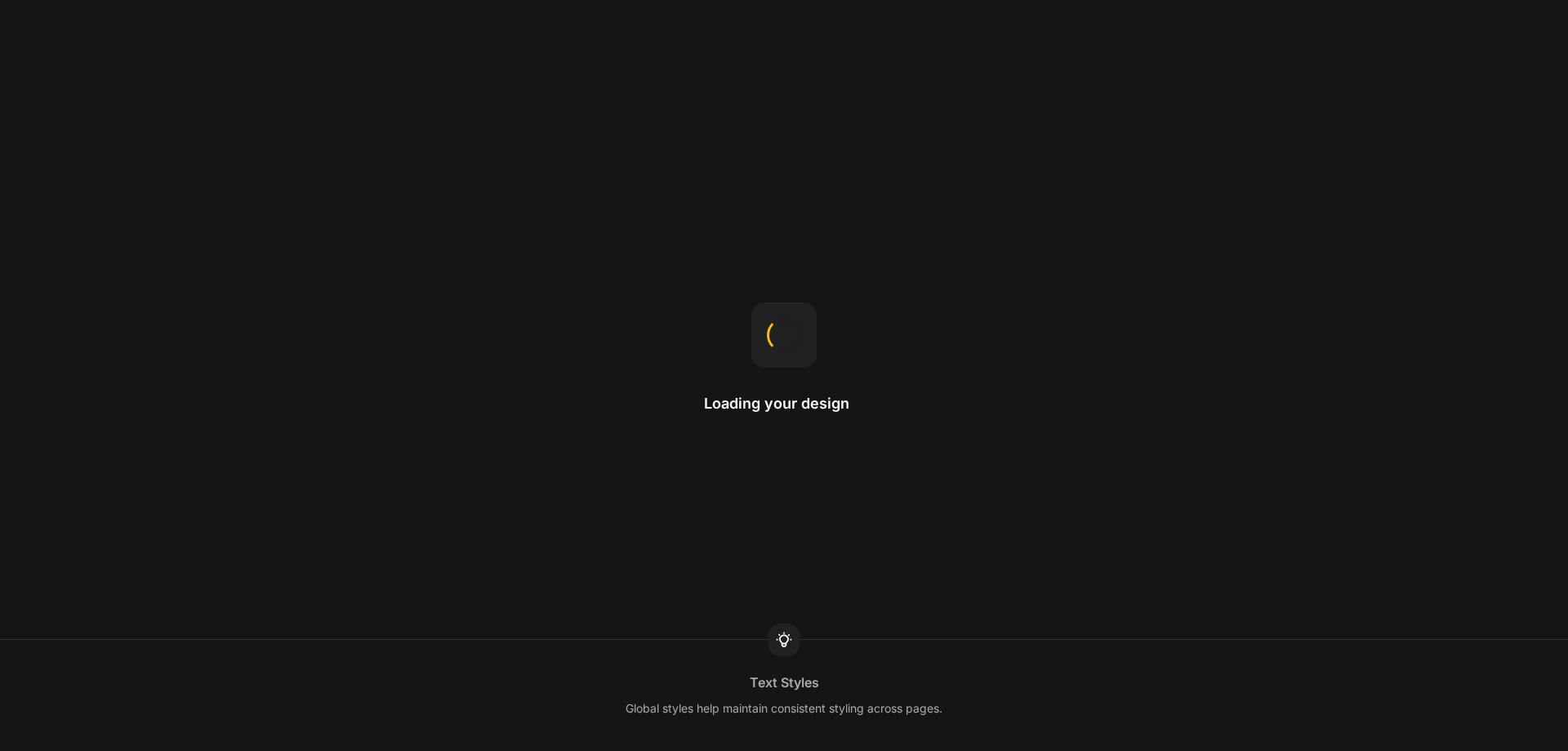 scroll, scrollTop: 0, scrollLeft: 0, axis: both 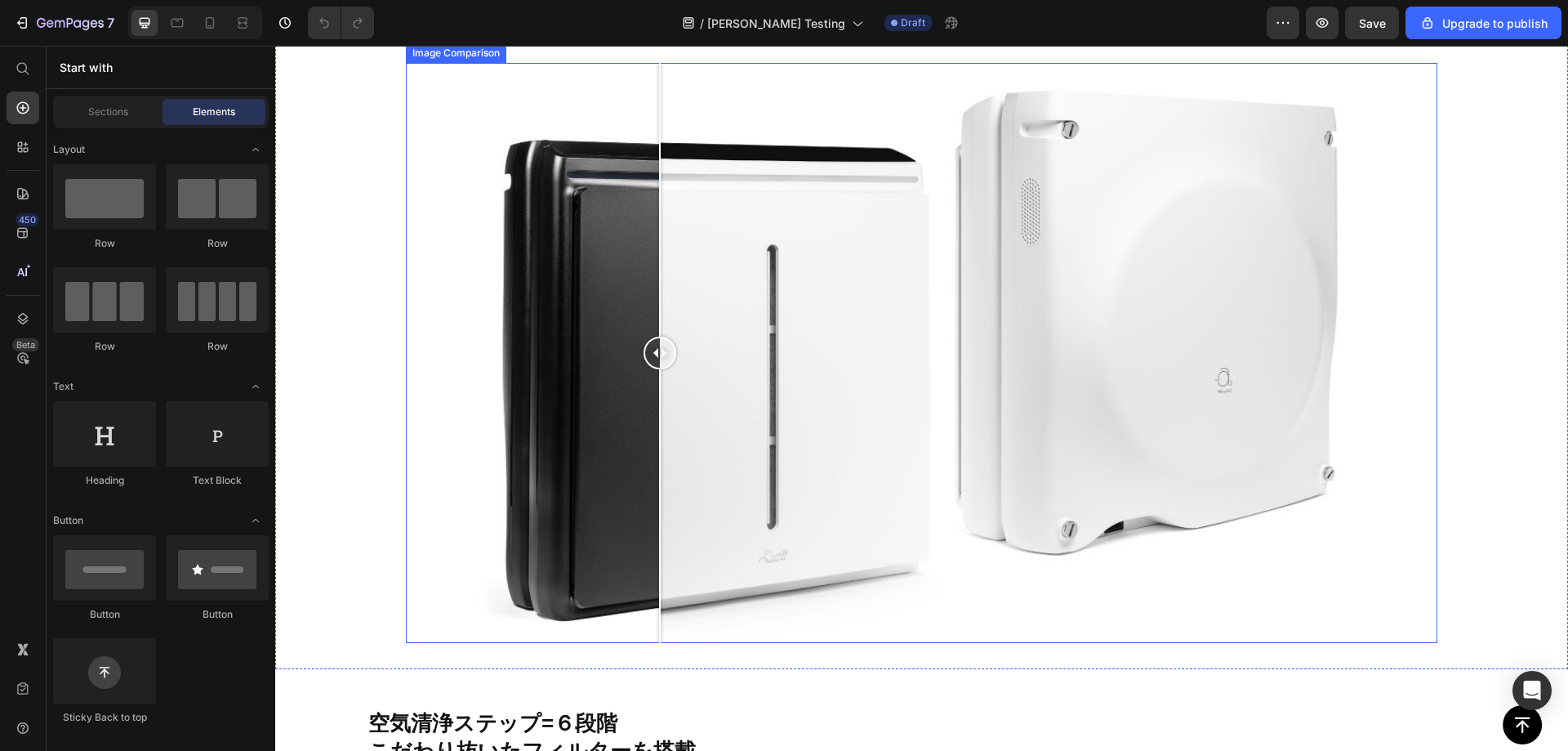 click at bounding box center [921, 353] 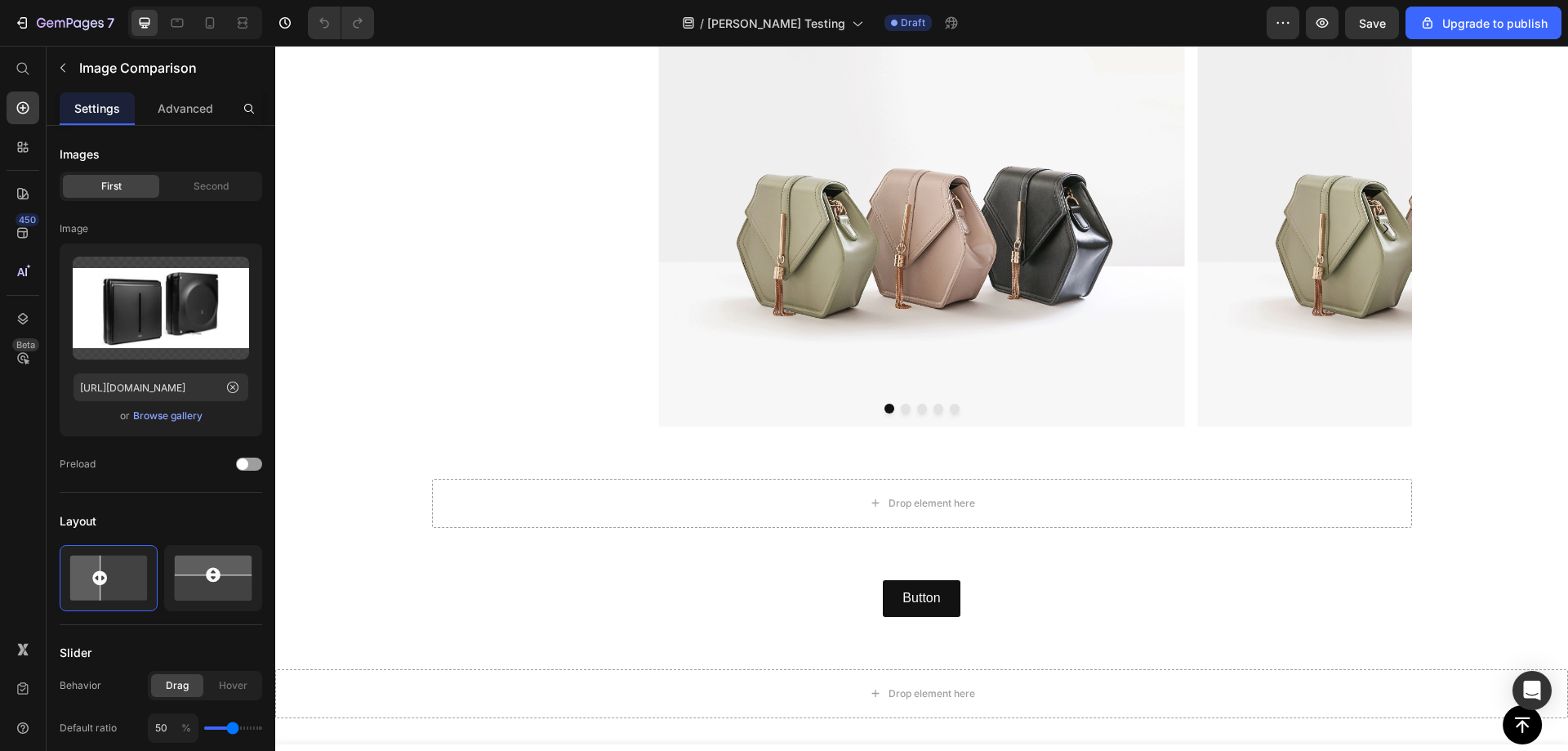 scroll, scrollTop: 3610, scrollLeft: 0, axis: vertical 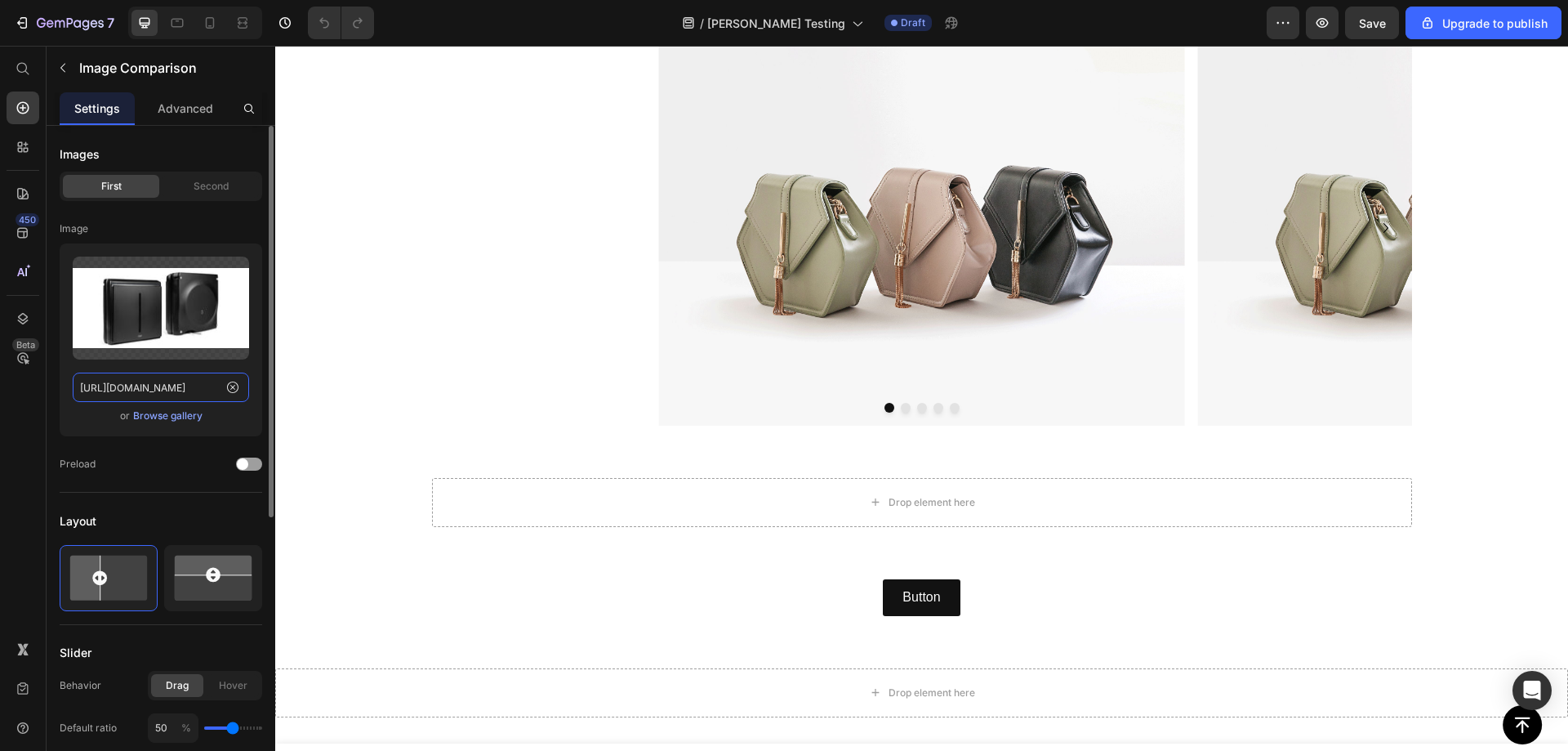 click on "https://cdn.shopify.com/s/files/1/0331/8844/6253/files/gempages_574708889837110116-9a00bae3-06ee-4007-9886-ba1a582b0433.jpg" 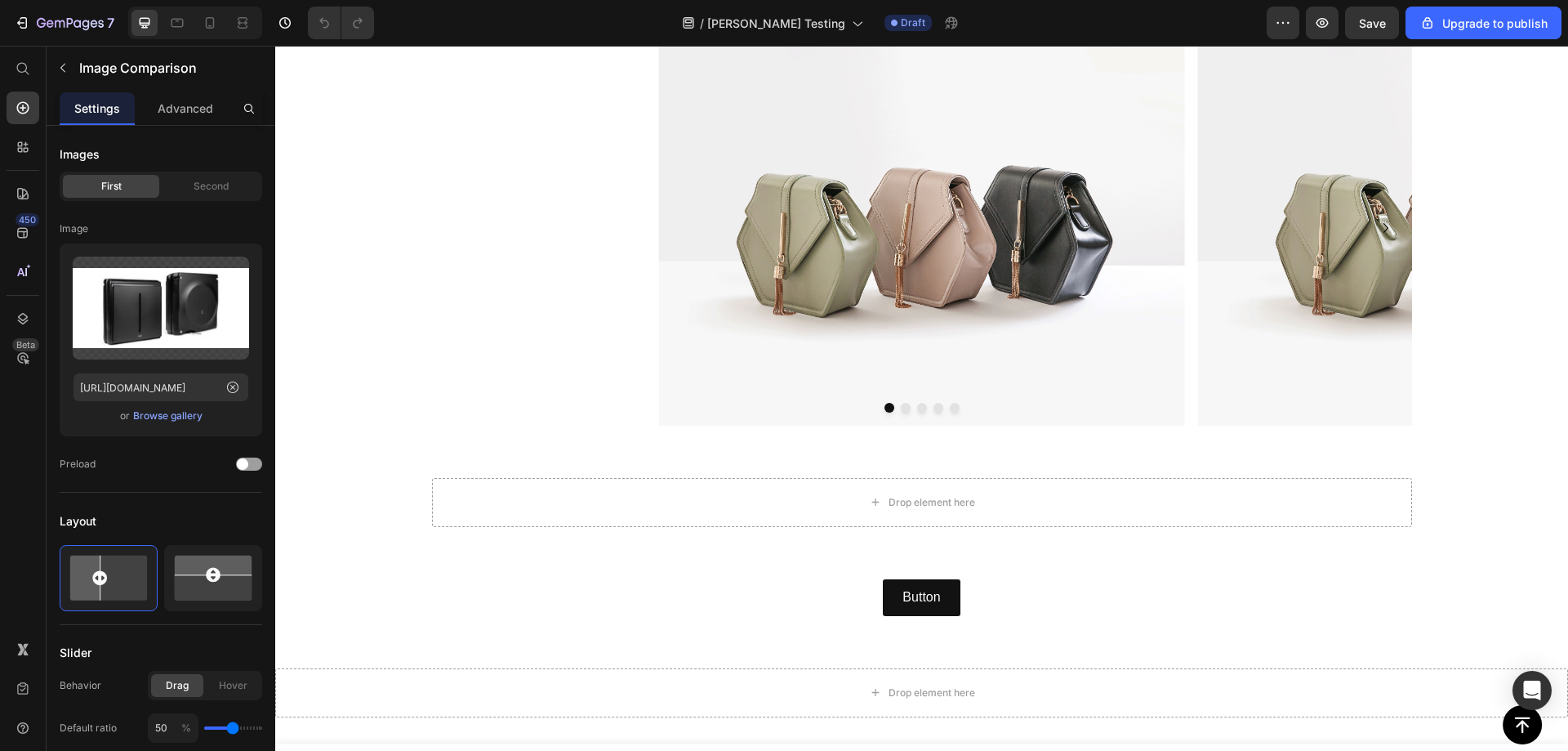 scroll, scrollTop: 0, scrollLeft: 0, axis: both 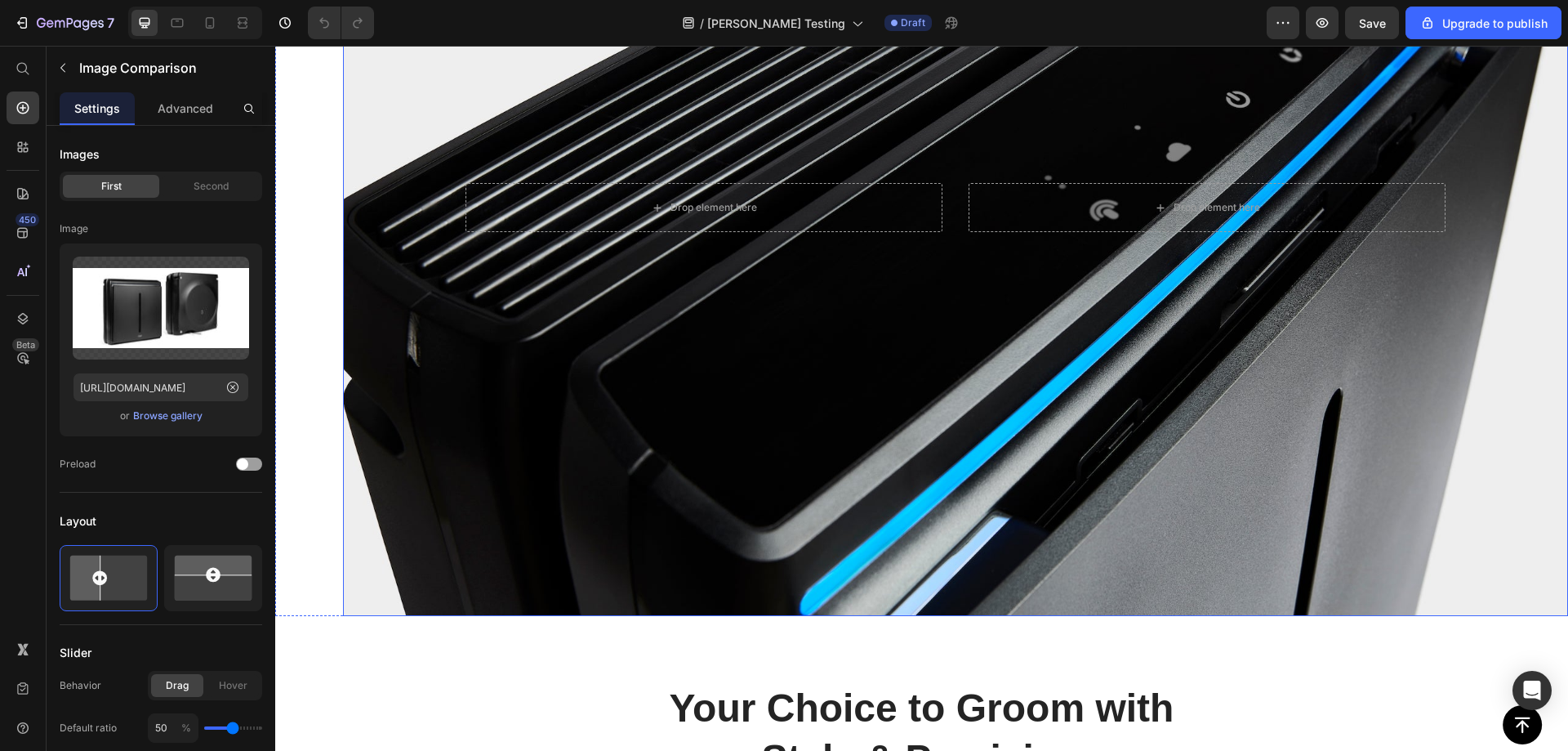 click at bounding box center (956, 208) 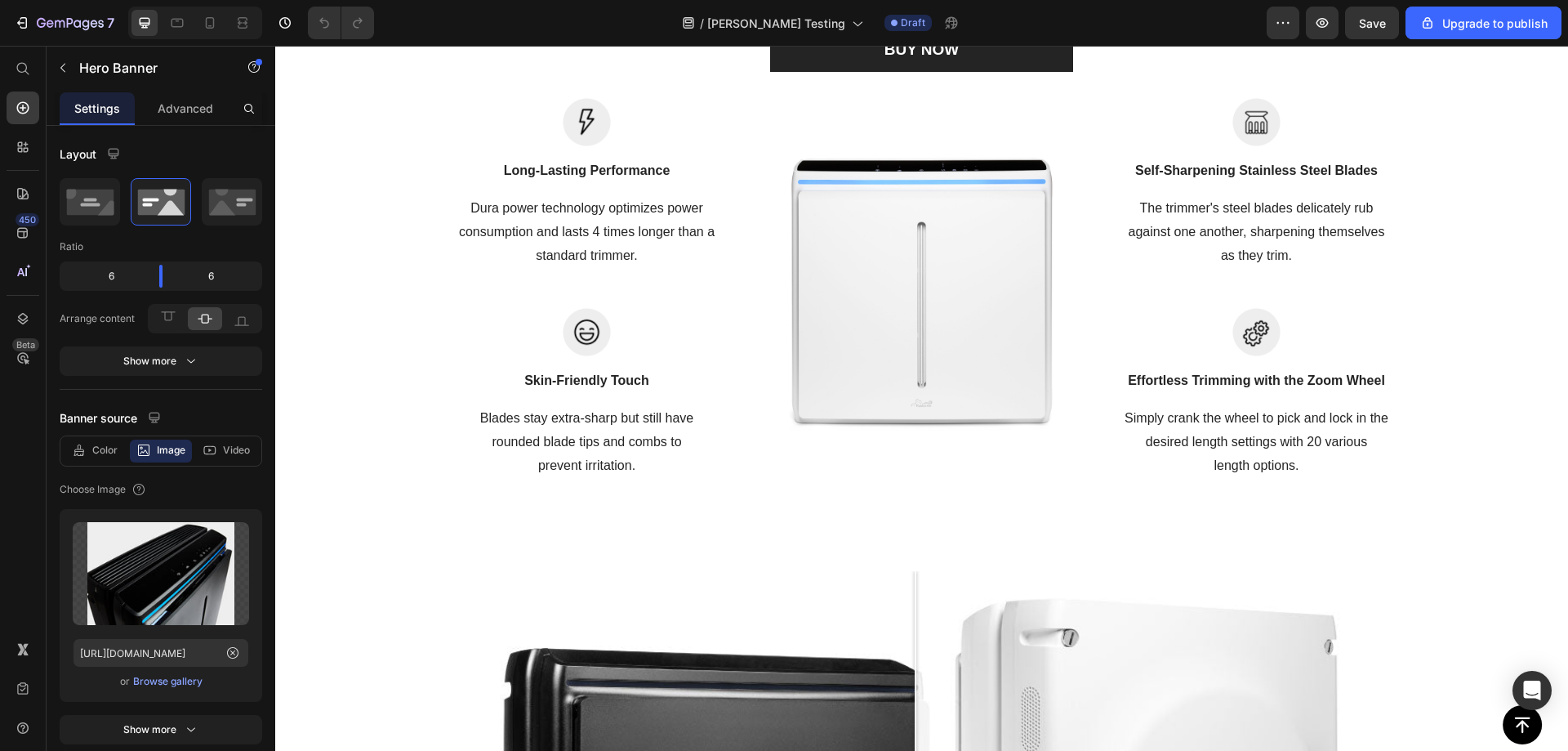scroll, scrollTop: 1105, scrollLeft: 0, axis: vertical 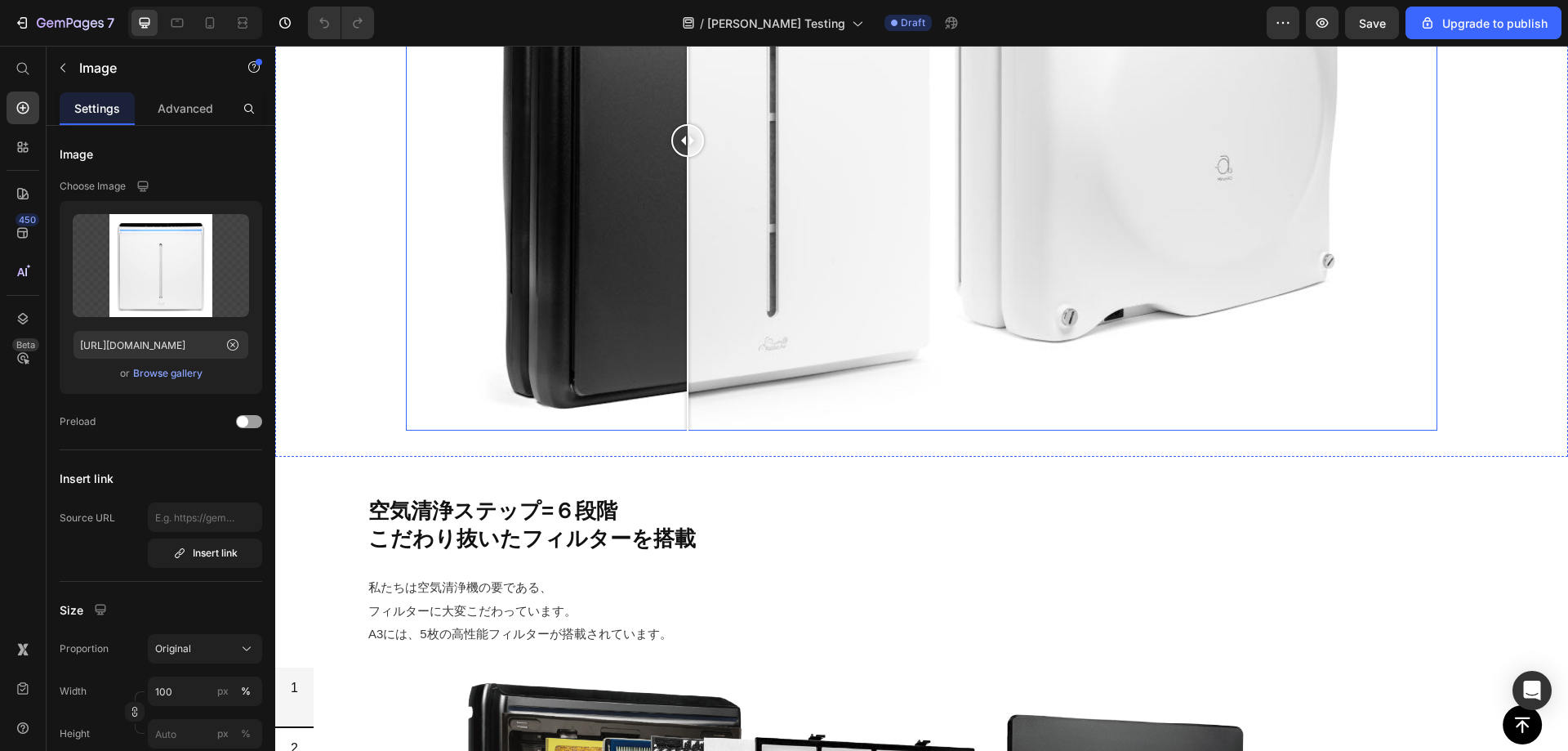 click at bounding box center [921, 141] 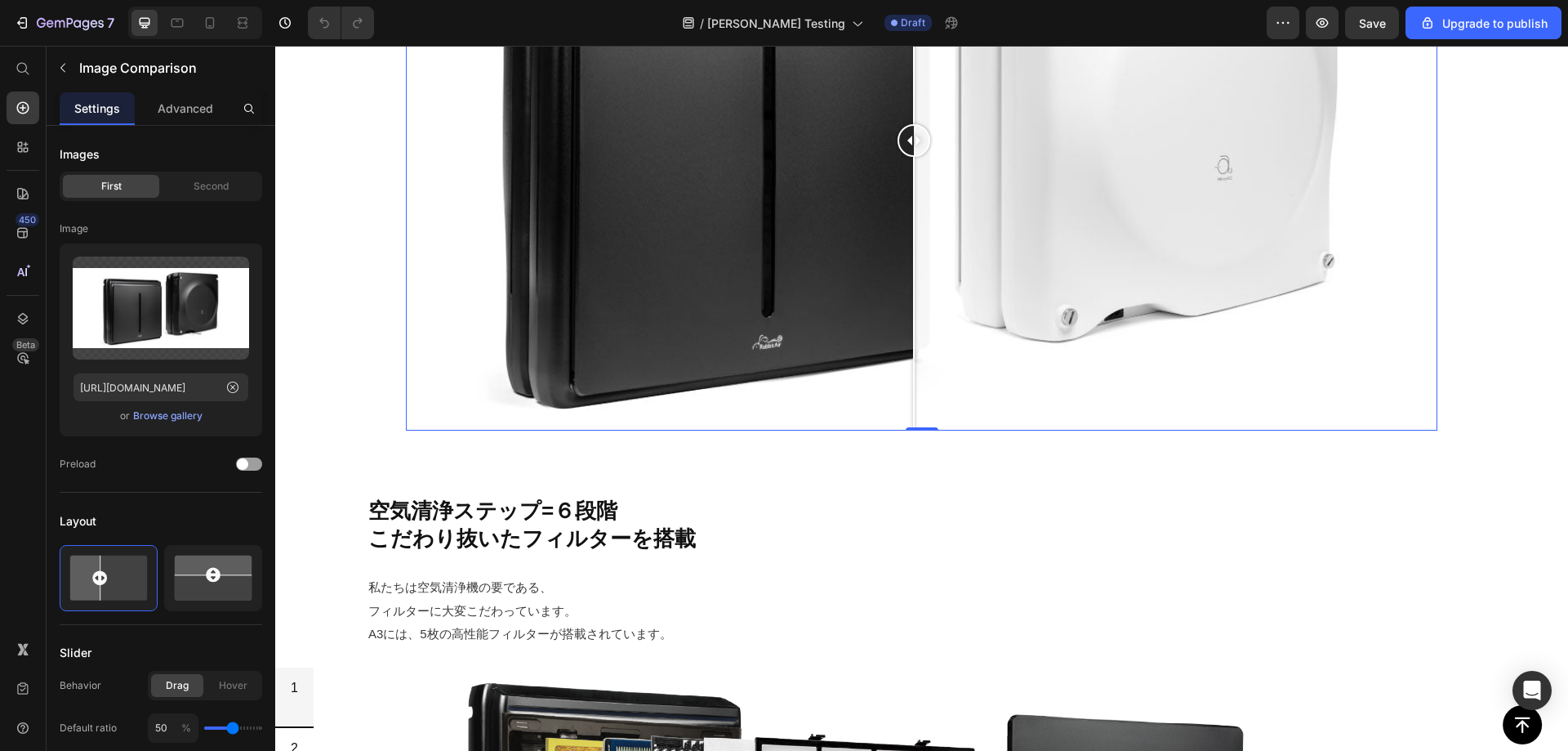 drag, startPoint x: 687, startPoint y: 302, endPoint x: 915, endPoint y: 333, distance: 230.09781 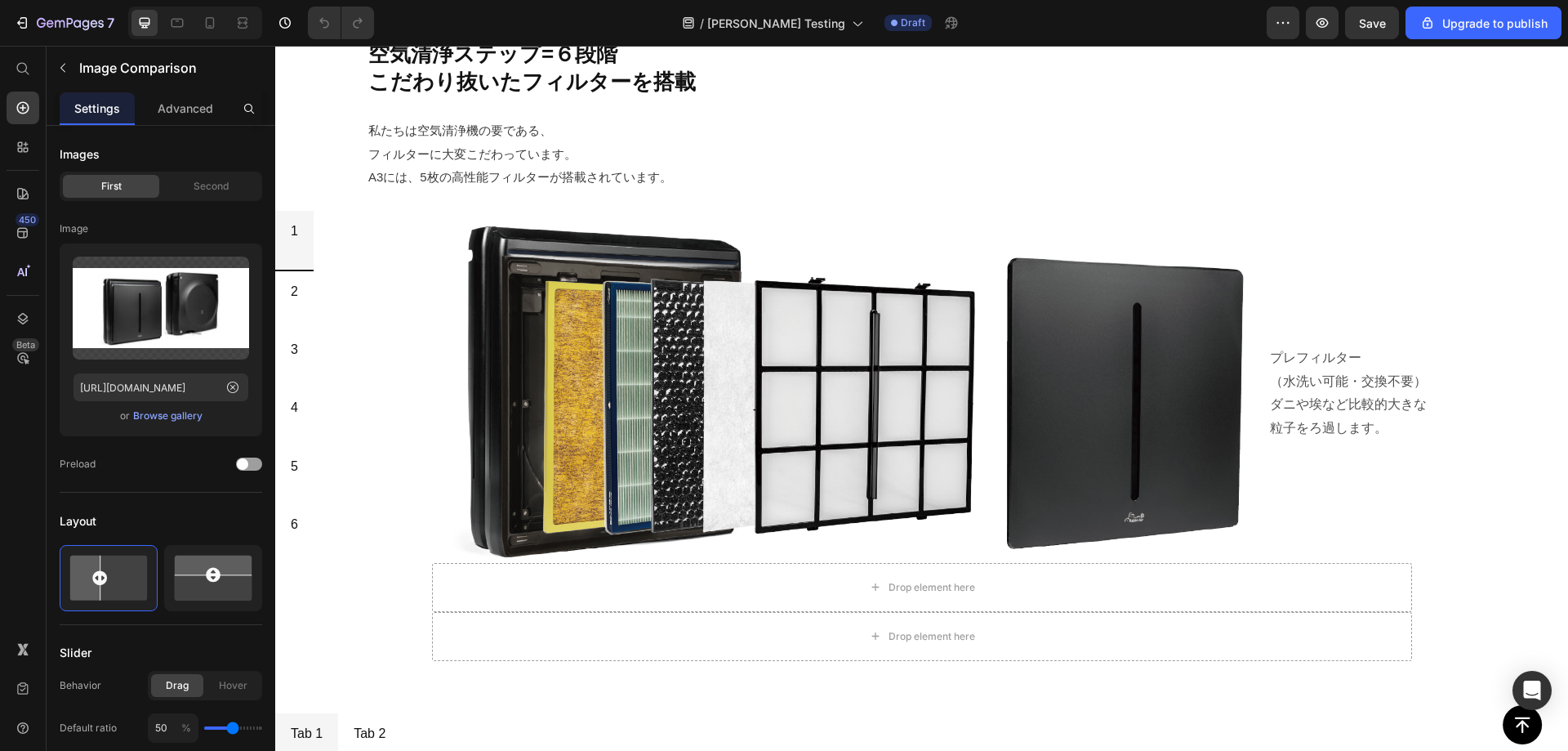 scroll, scrollTop: 2274, scrollLeft: 0, axis: vertical 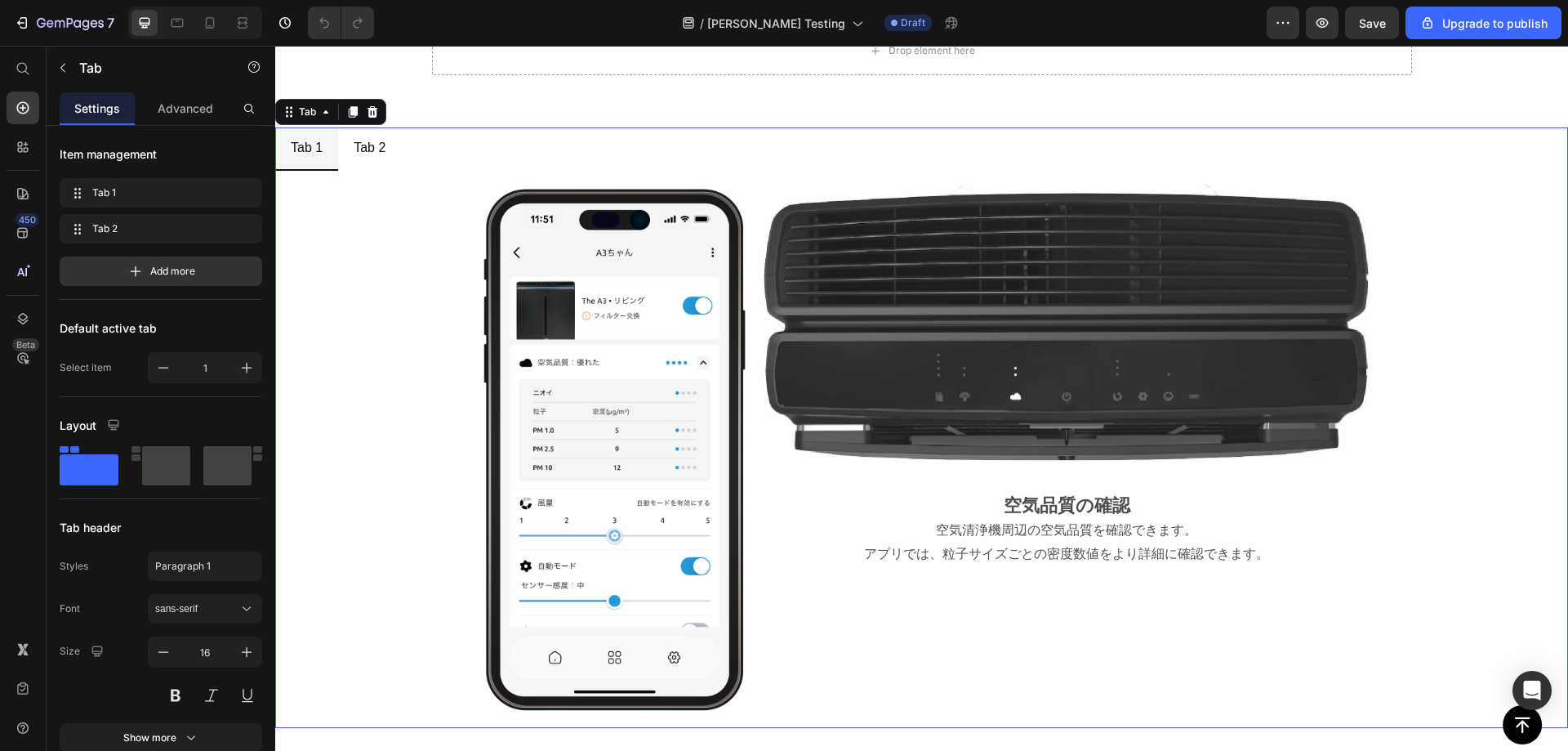 click on "Tab 2" at bounding box center (369, 148) 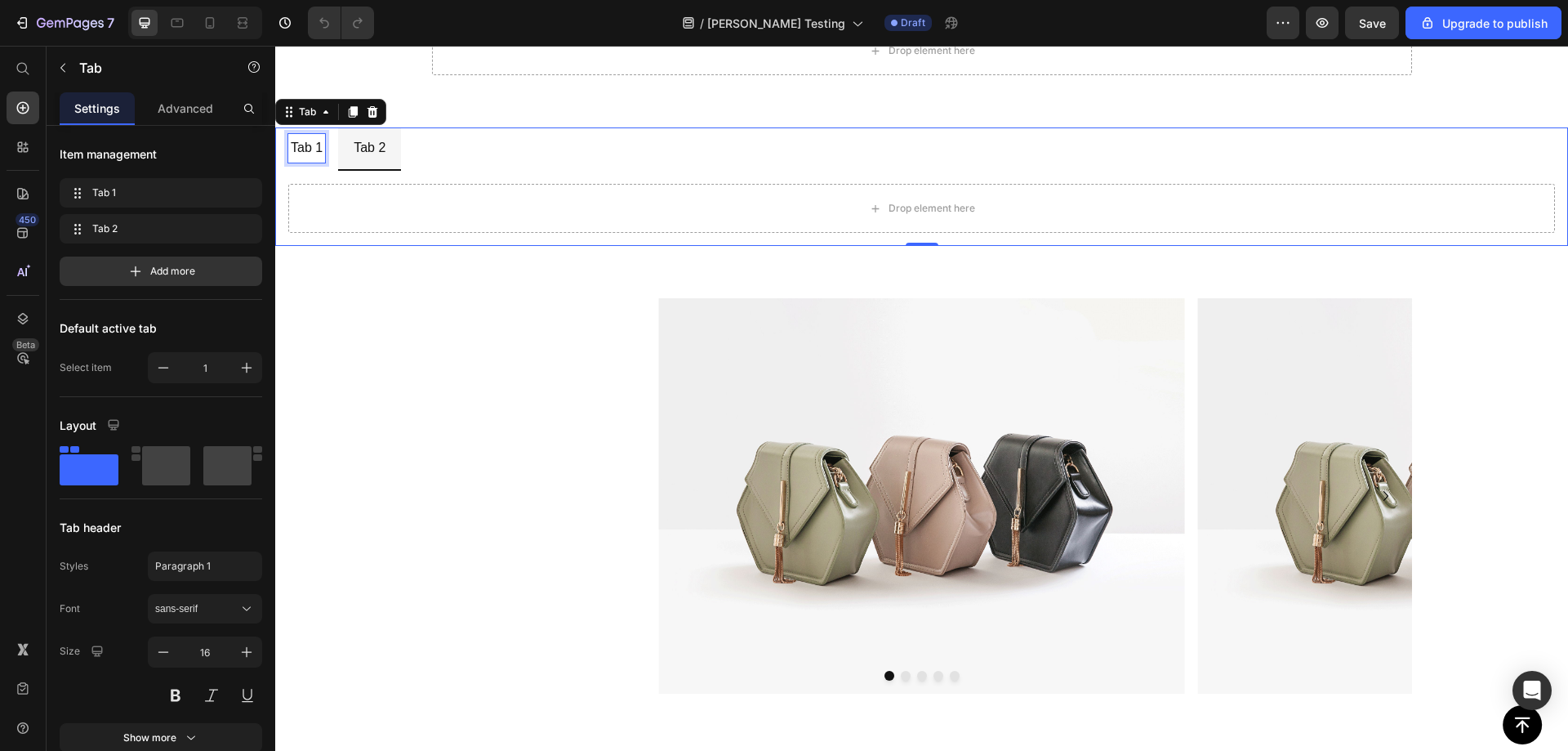 click on "Tab 1" at bounding box center (306, 148) 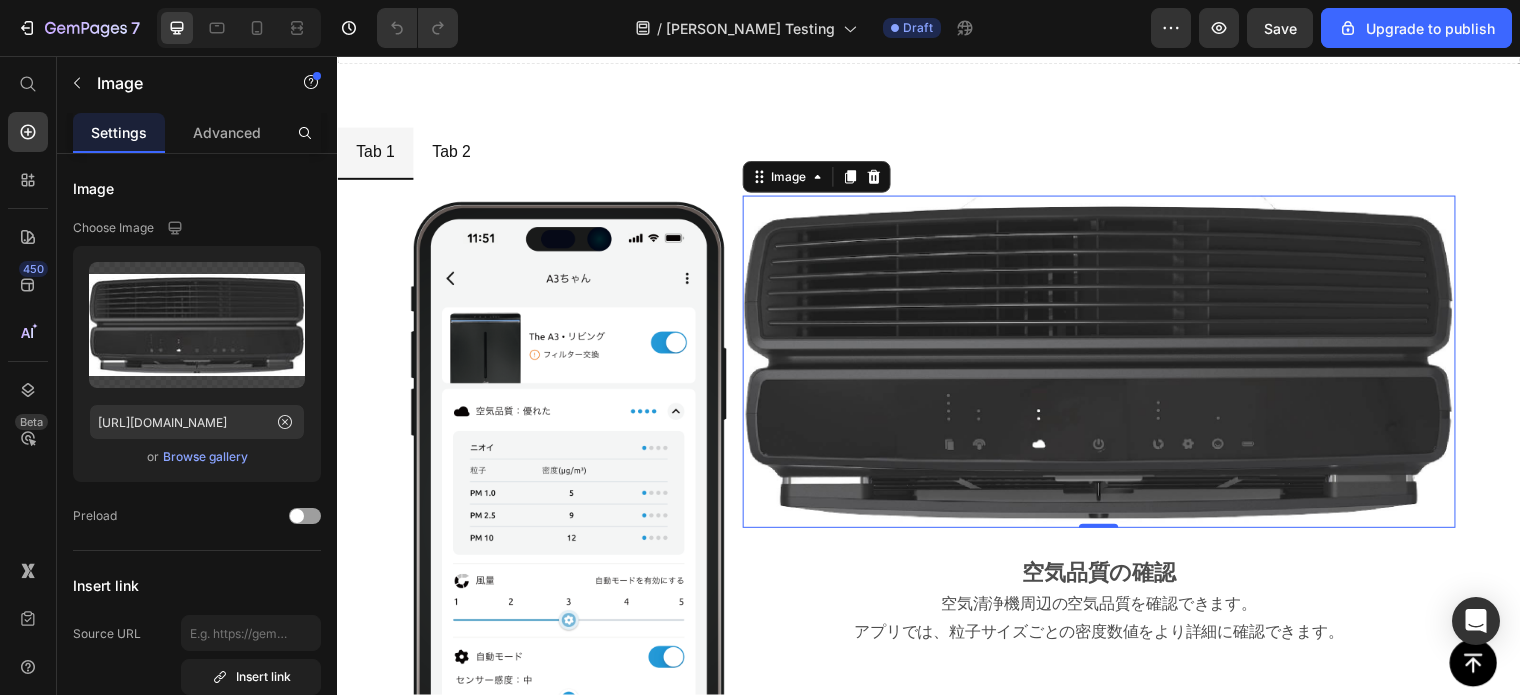 scroll, scrollTop: 3466, scrollLeft: 0, axis: vertical 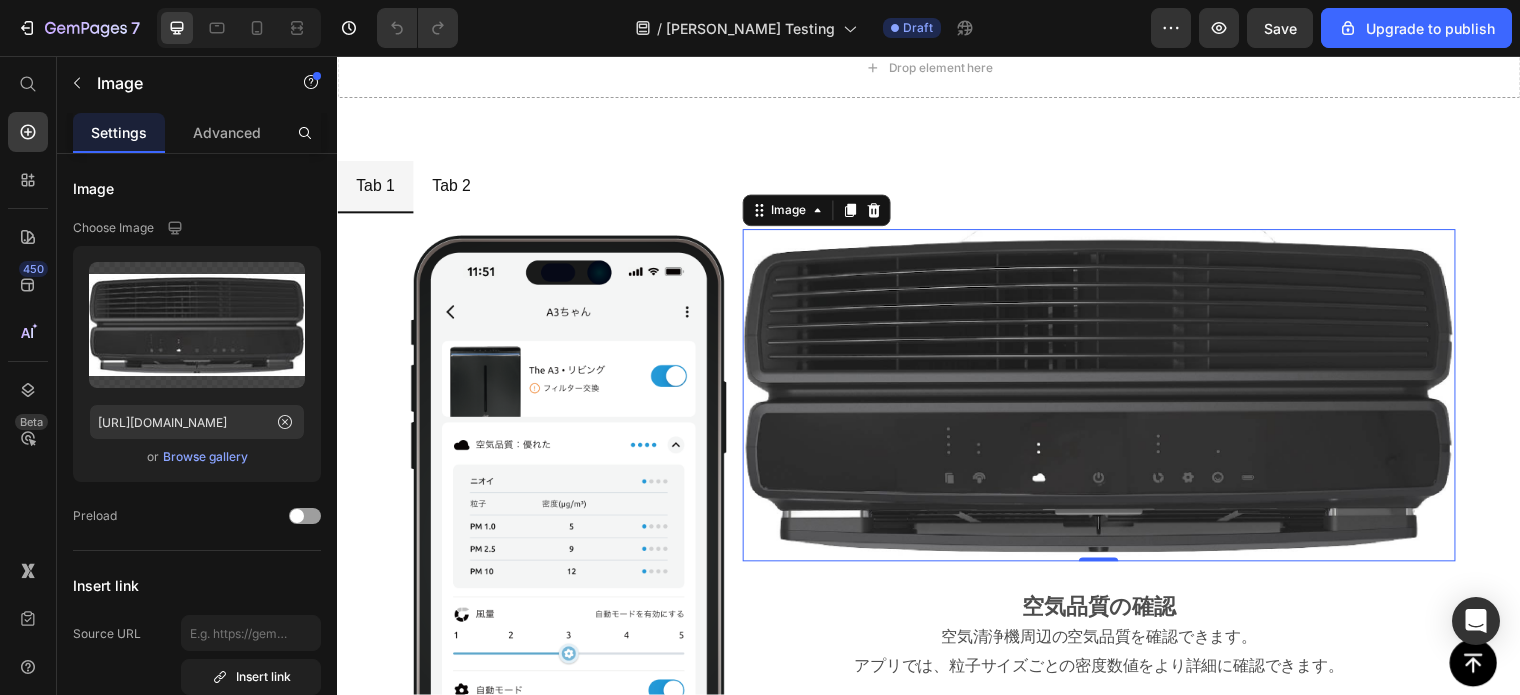 click on "/  Mizuki Testing Draft" 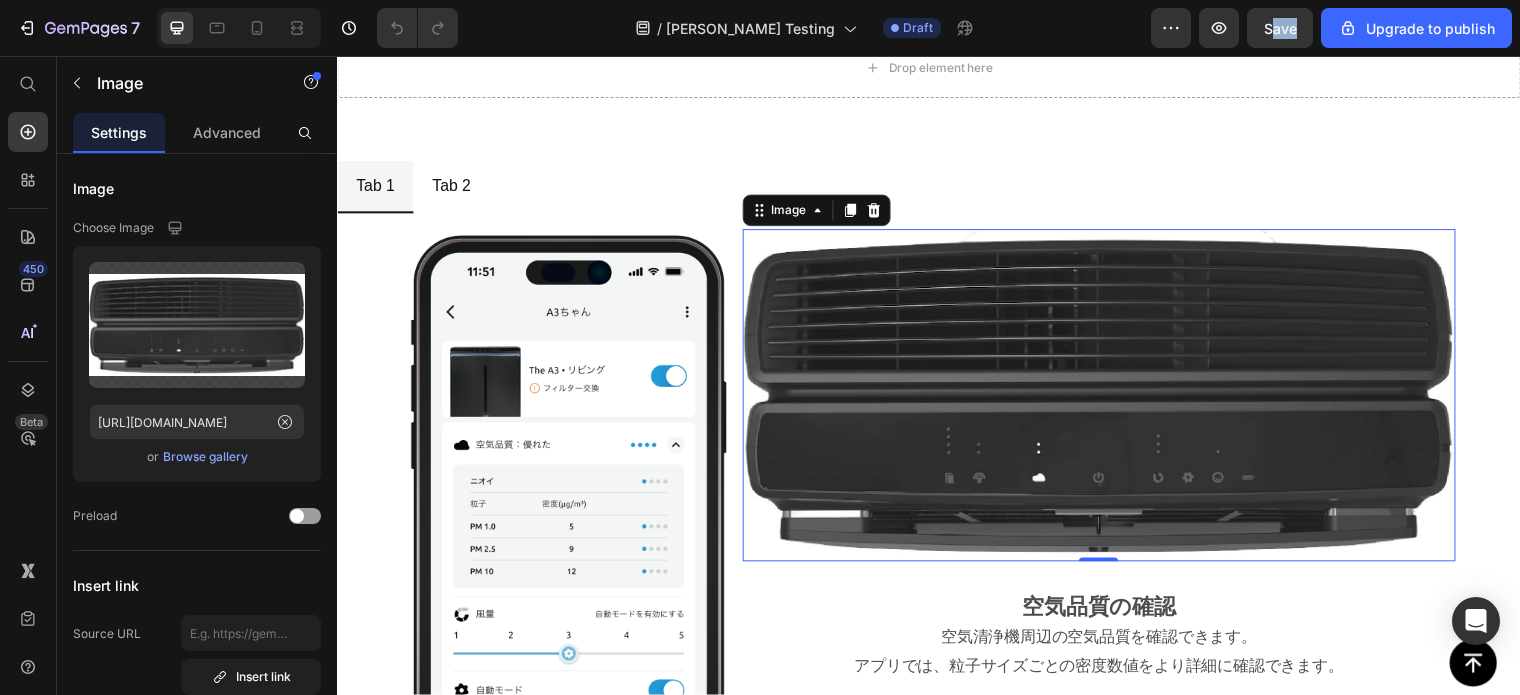 click on "/  Mizuki Testing Draft" 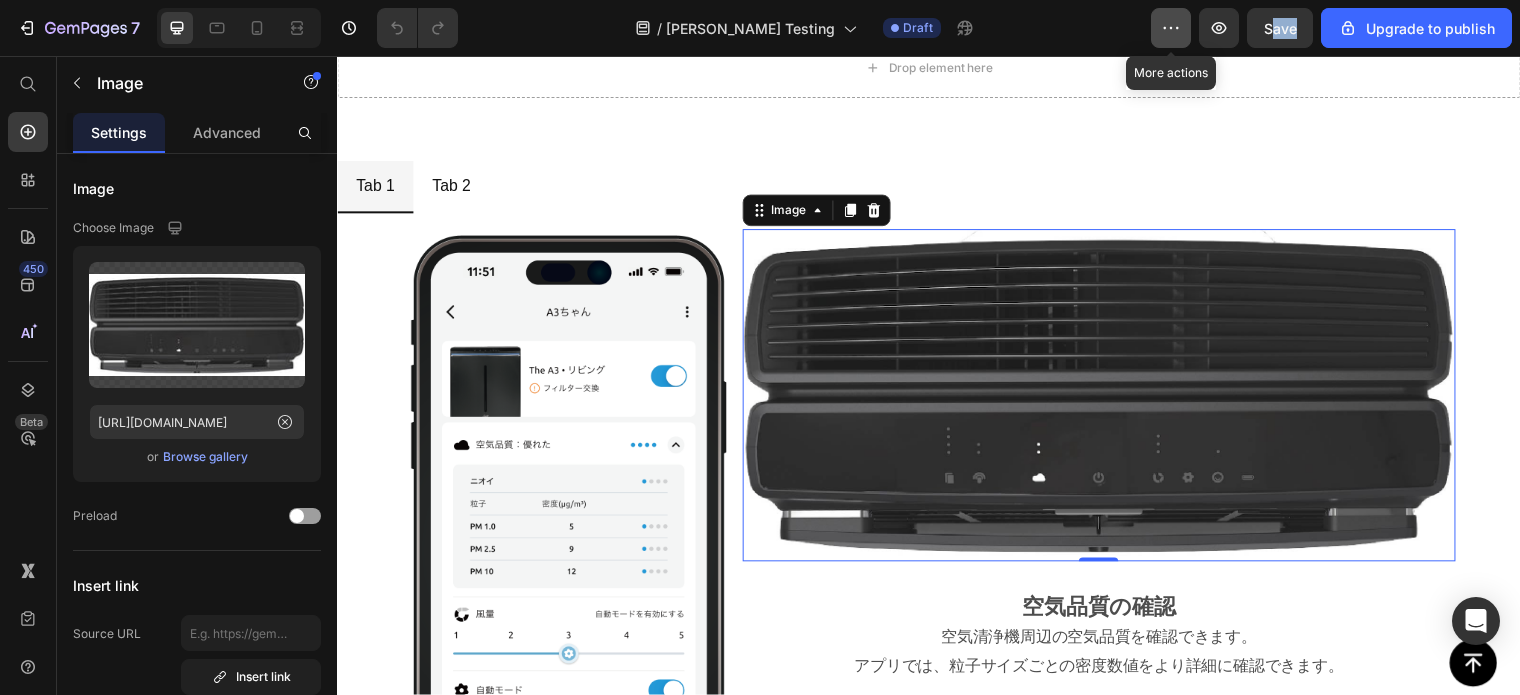 click 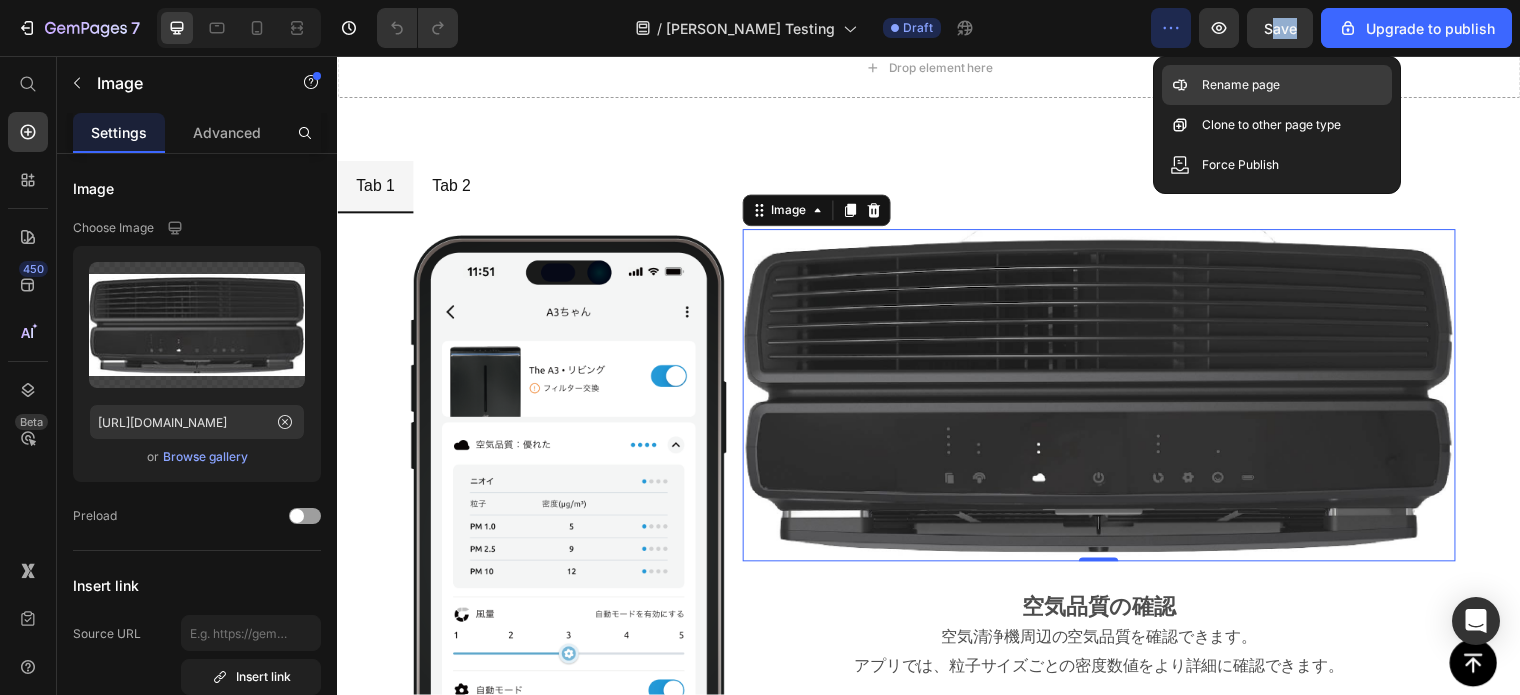 click on "Rename page" at bounding box center (1241, 85) 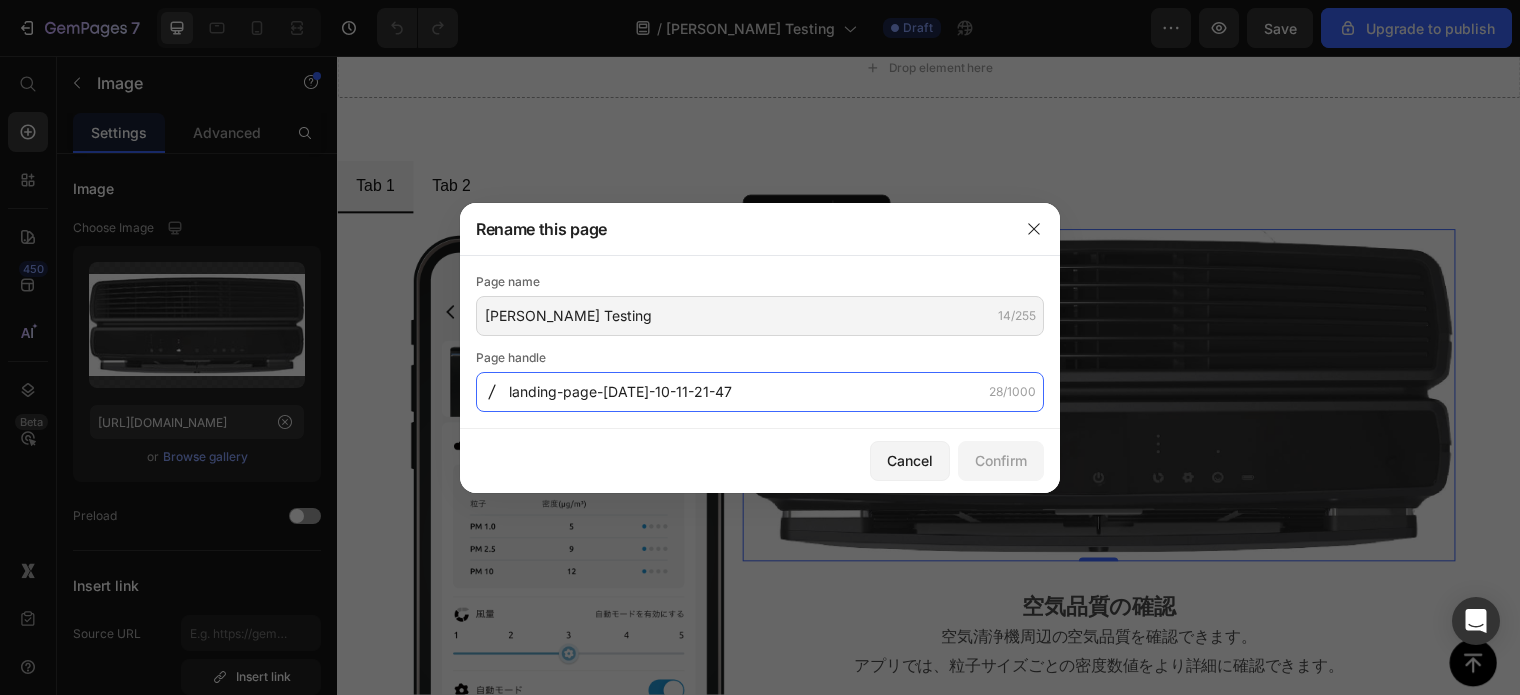click on "landing-page-jul-10-11-21-47" 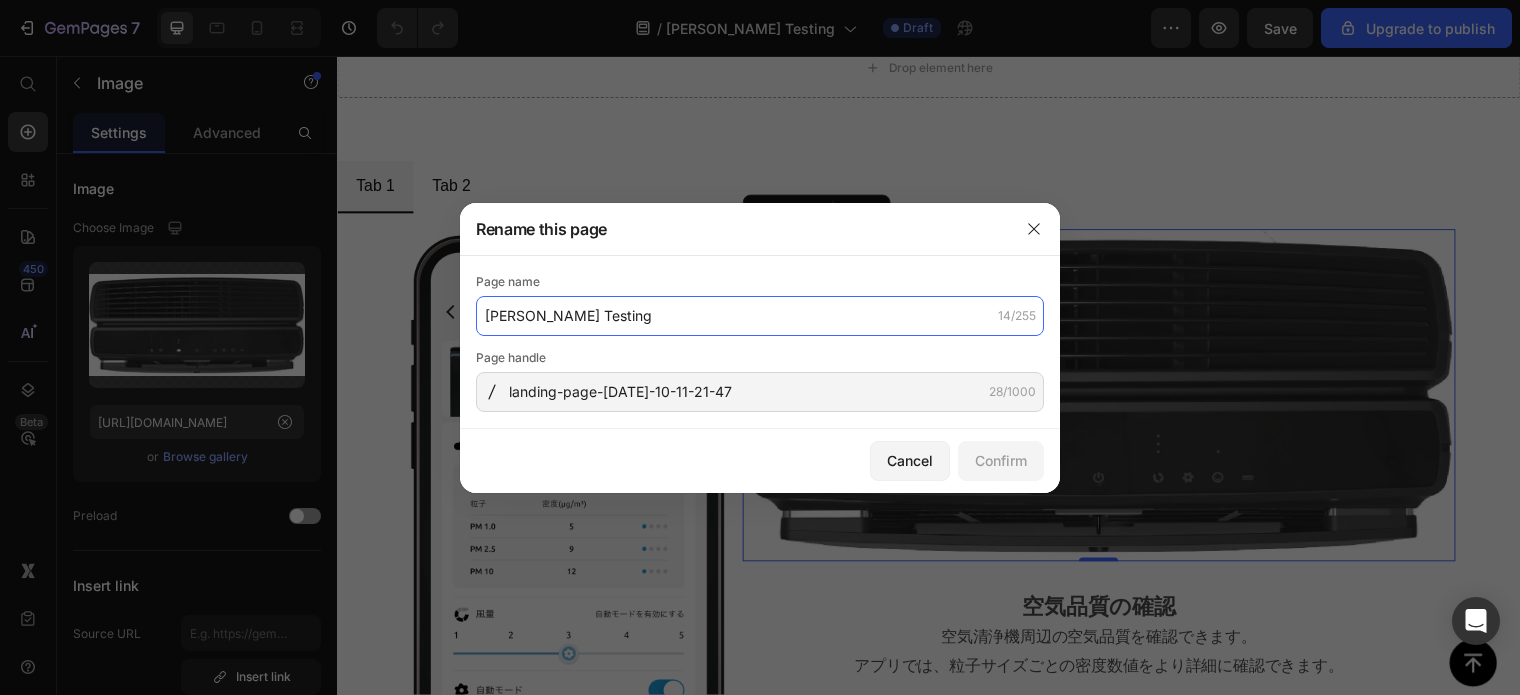 click on "[PERSON_NAME] Testing" 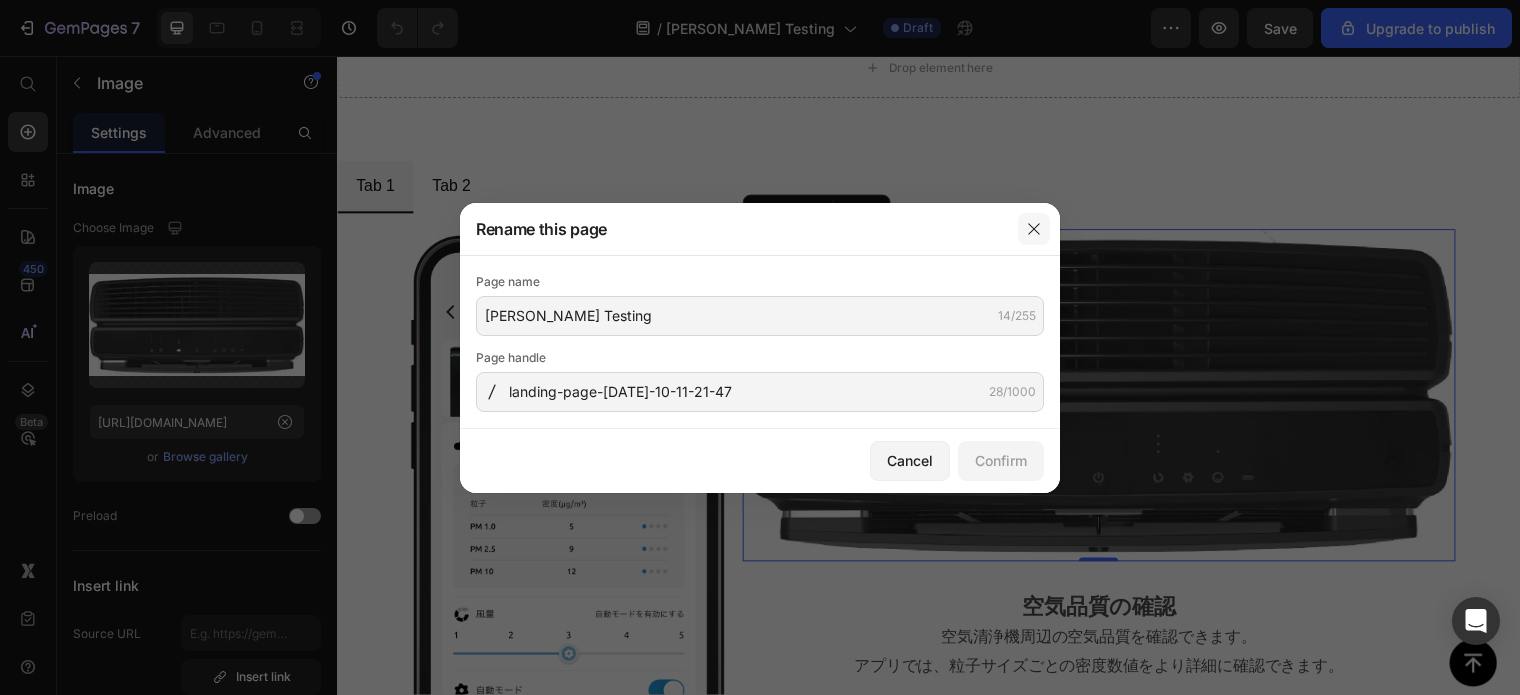 click 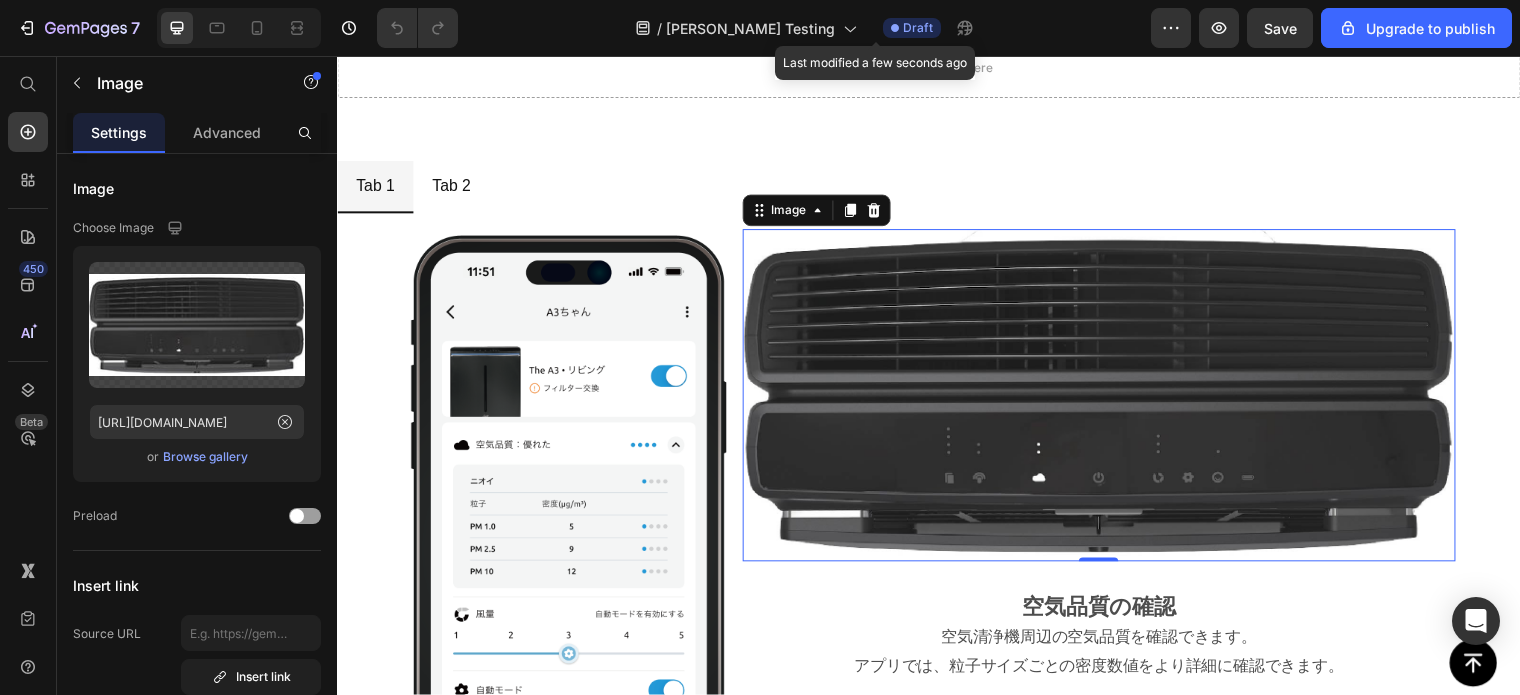 click on "Draft" at bounding box center [918, 28] 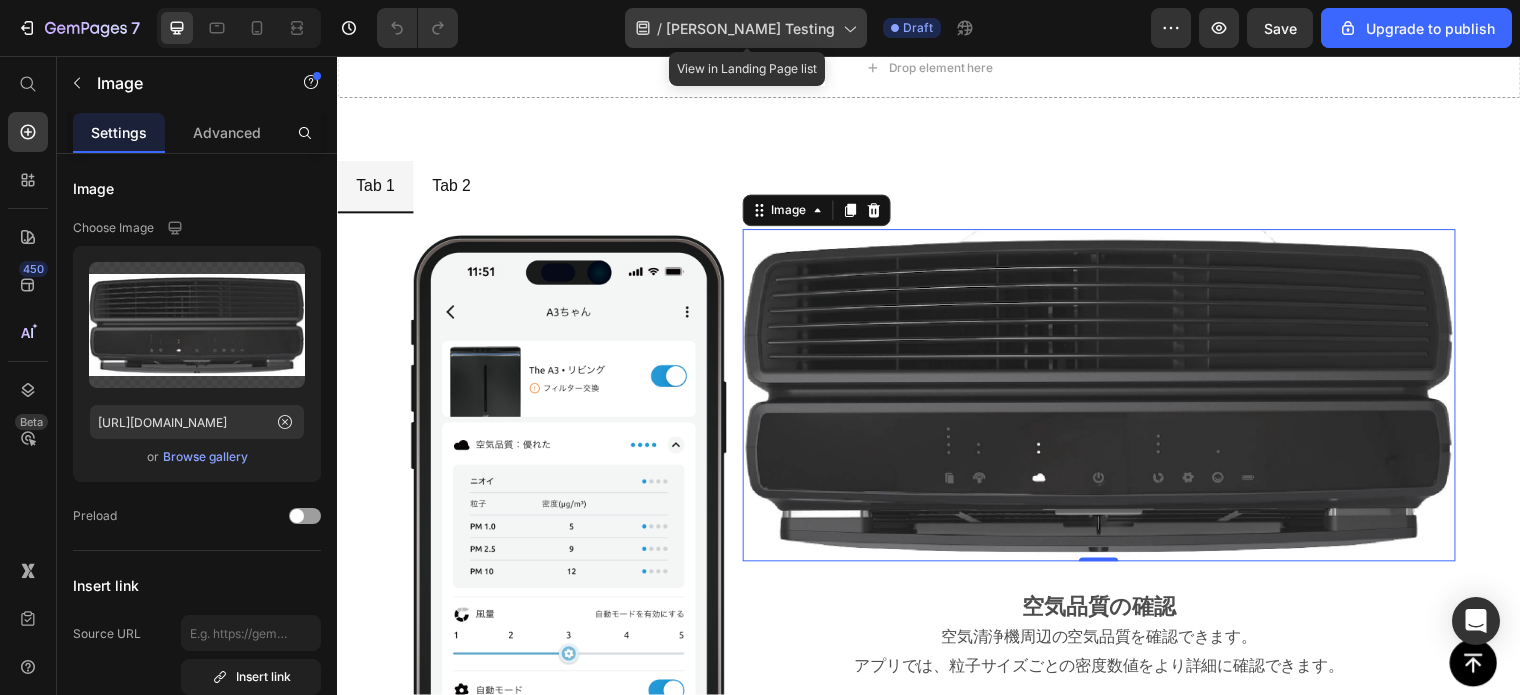 click on "[PERSON_NAME] Testing" at bounding box center (750, 28) 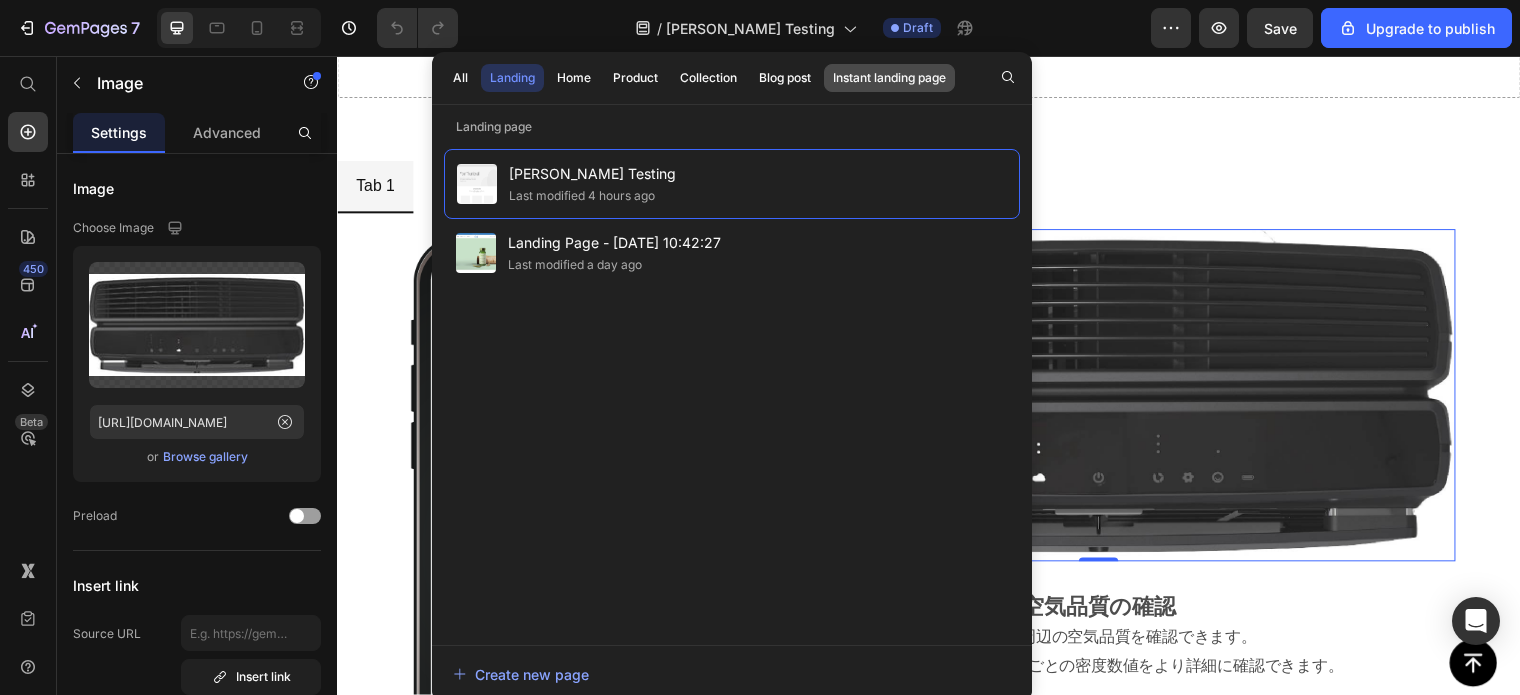 click on "Instant landing page" at bounding box center [889, 78] 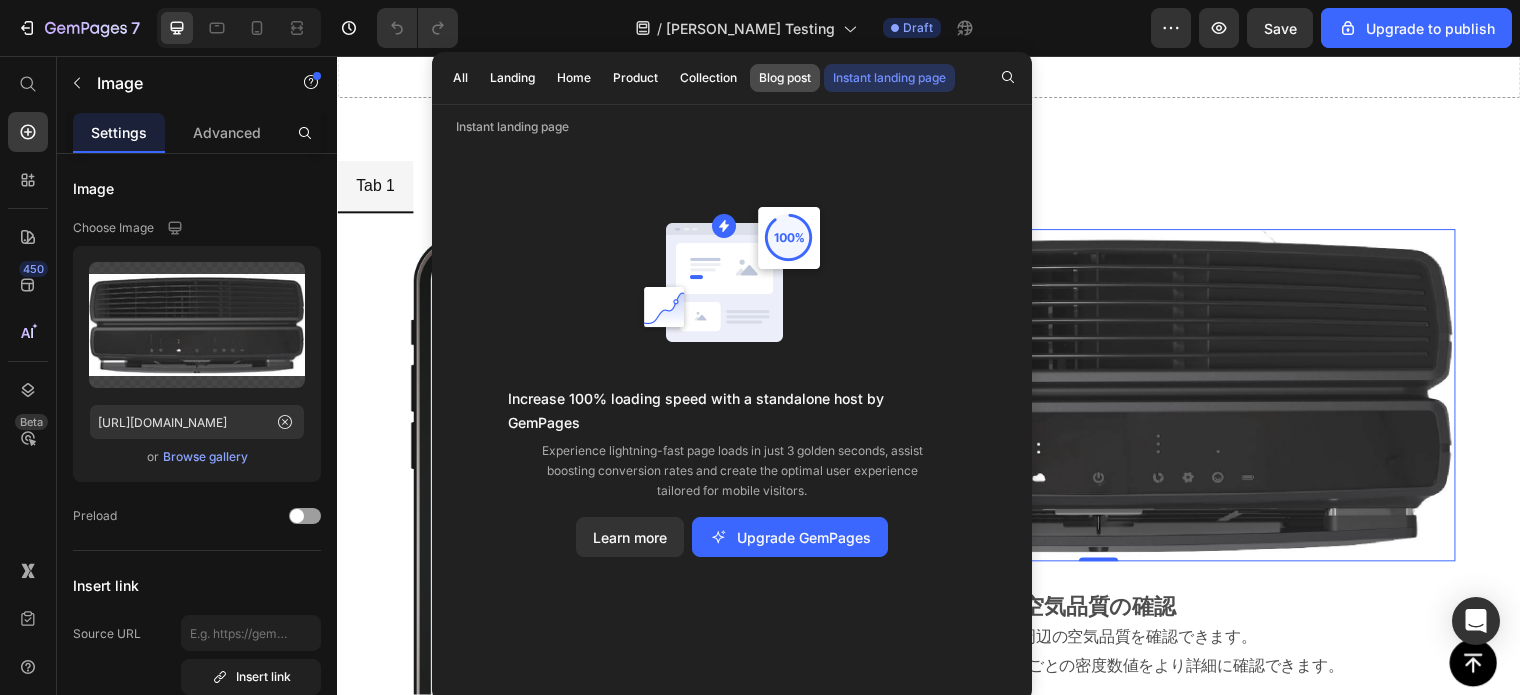 click on "Blog post" at bounding box center [785, 78] 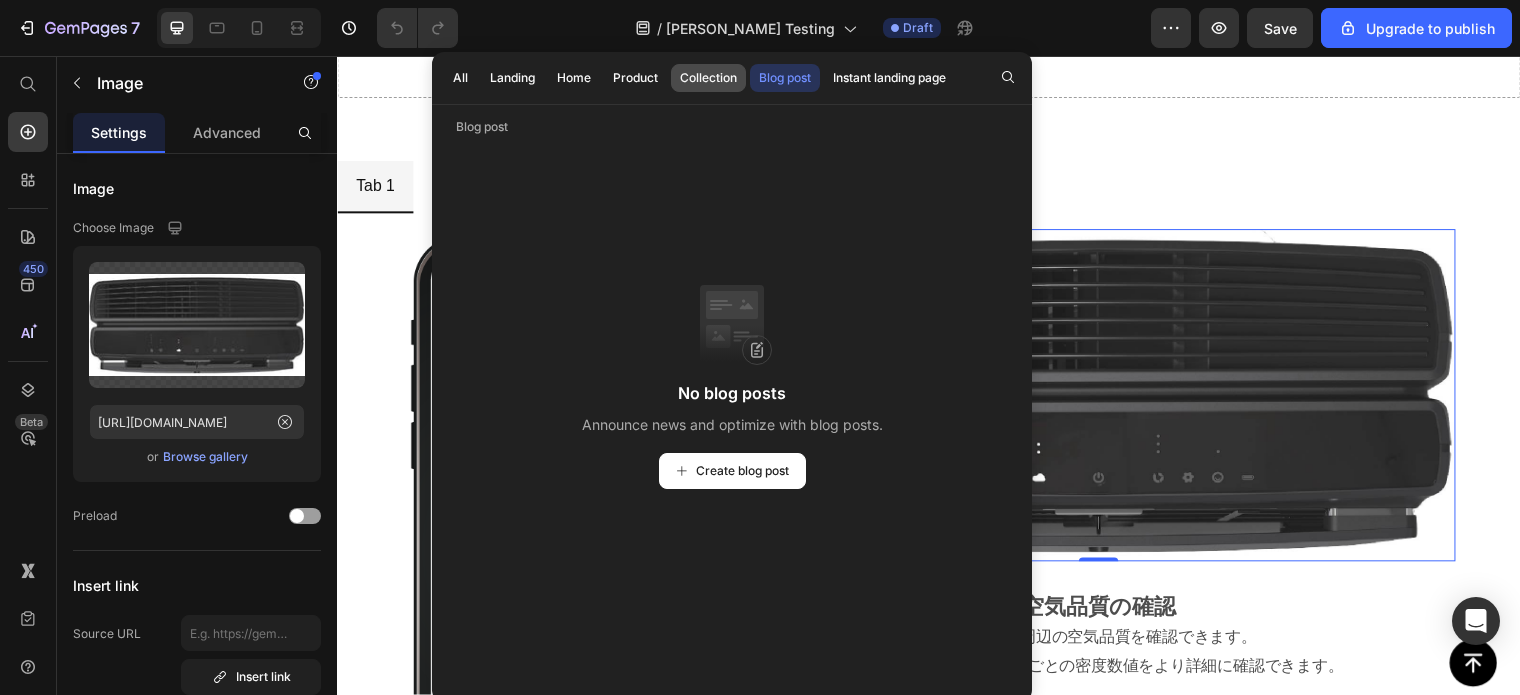 drag, startPoint x: 723, startPoint y: 74, endPoint x: 709, endPoint y: 73, distance: 14.035668 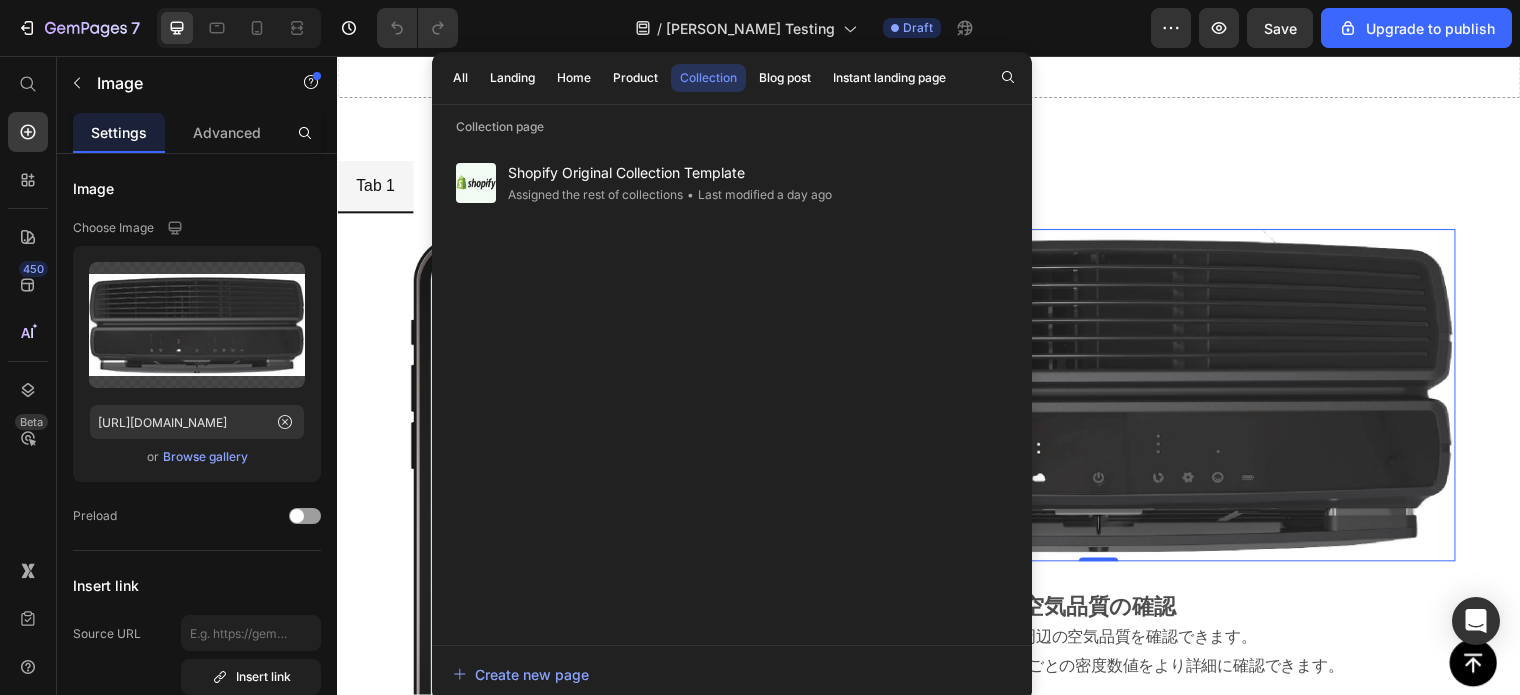 click on "Collection" at bounding box center (708, 78) 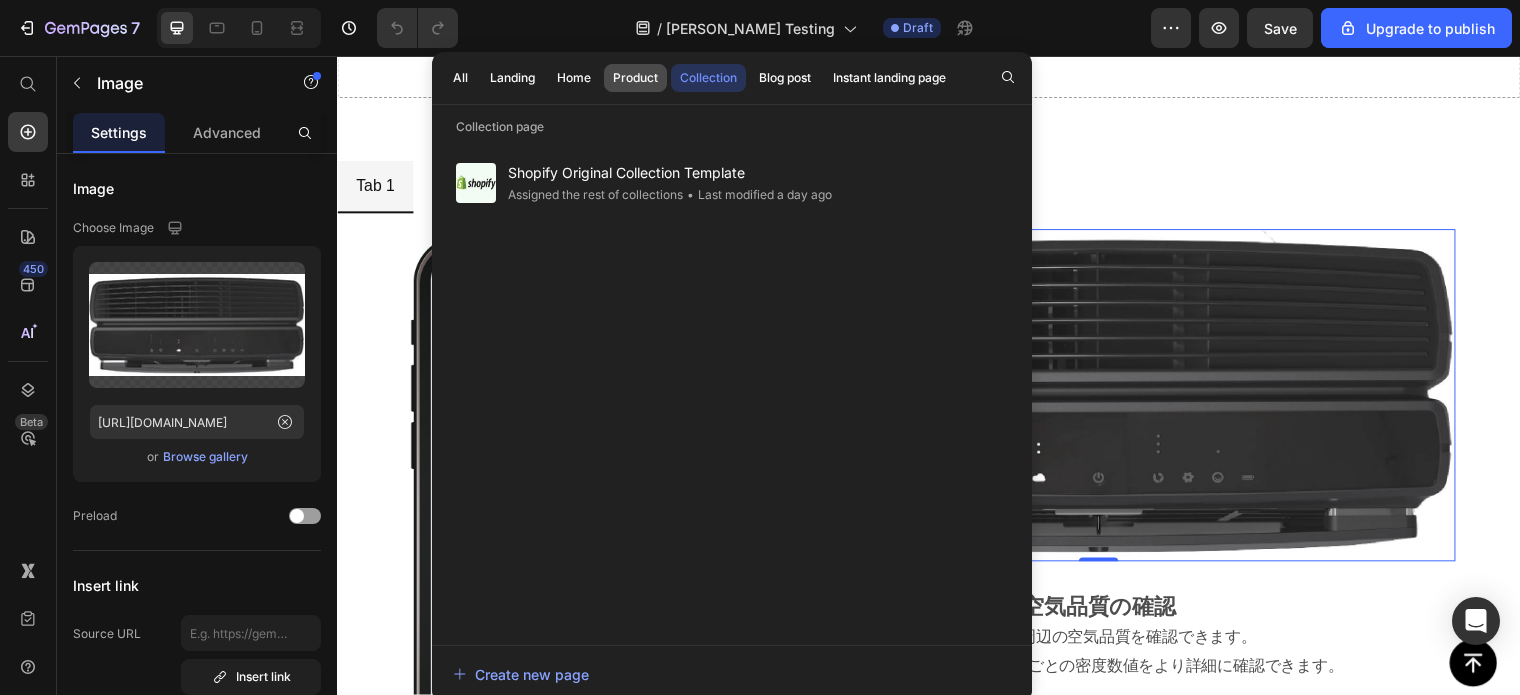 click on "Product" at bounding box center (635, 78) 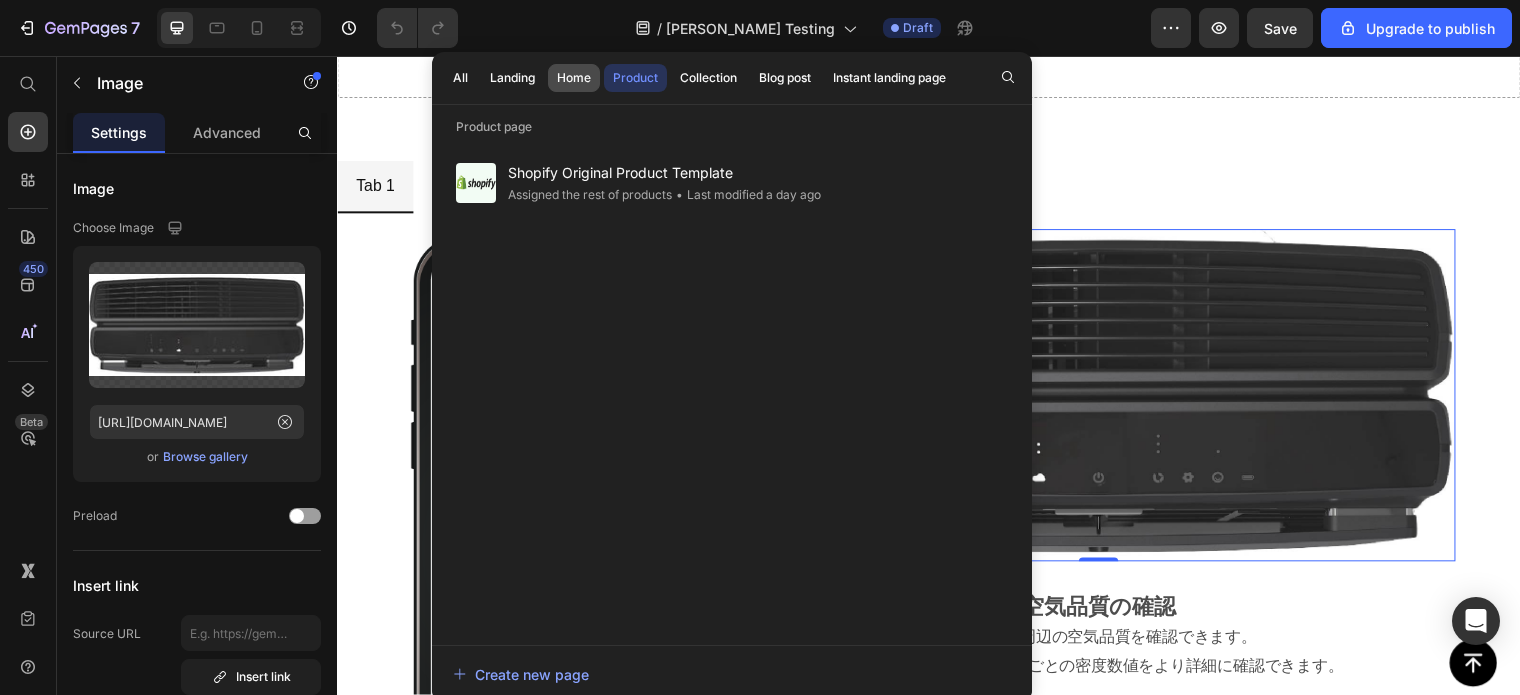 click on "Home" at bounding box center (574, 78) 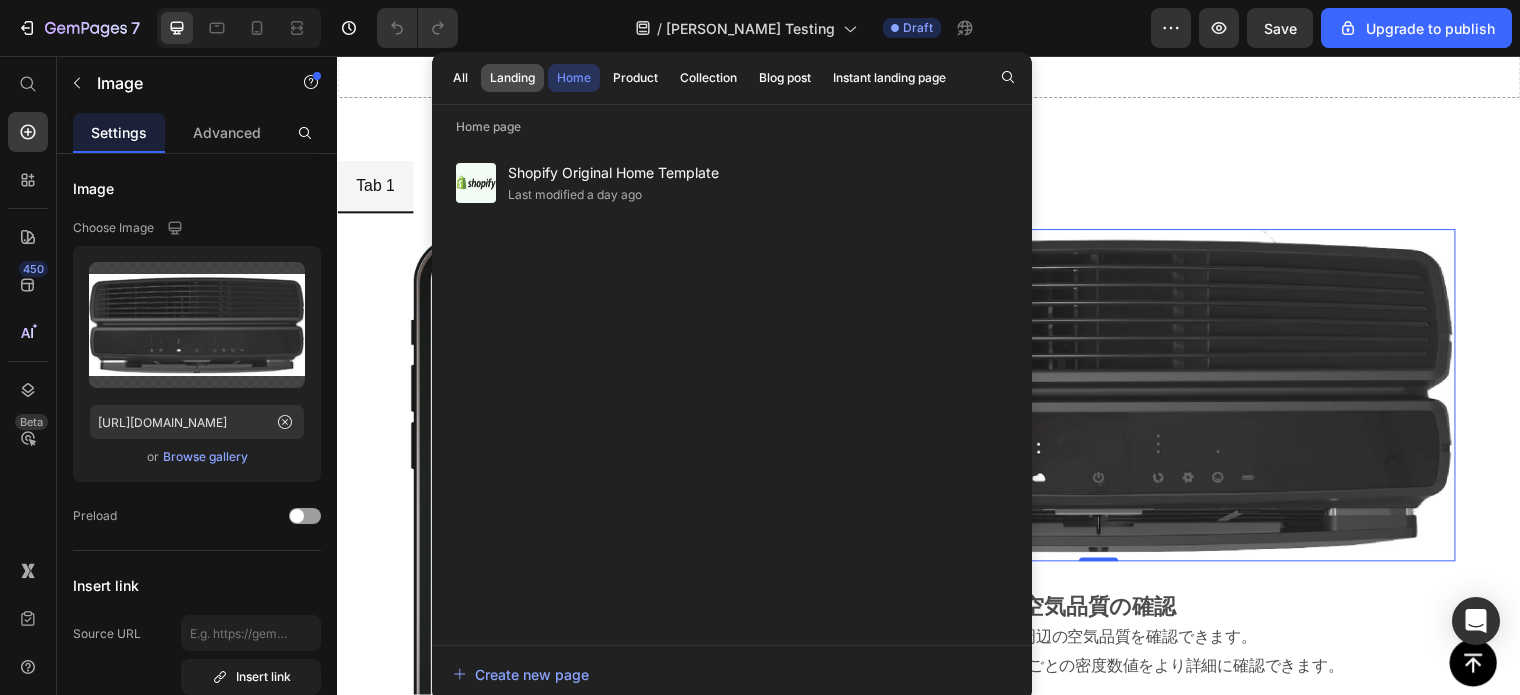 click on "Landing" at bounding box center (512, 78) 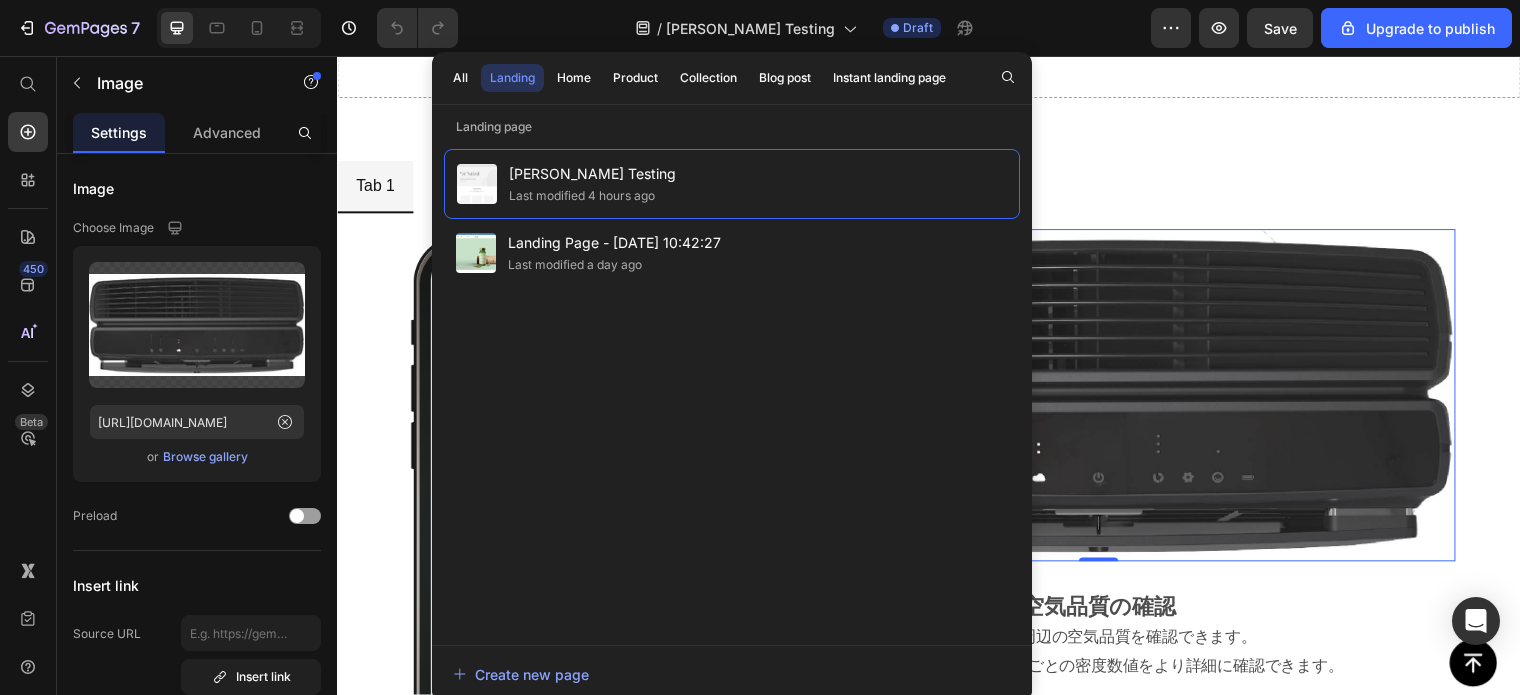 click on "Mizuki Testing Last modified 4 hours ago Landing Page - Jul 9, 10:42:27 Last modified a day ago" at bounding box center [732, 387] 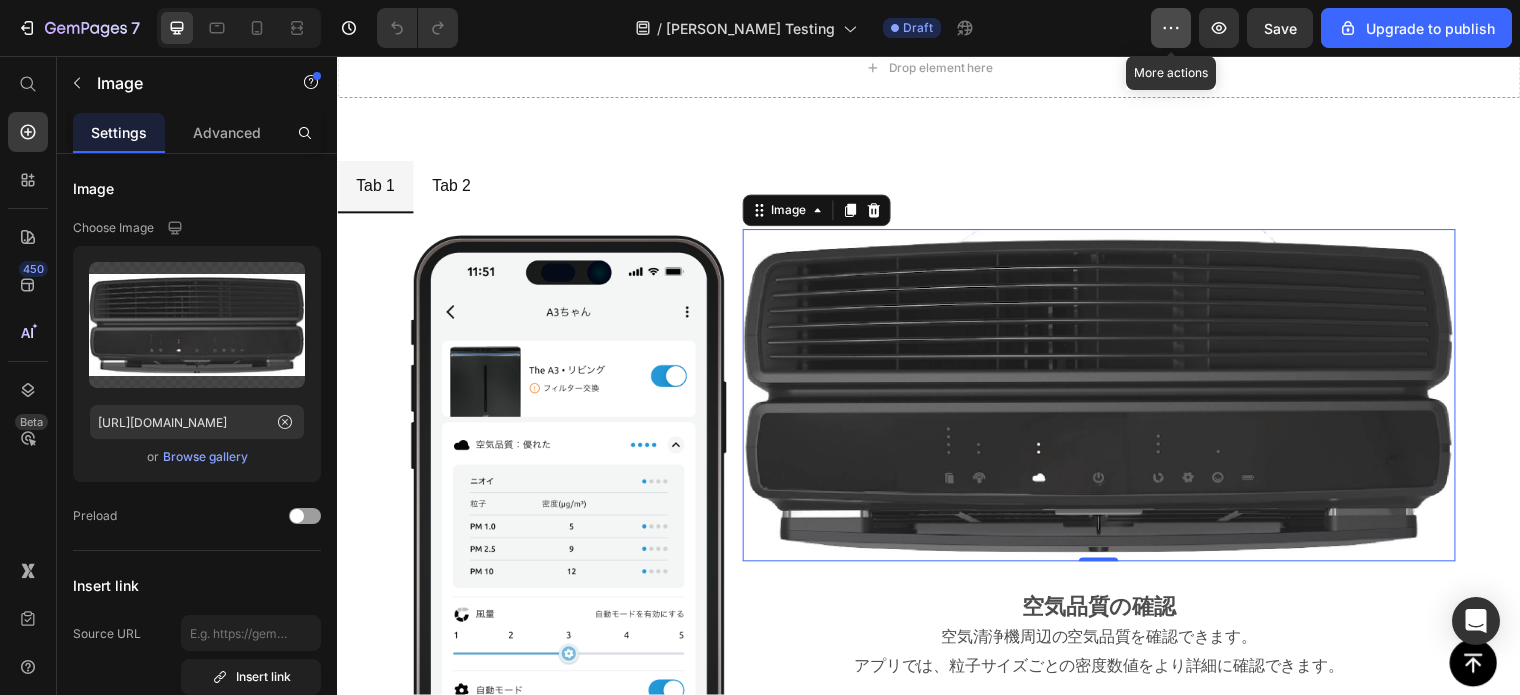 click 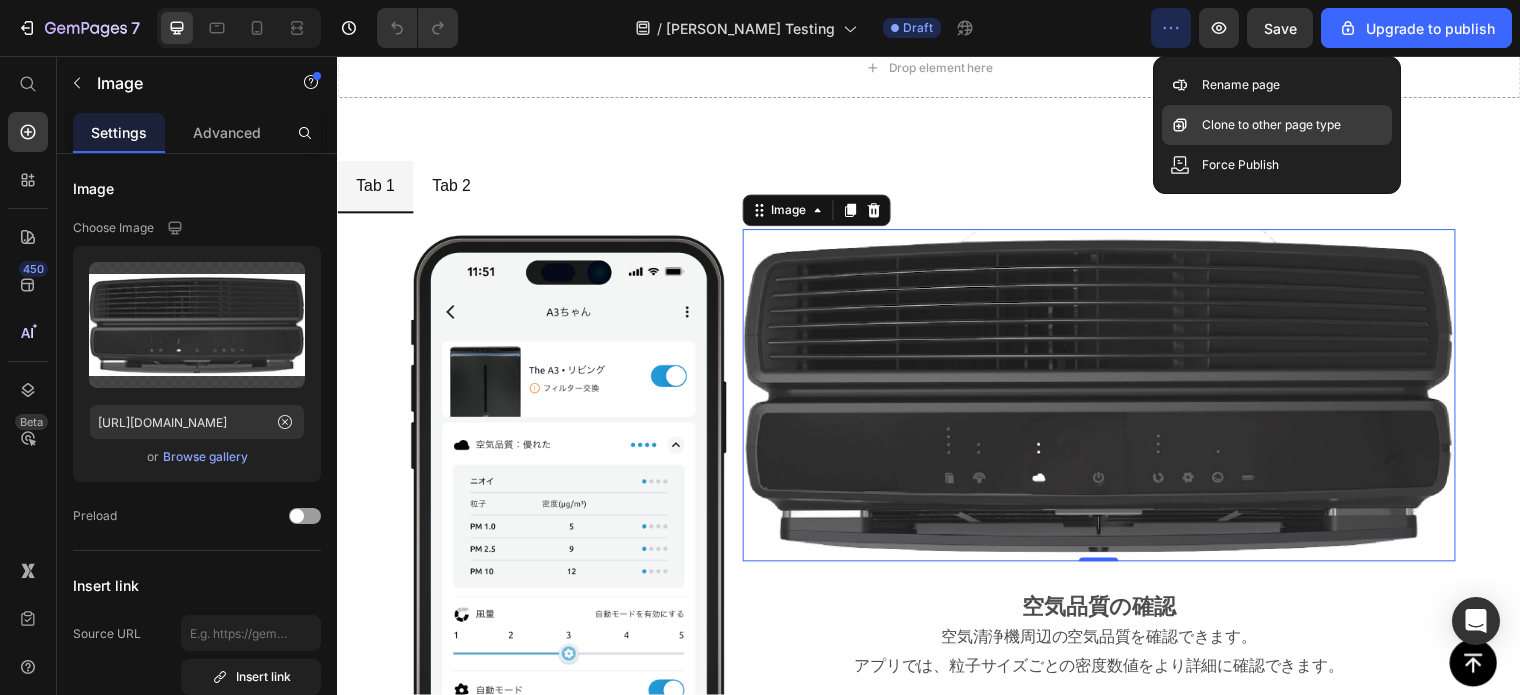 click 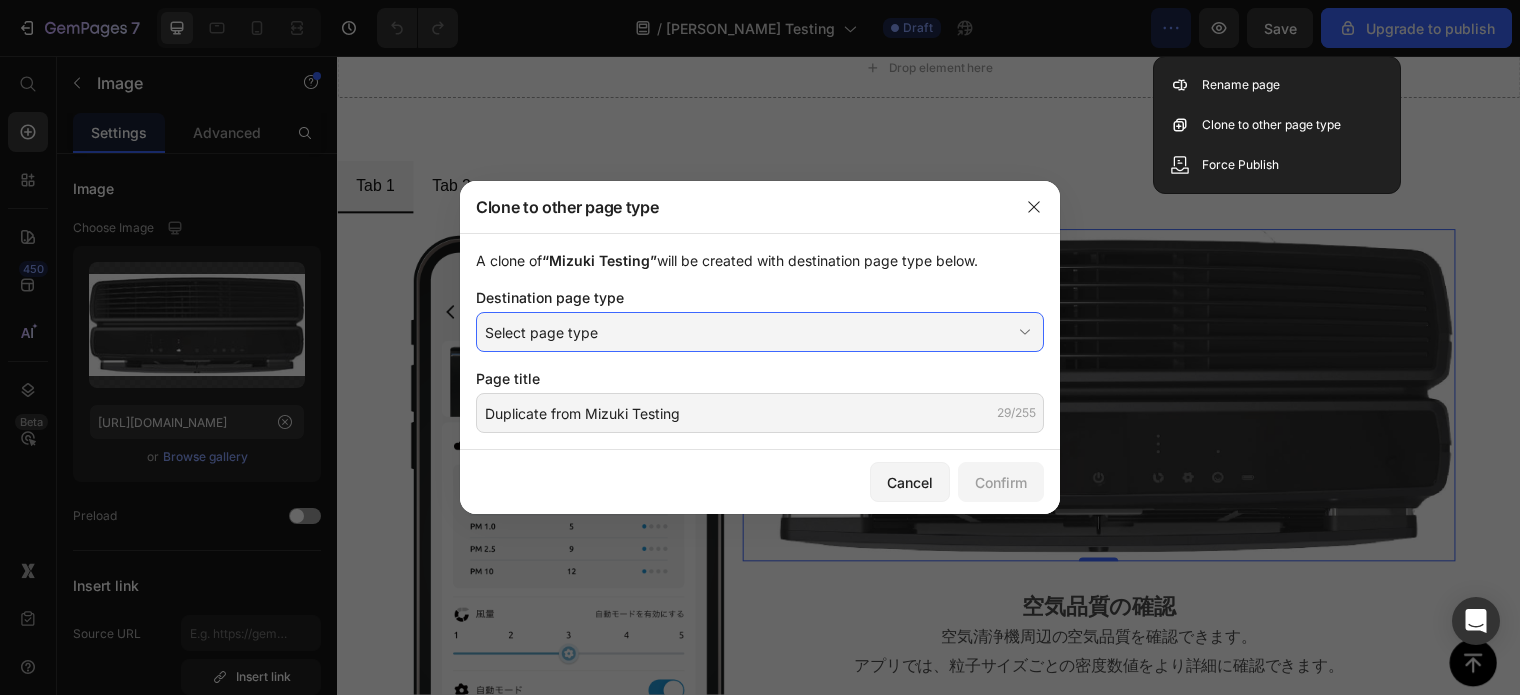 click on "A clone of  “Mizuki Testing”  will be created with destination page type below.  Destination page type Select page type  Page title Duplicate from Mizuki Testing 29/255" at bounding box center (760, 341) 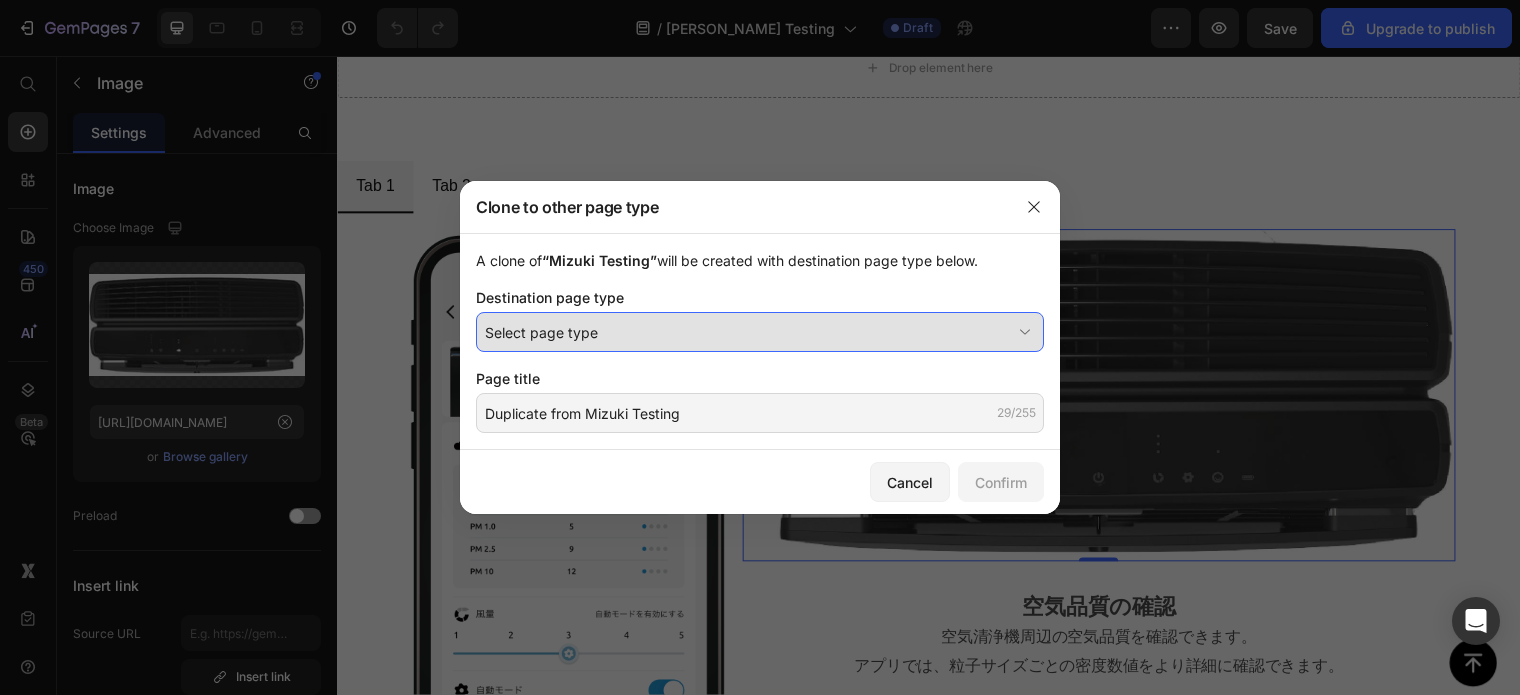 click on "Select page type" at bounding box center [760, 332] 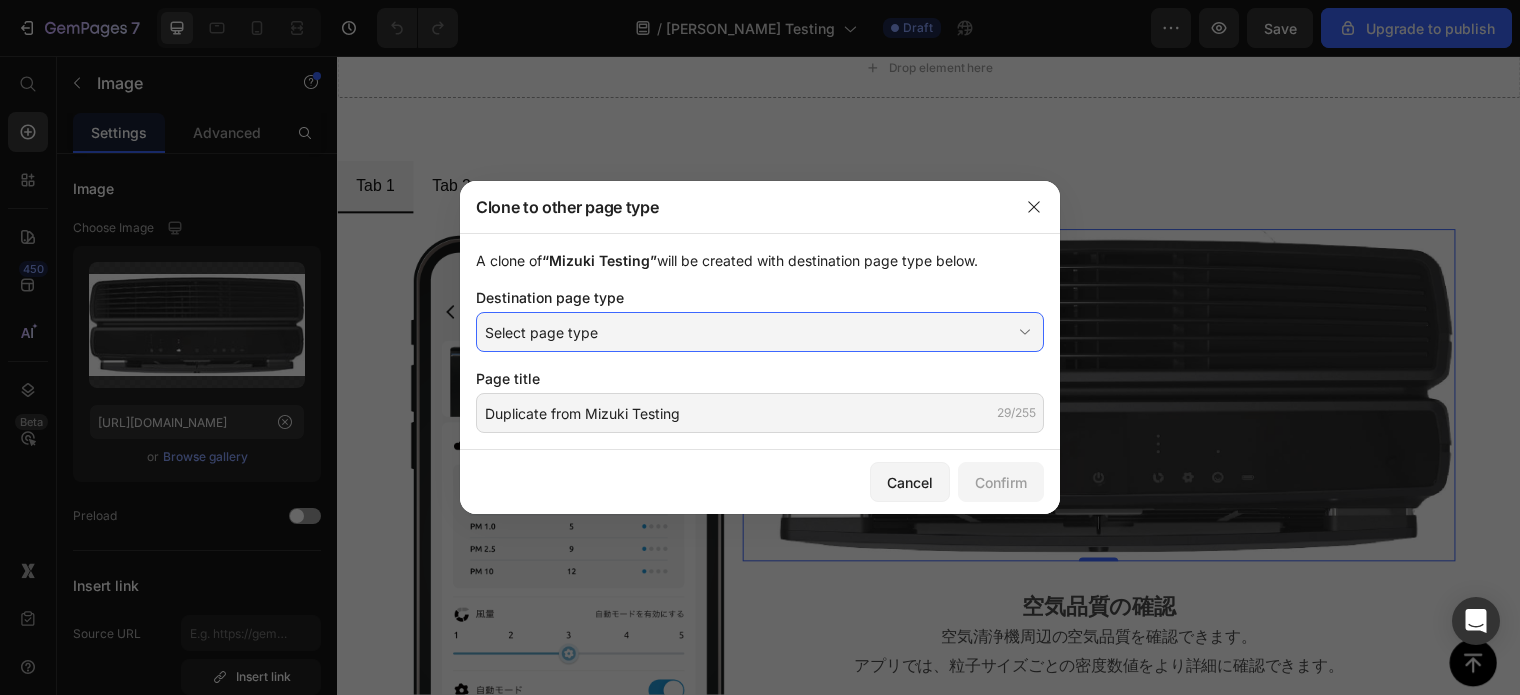 click on "Destination page type" 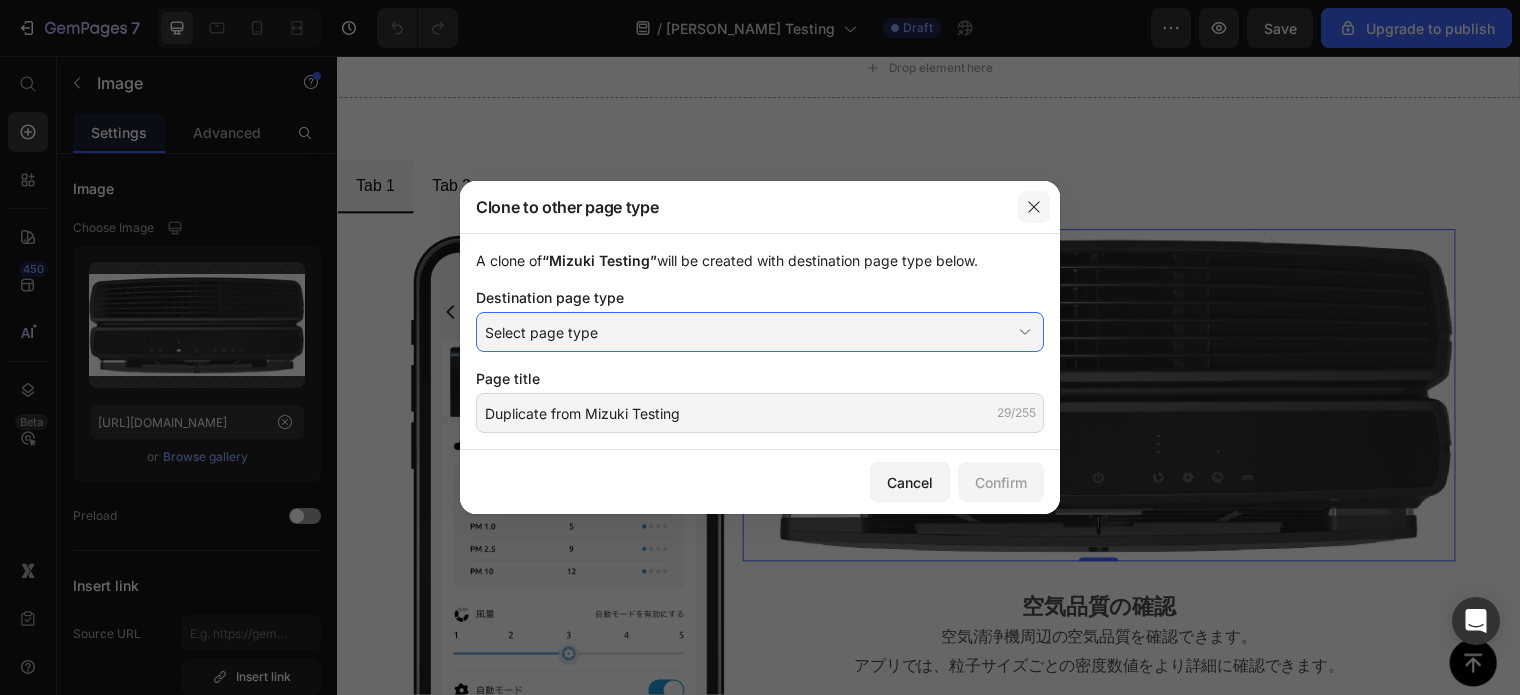 click 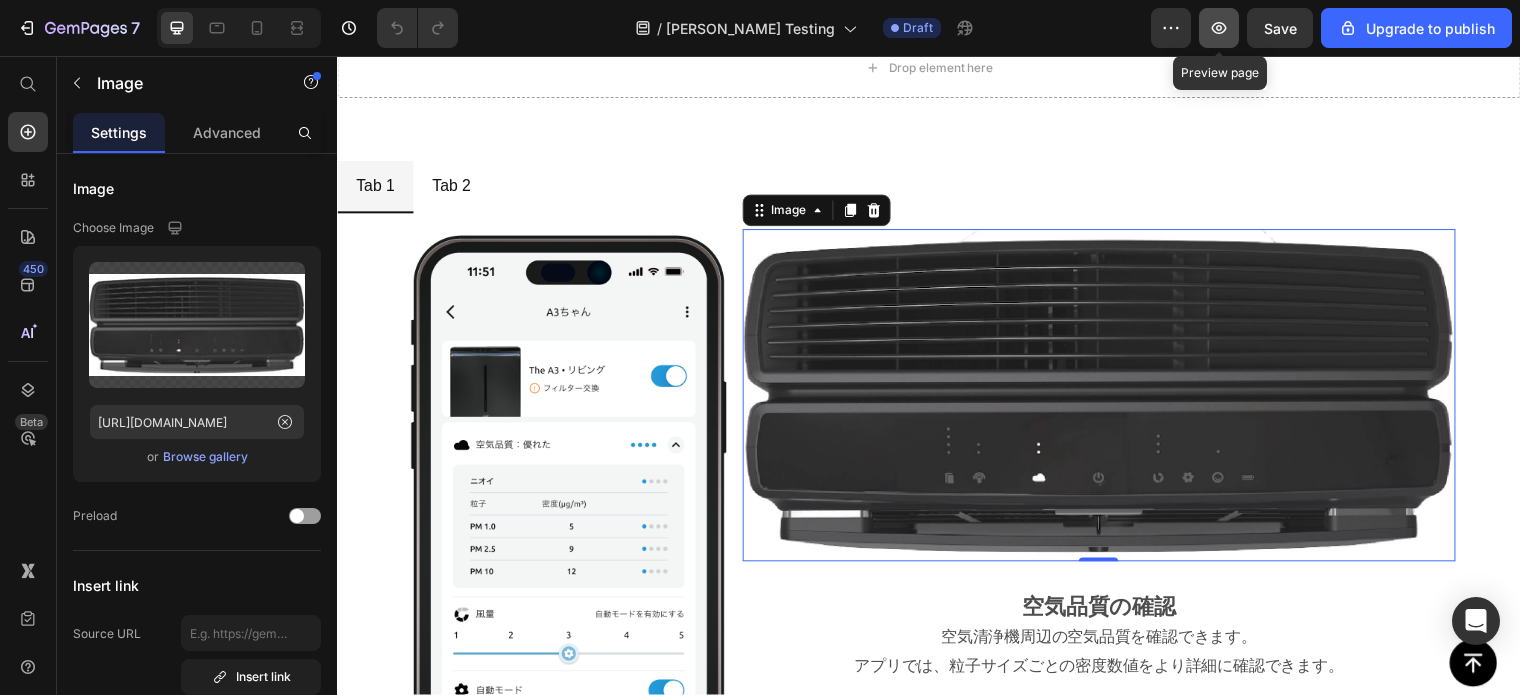 click 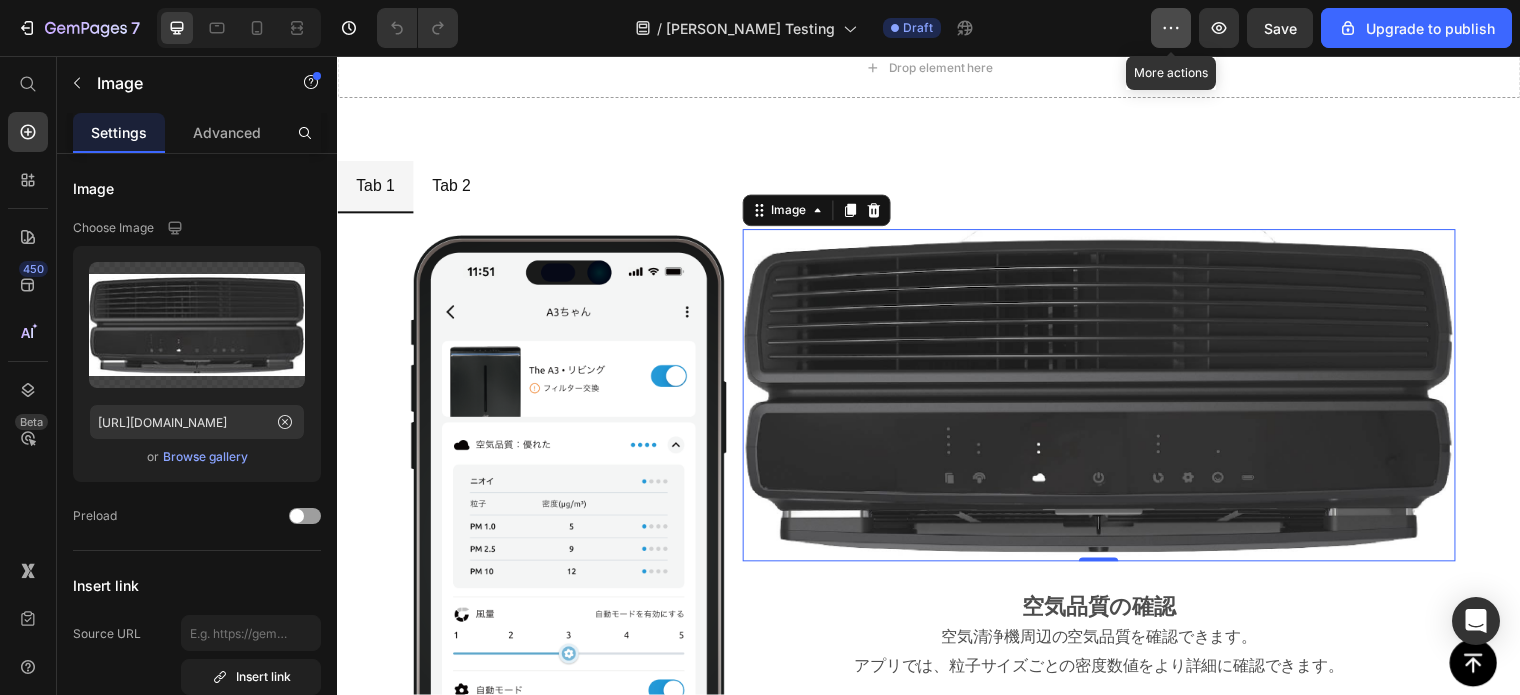 click 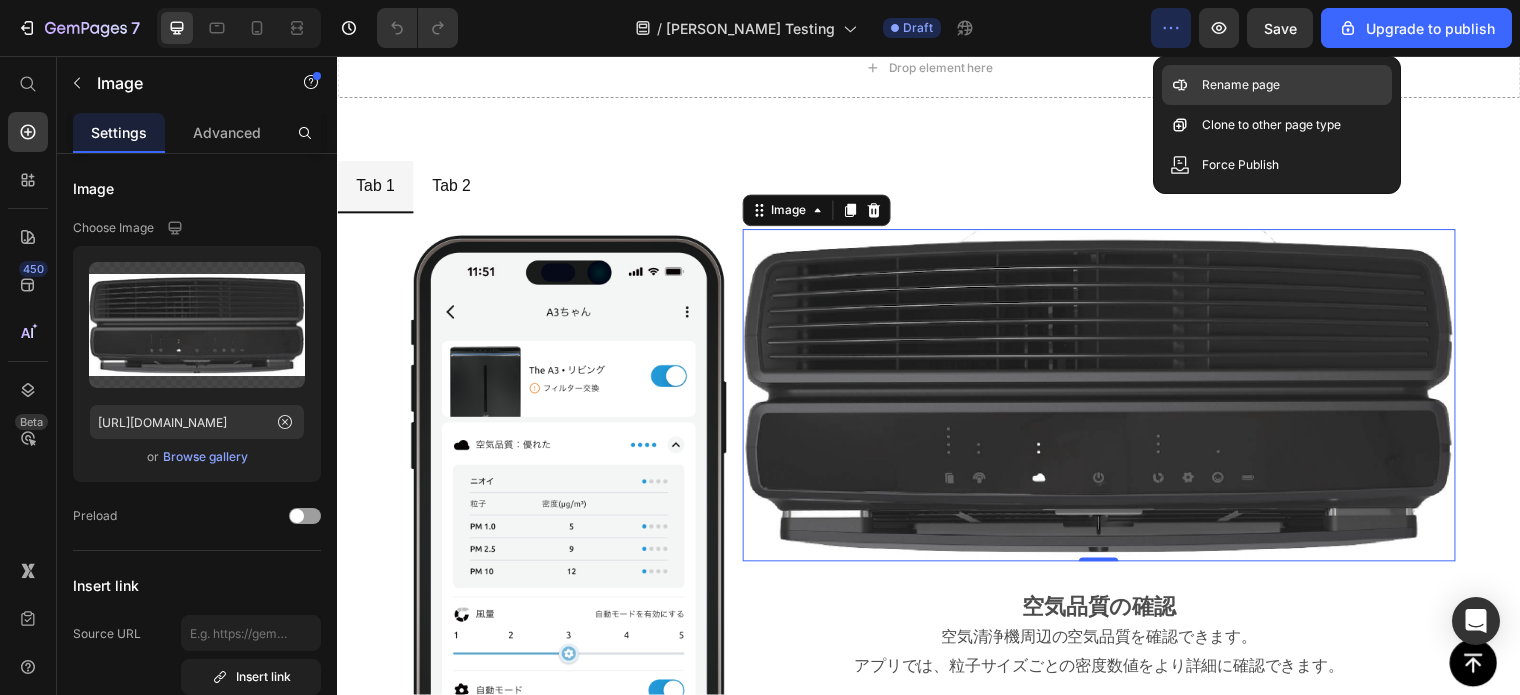 click on "Rename page" 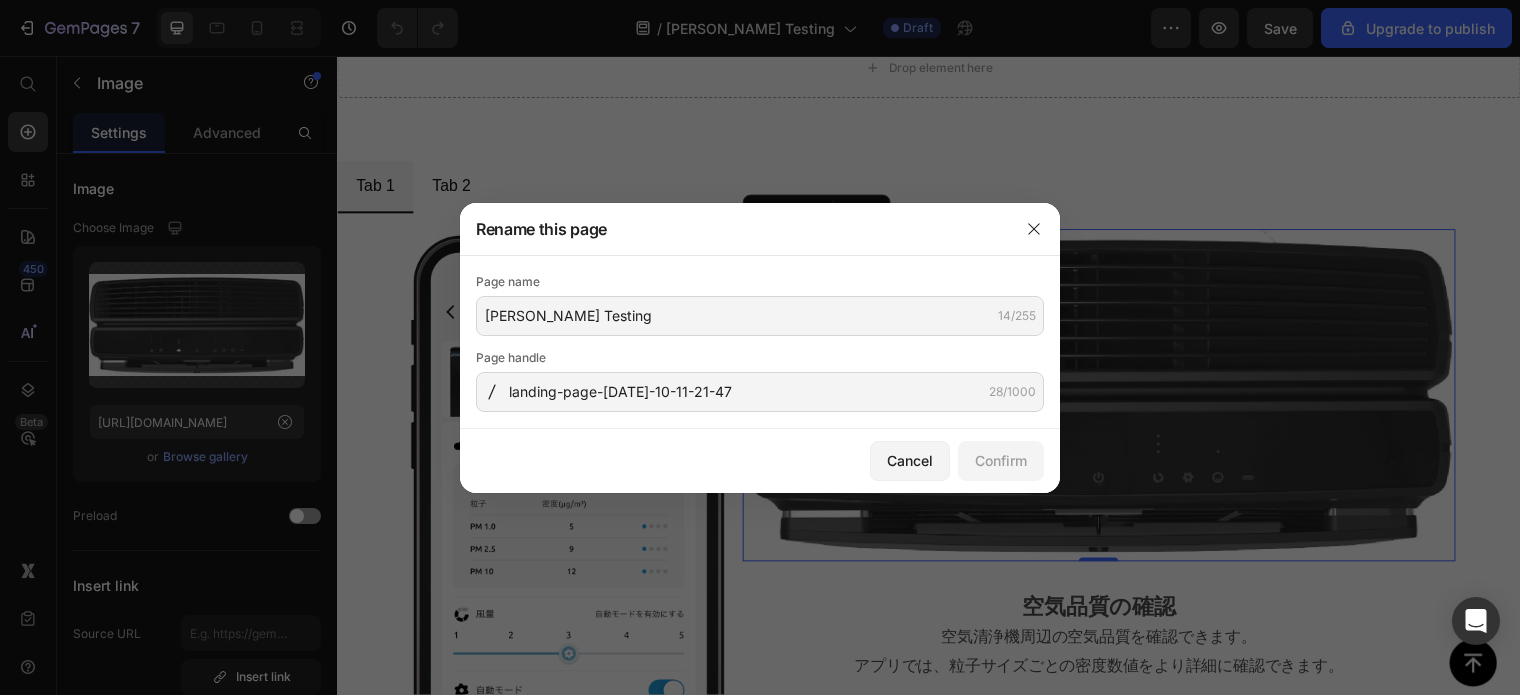 click at bounding box center [760, 347] 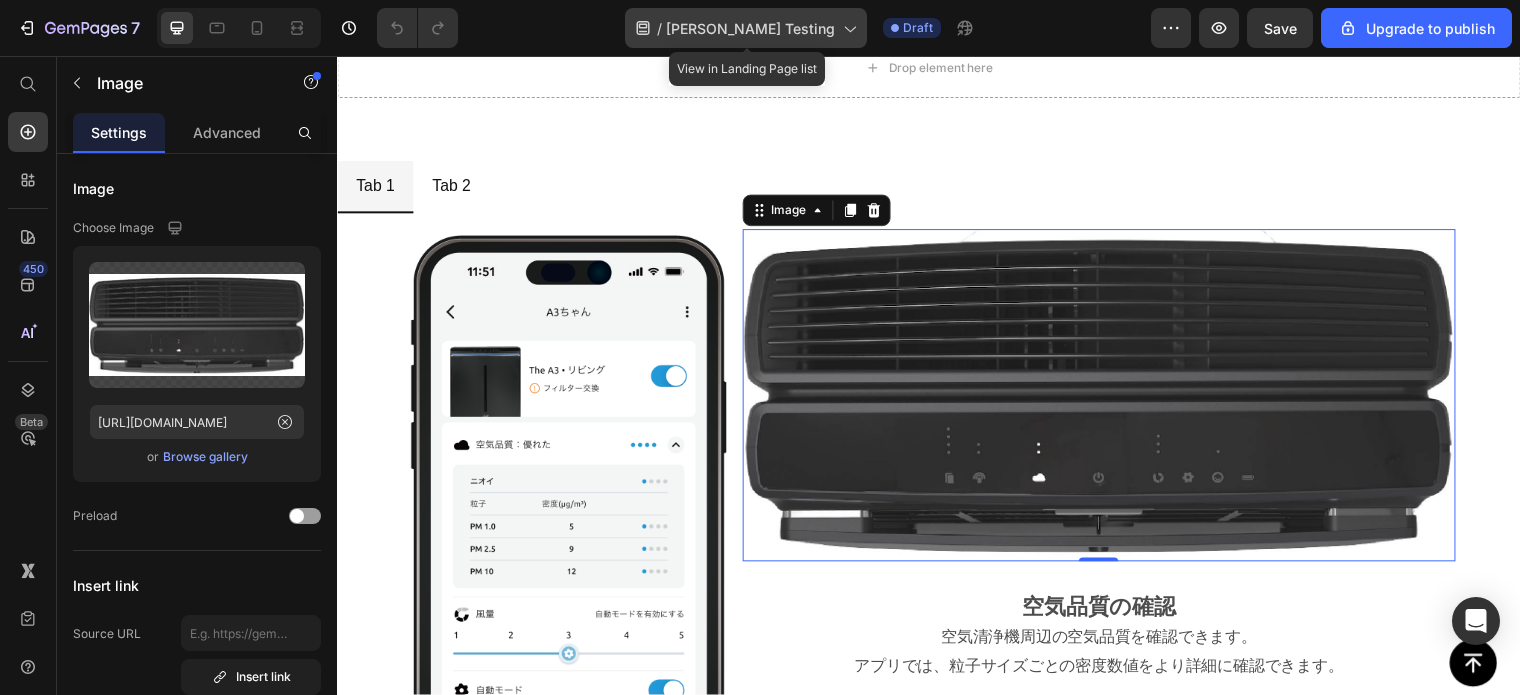 click 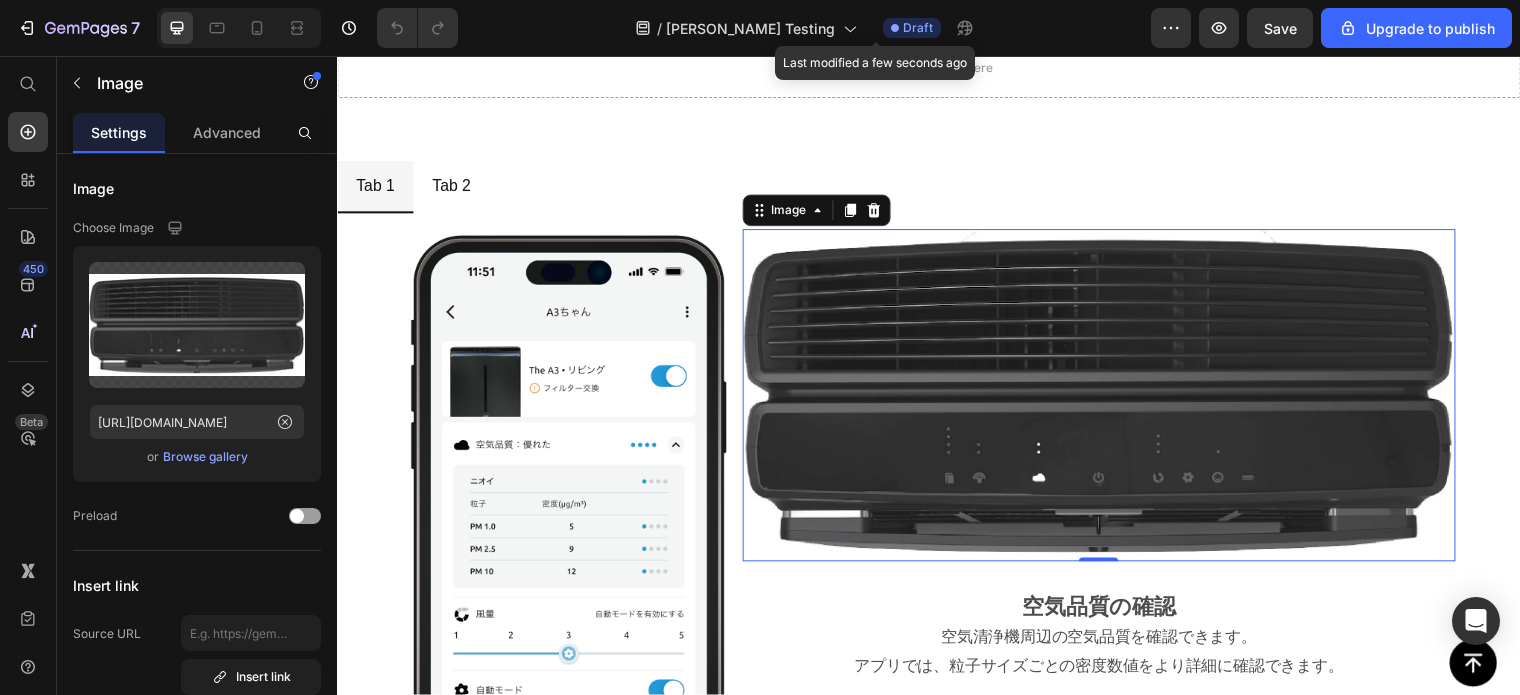 click on "Draft" 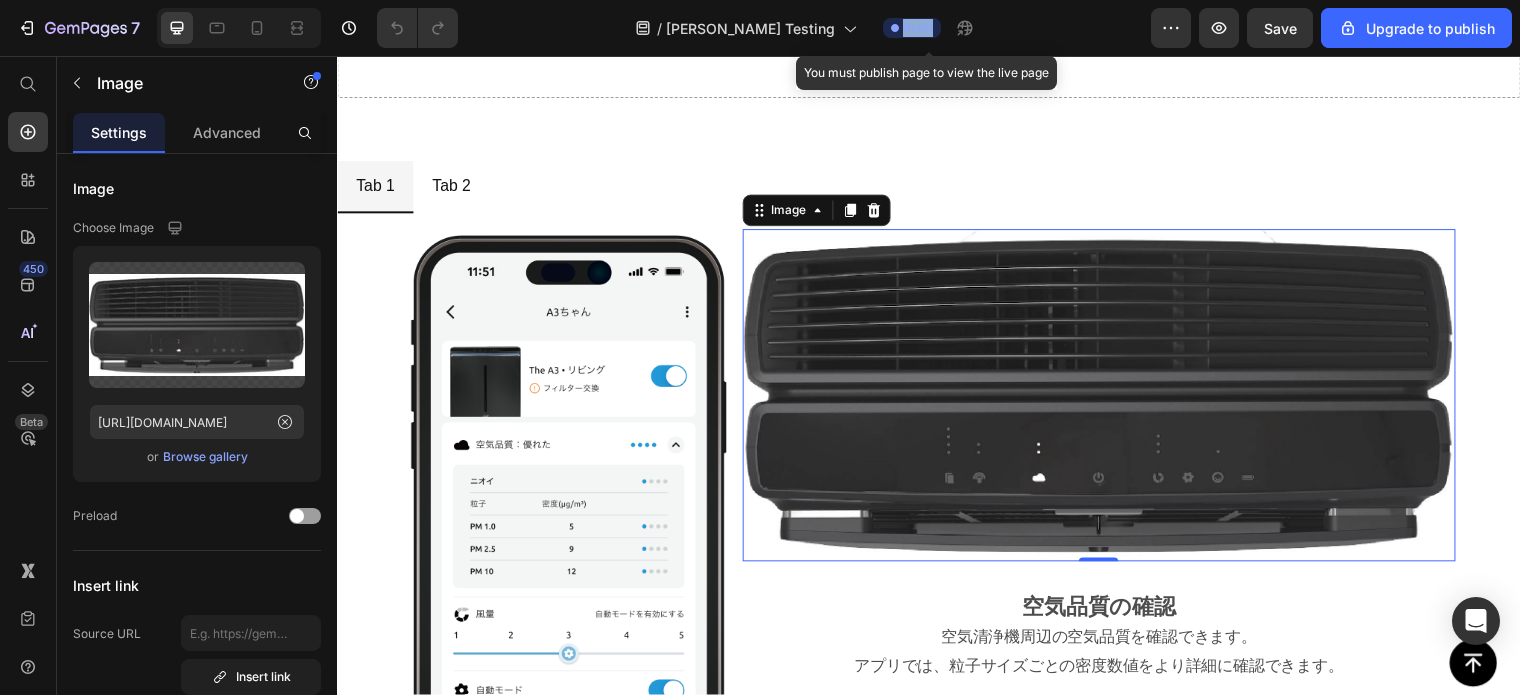 click on "/  Mizuki Testing Draft You must publish page to view the live page" 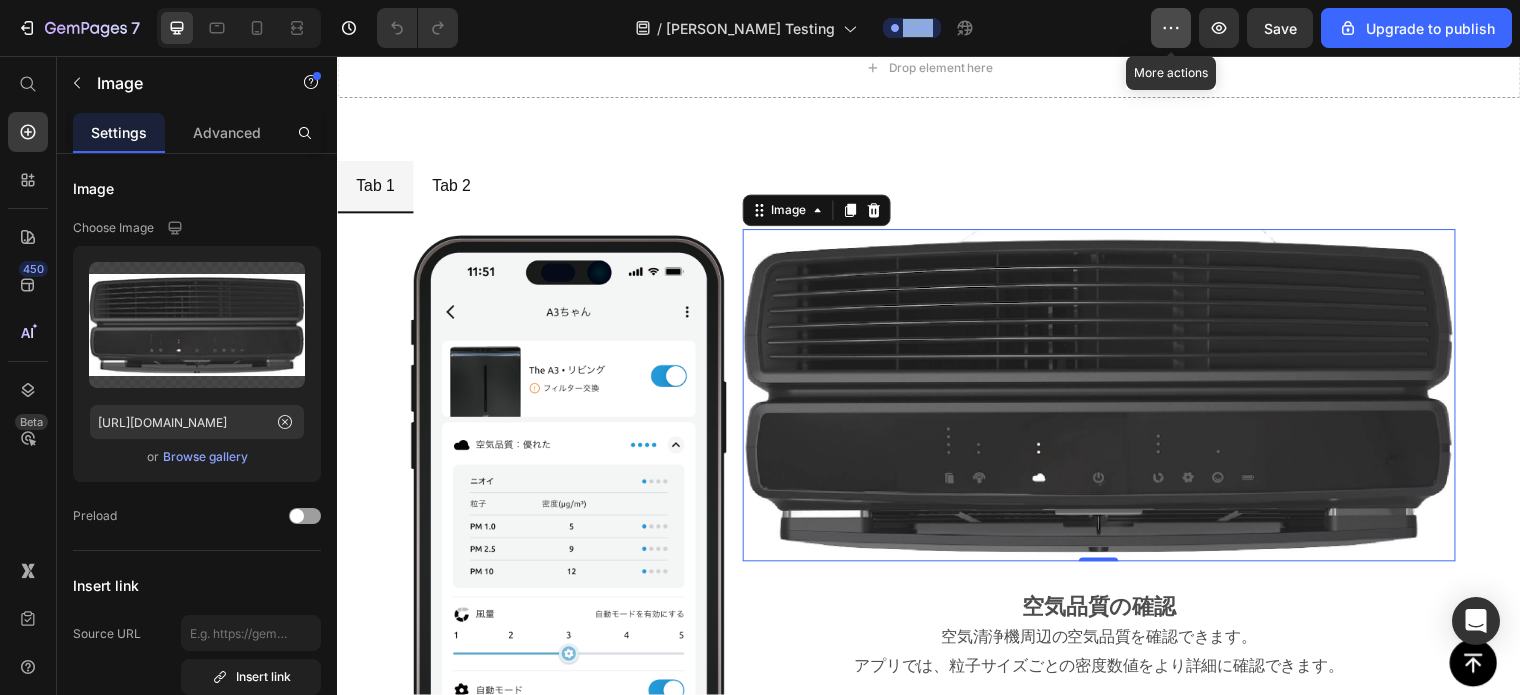 click 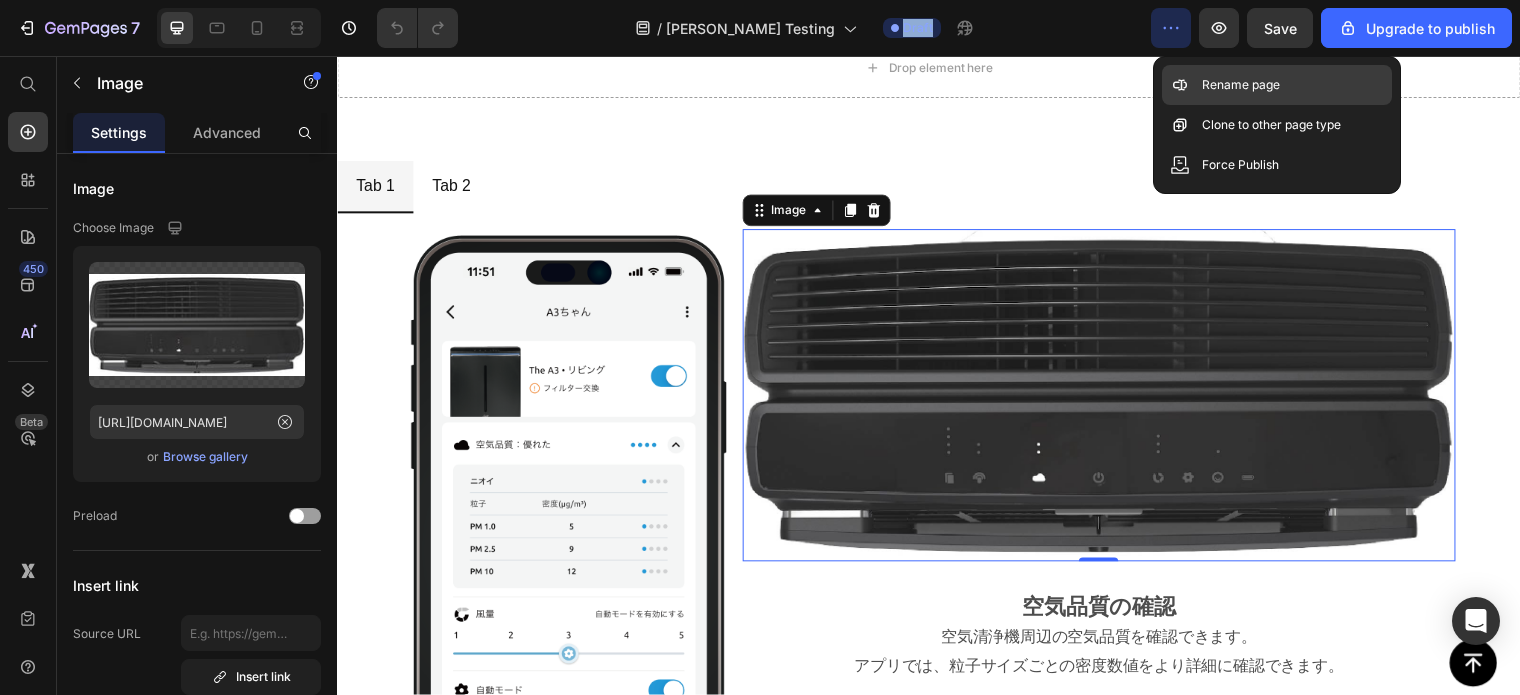 click on "Rename page" at bounding box center (1241, 85) 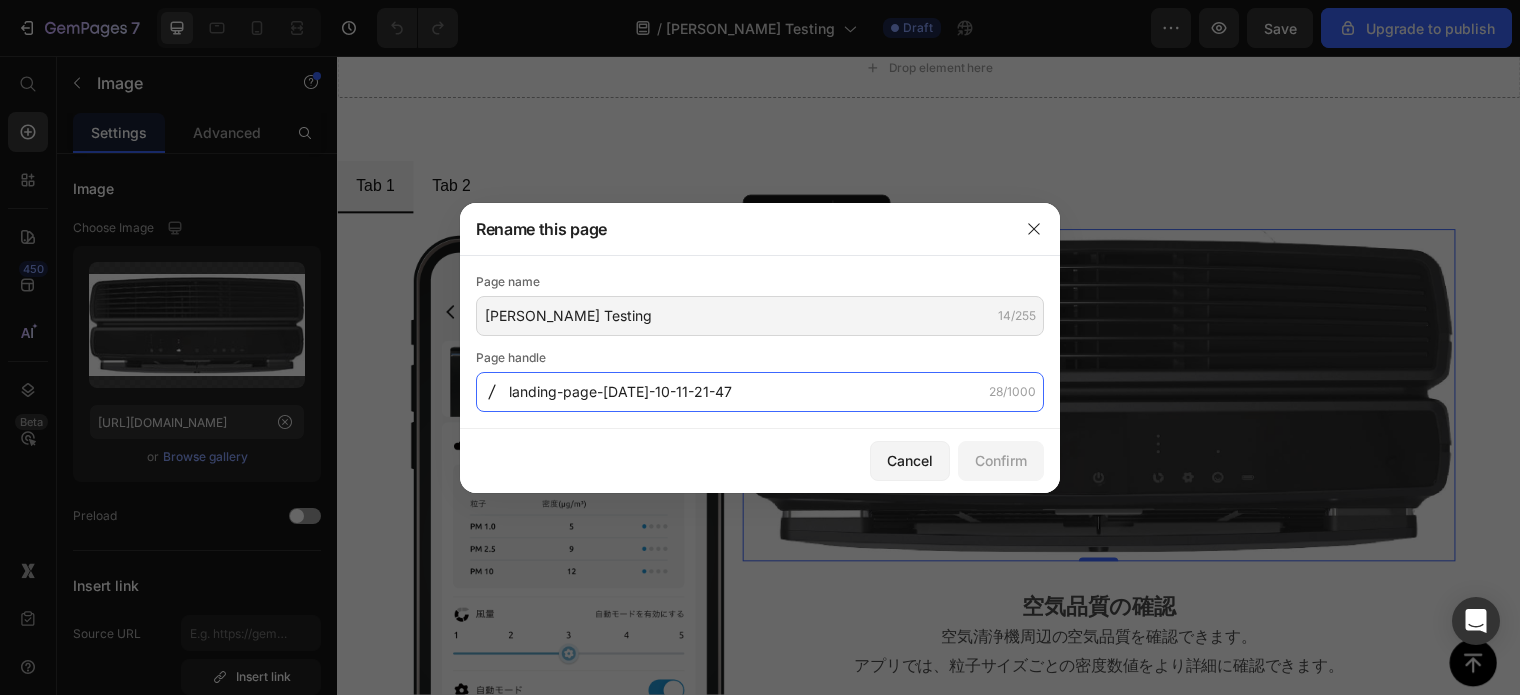click on "landing-page-jul-10-11-21-47" 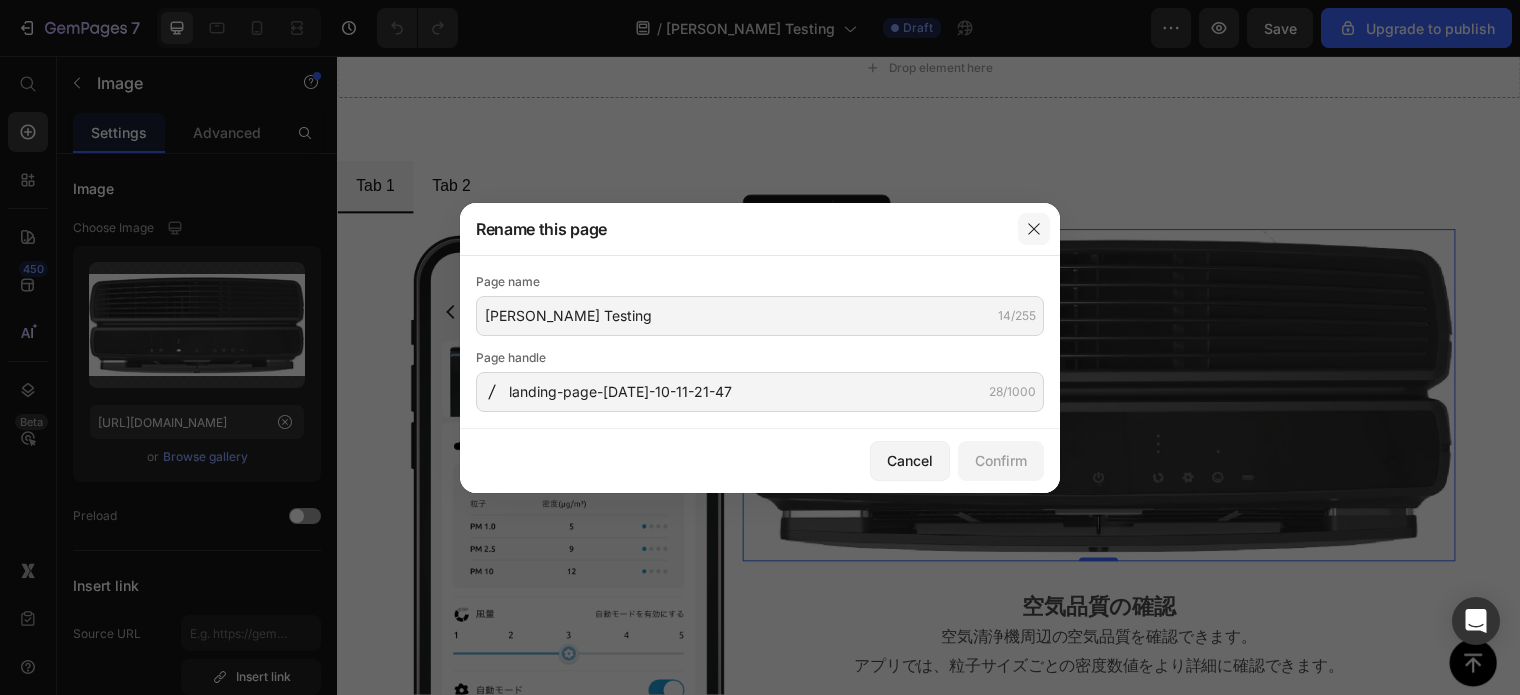 click 